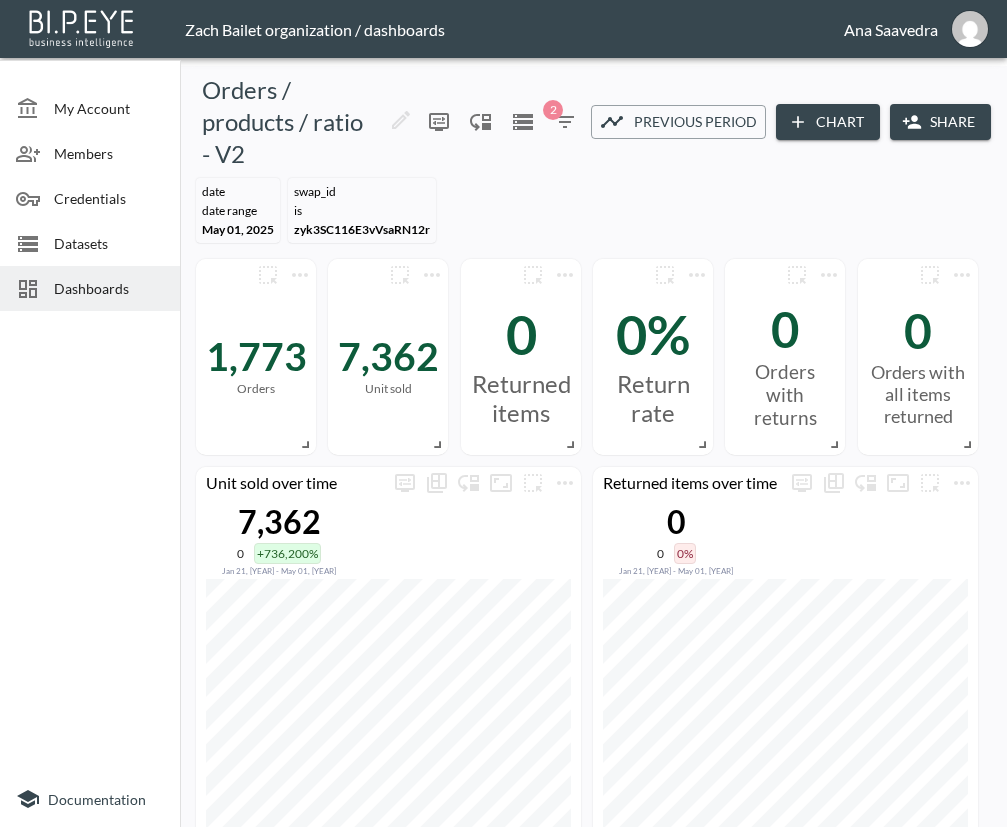 scroll, scrollTop: 0, scrollLeft: 0, axis: both 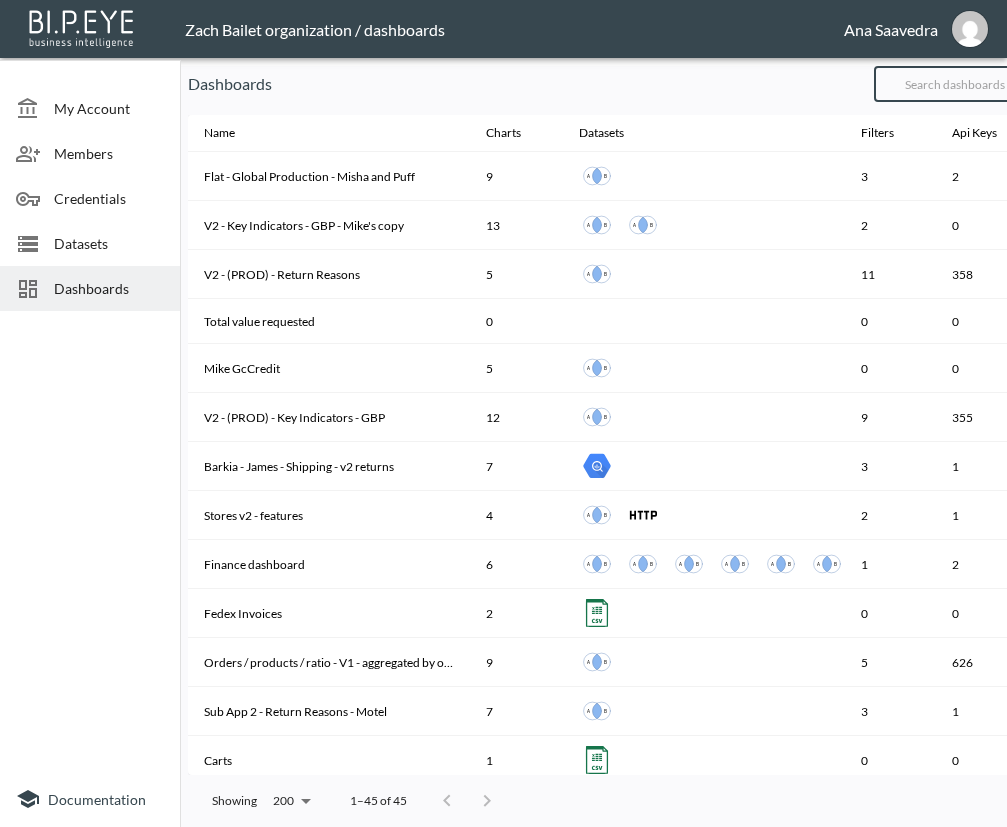 click at bounding box center [955, 84] 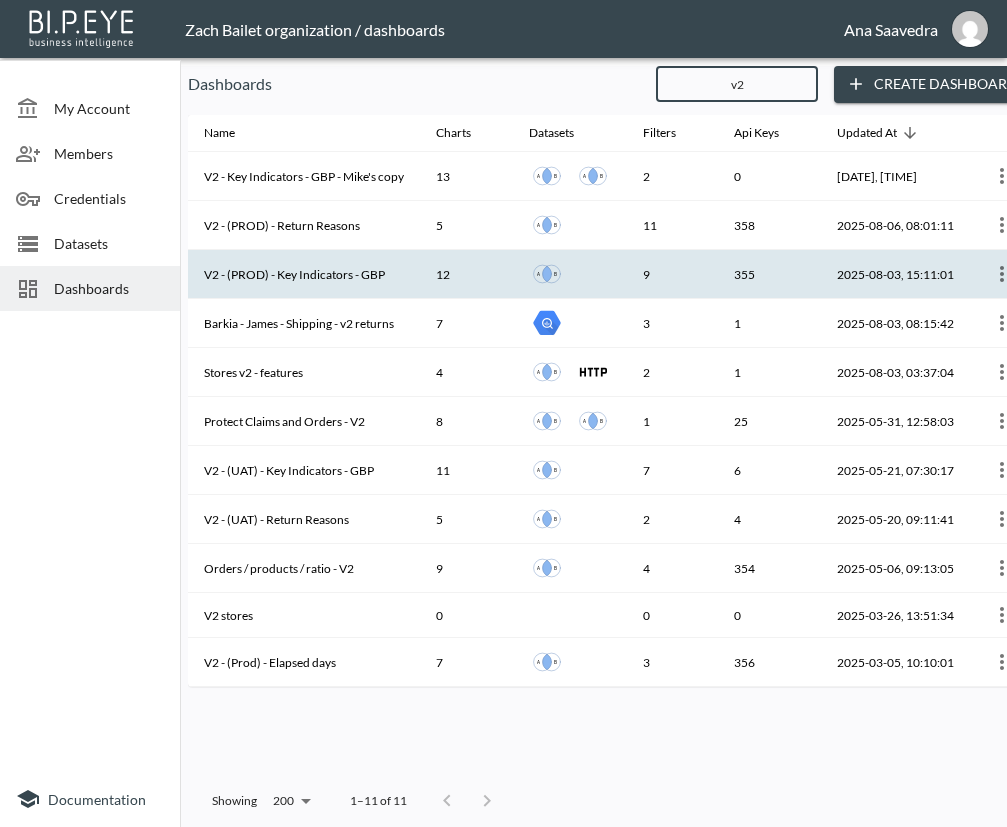 type on "v2" 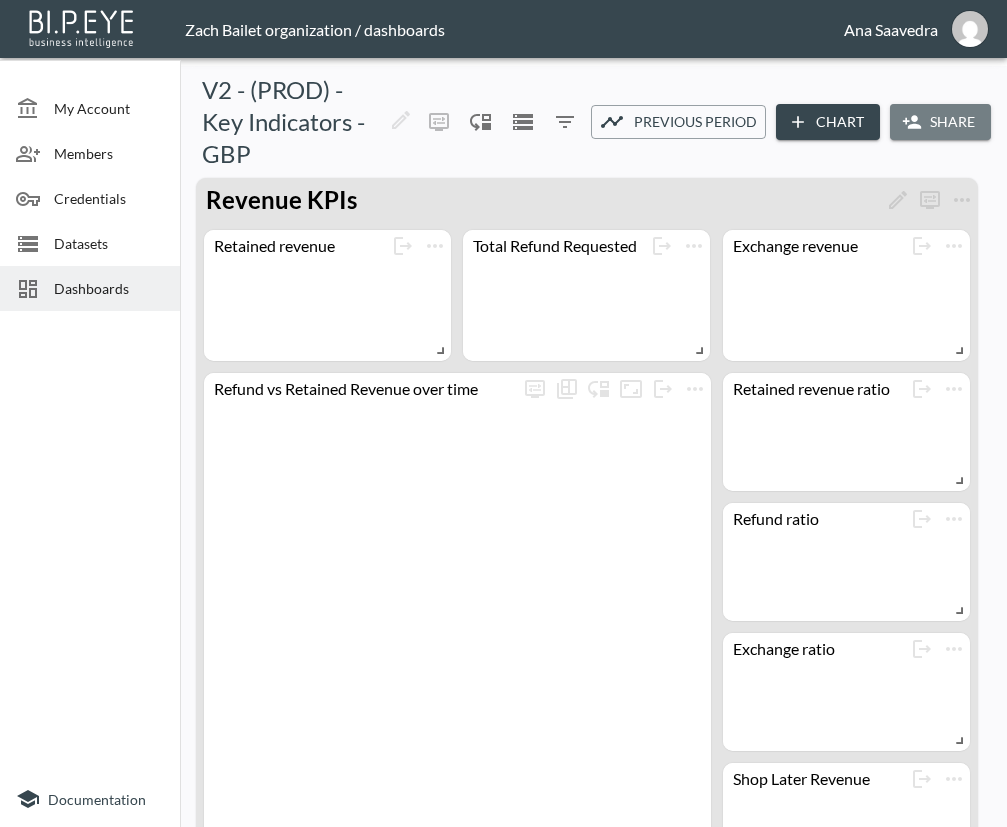 click on "Share" at bounding box center (940, 122) 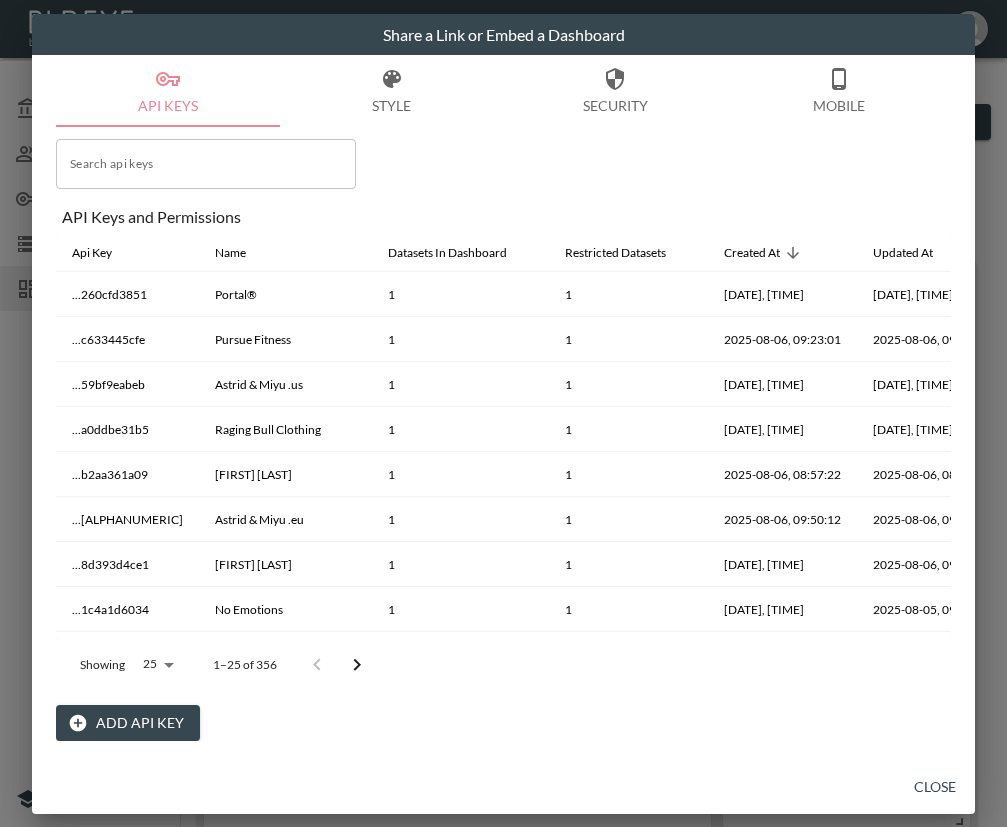 click on "Add API Key" at bounding box center [128, 723] 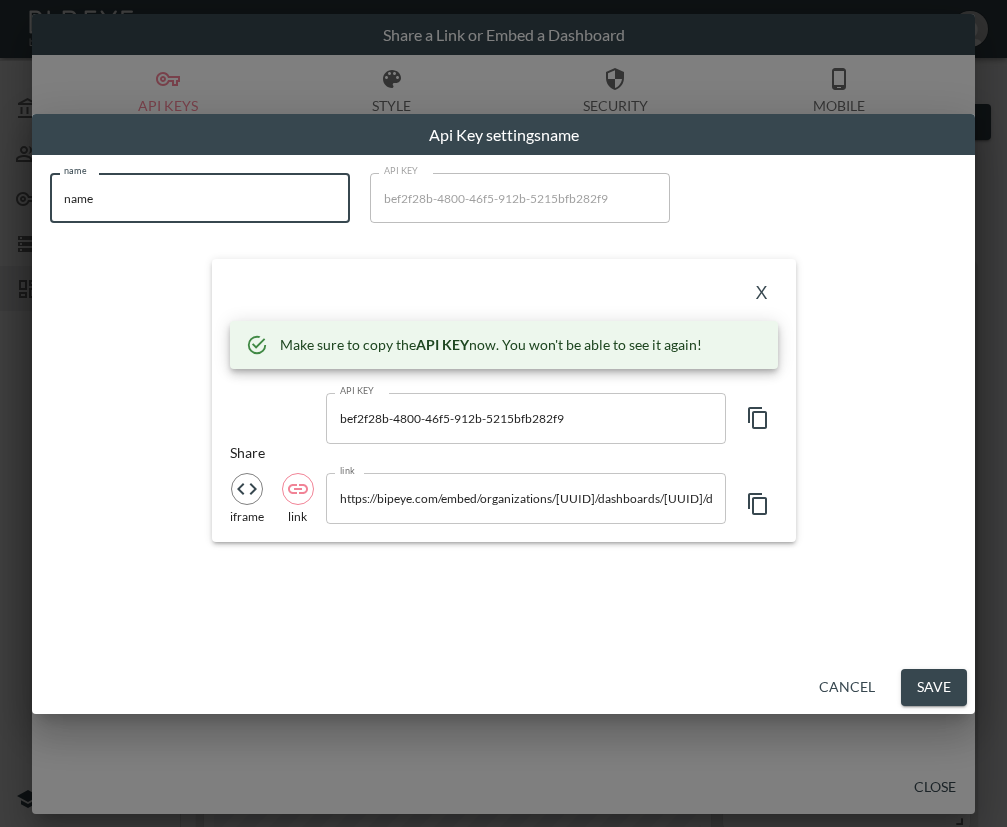 drag, startPoint x: 116, startPoint y: 202, endPoint x: 5, endPoint y: 216, distance: 111.8794 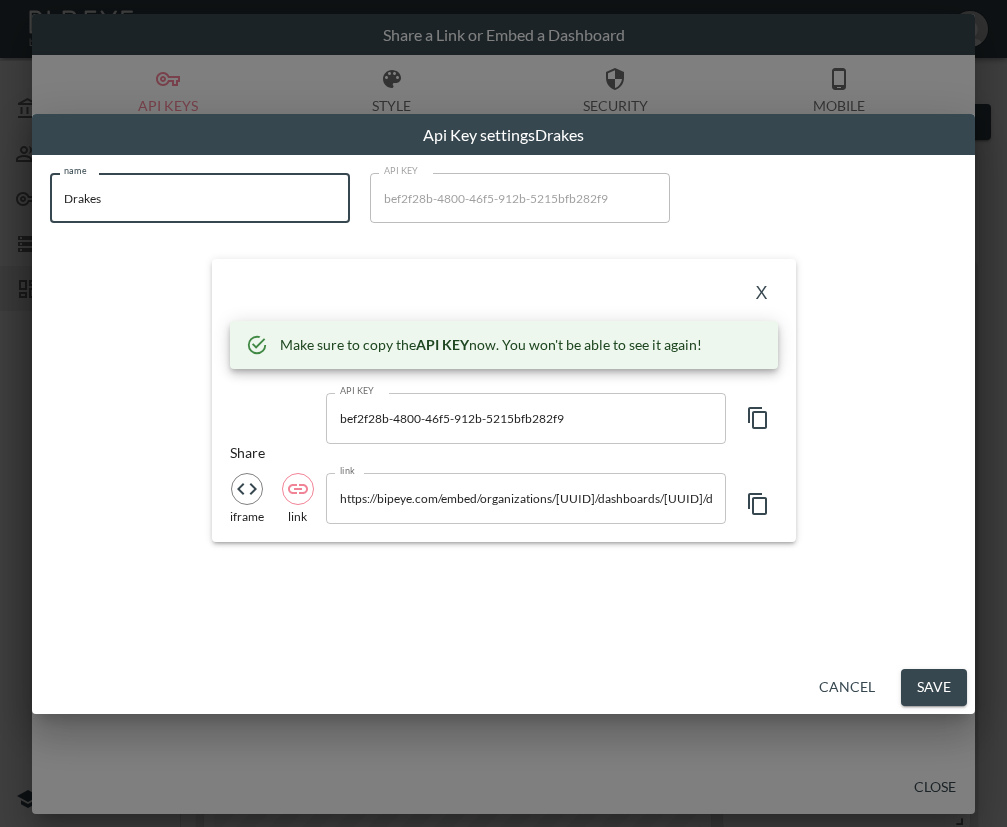 type on "Drakes" 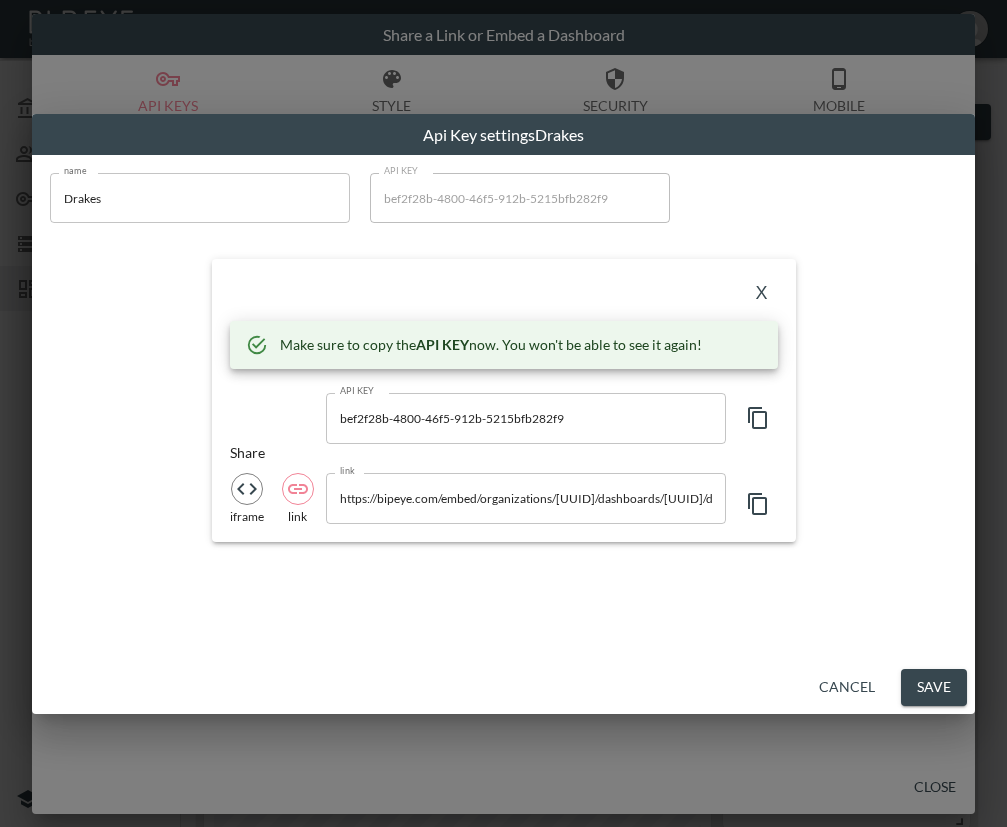 drag, startPoint x: 548, startPoint y: 285, endPoint x: 727, endPoint y: 294, distance: 179.22612 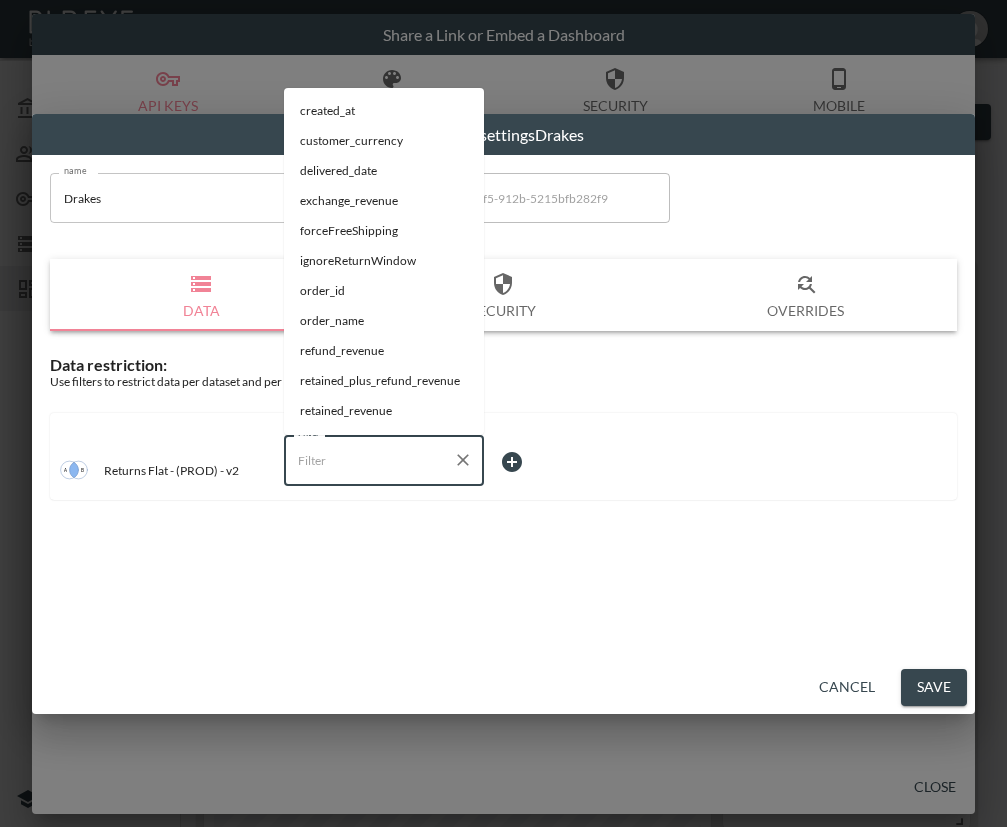 click on "Filter" at bounding box center (369, 460) 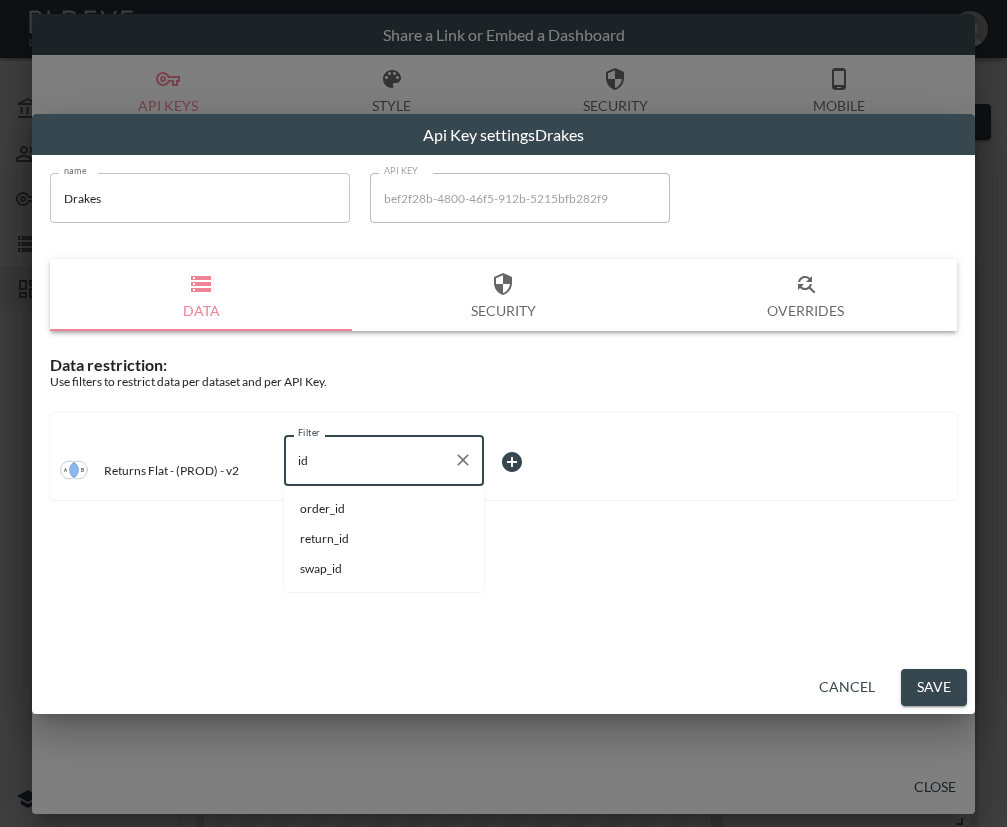 click on "swap_id" at bounding box center [384, 569] 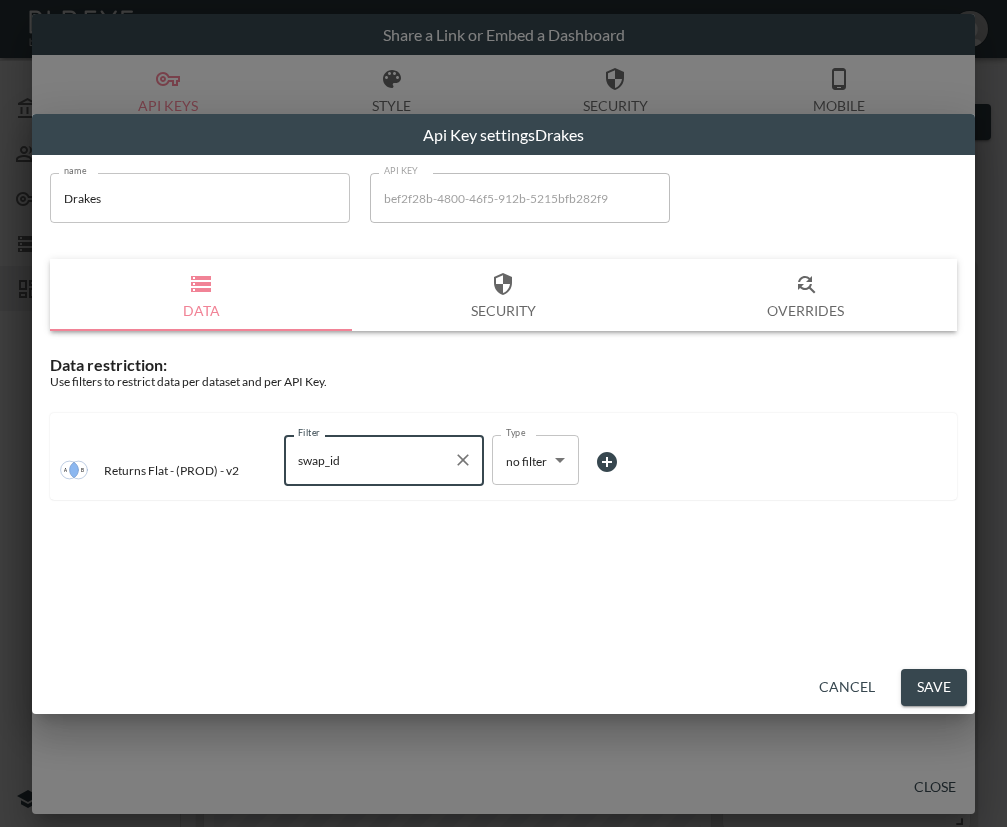 type on "swap_id" 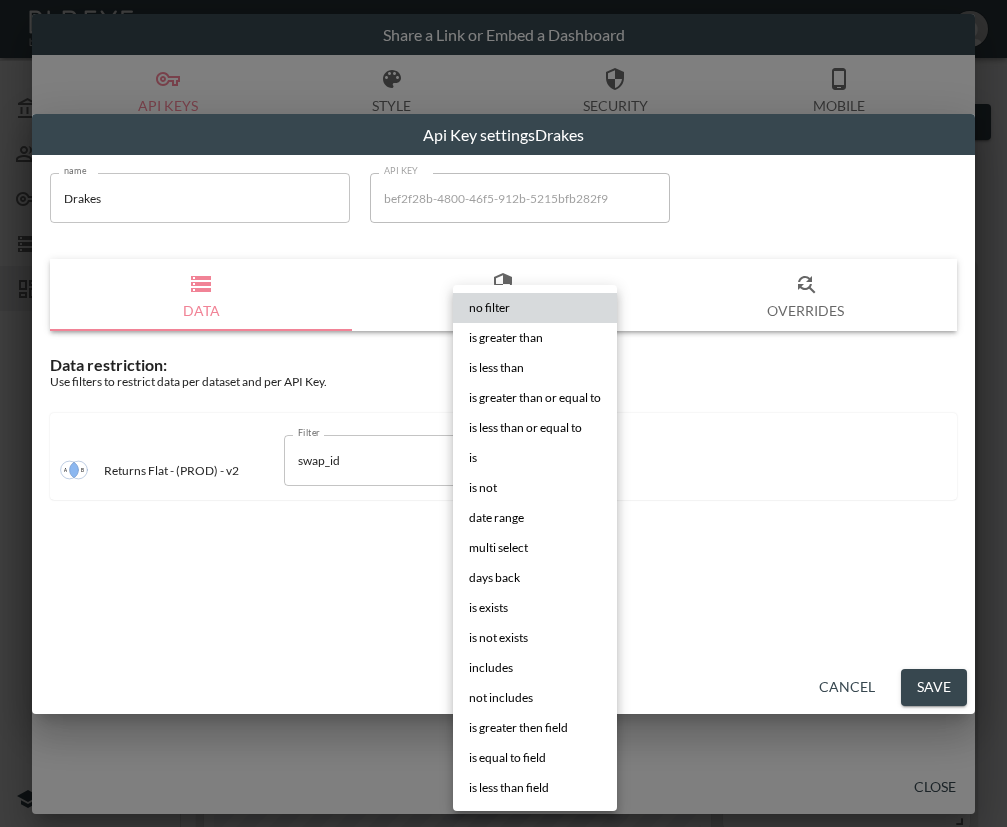 click on "is" at bounding box center [535, 458] 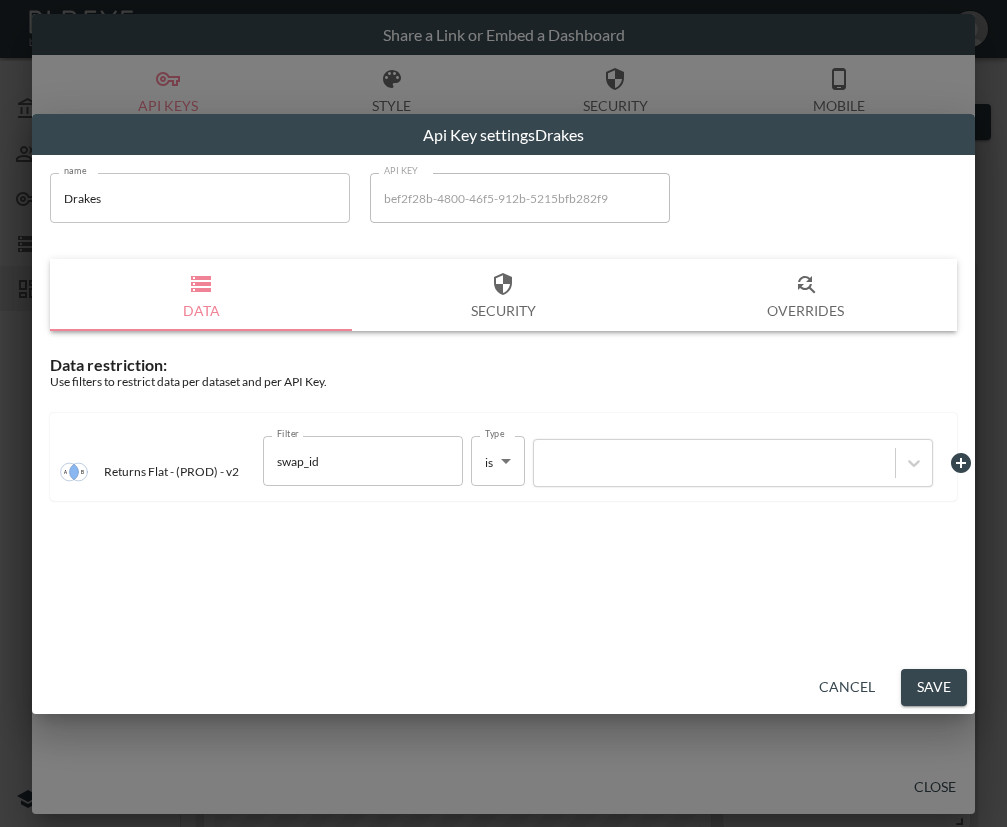 click at bounding box center (714, 463) 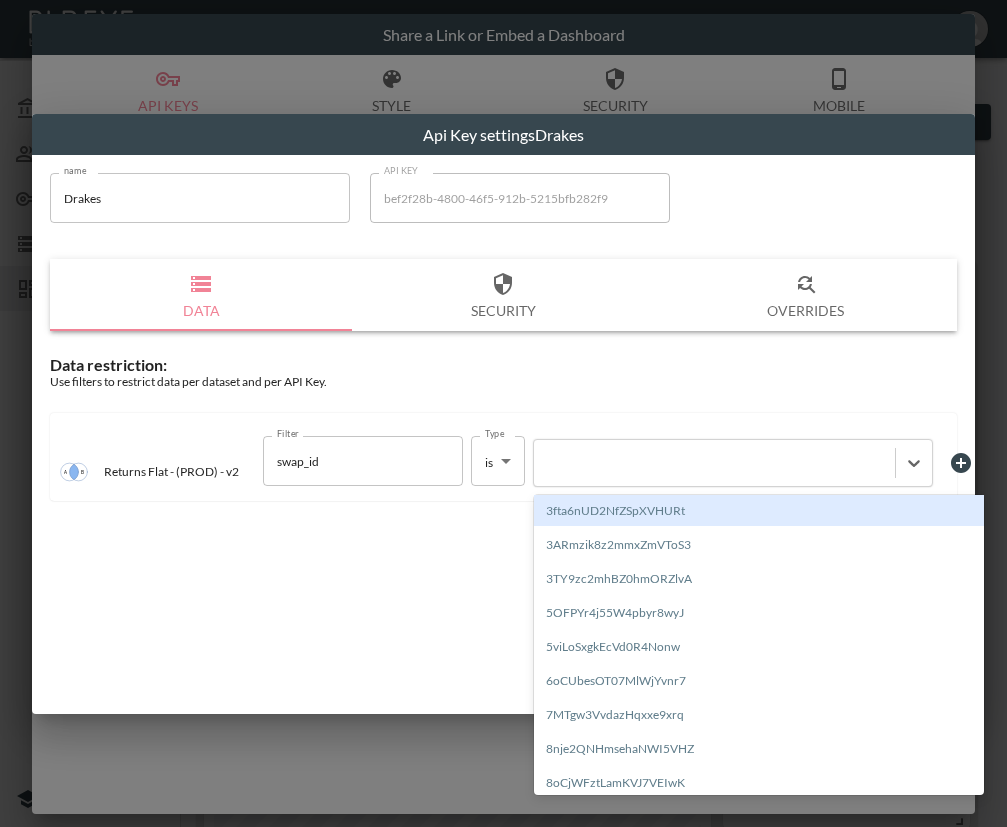 paste on "LbGSMGeiL686Km1066pu" 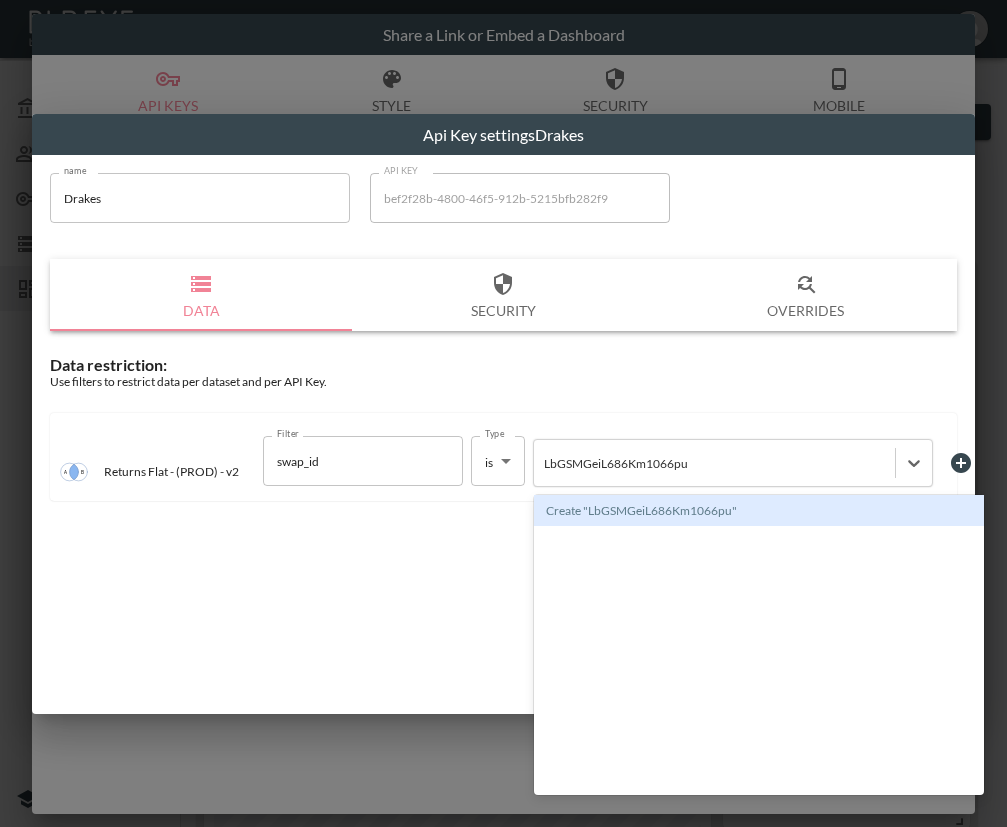 type 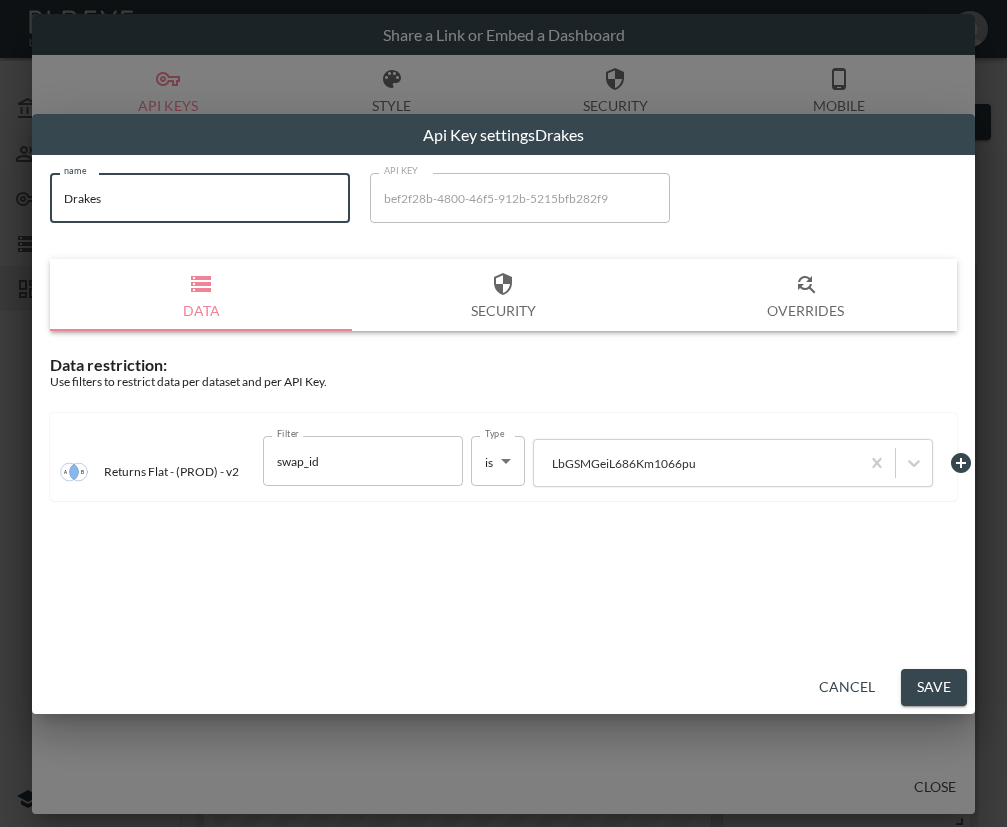 drag, startPoint x: 156, startPoint y: 207, endPoint x: 14, endPoint y: 213, distance: 142.12671 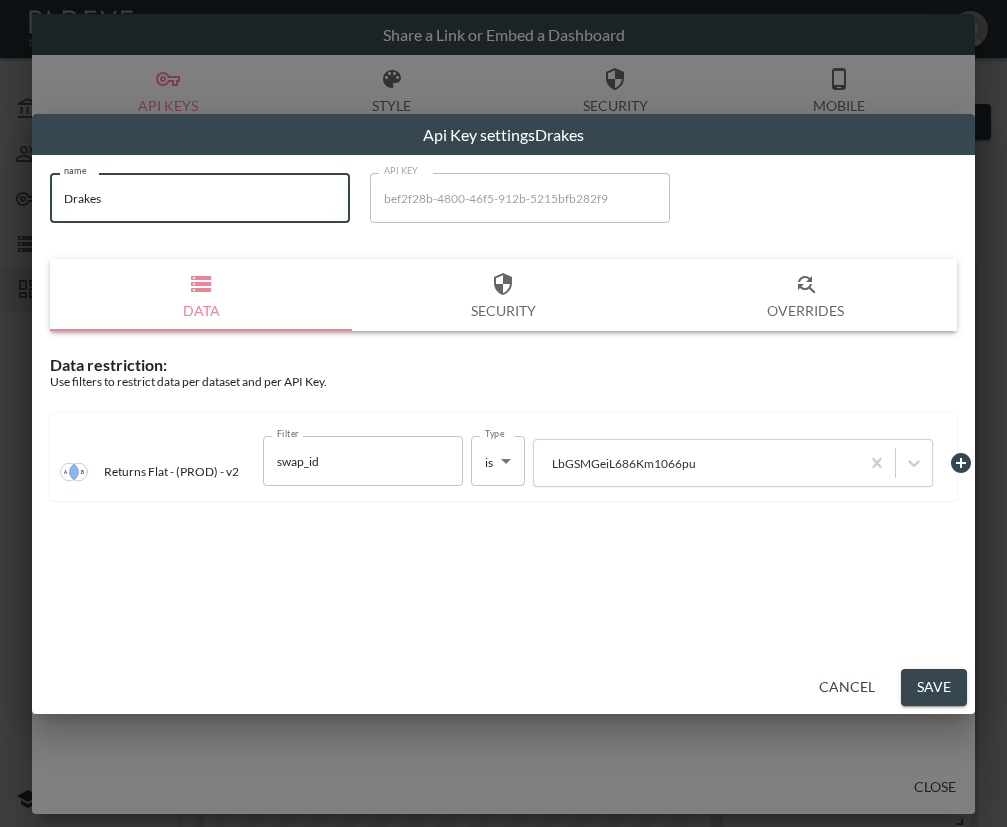 click on "Save" at bounding box center [934, 687] 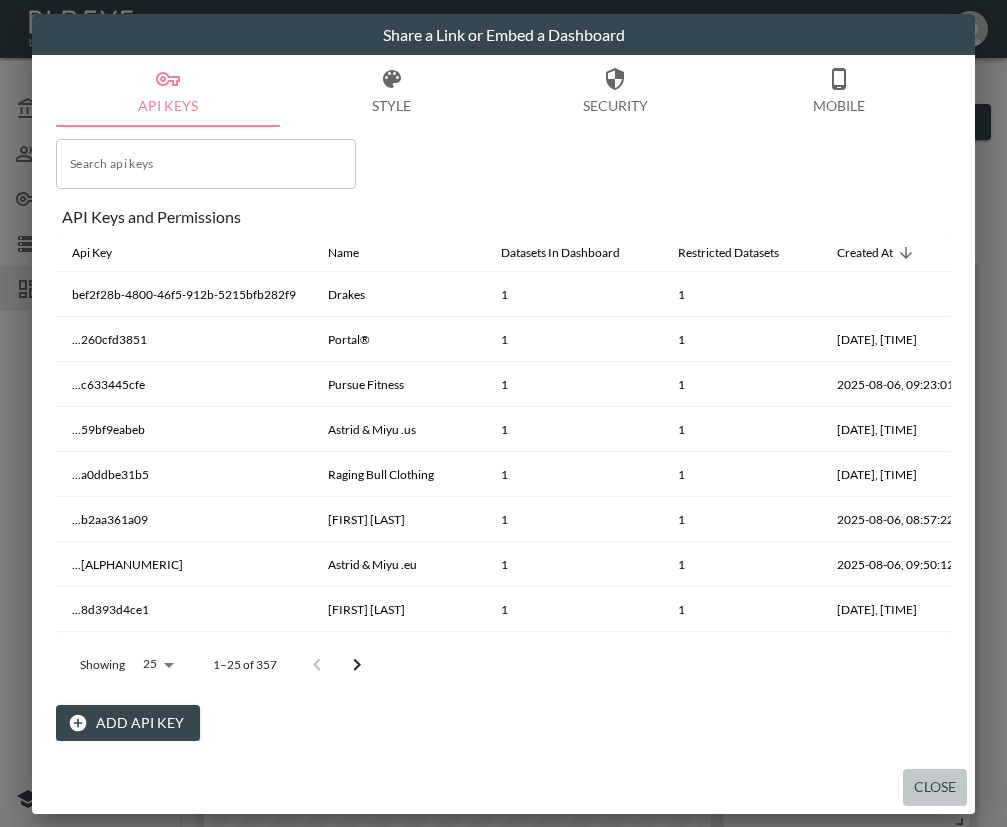 click on "Close" at bounding box center [935, 787] 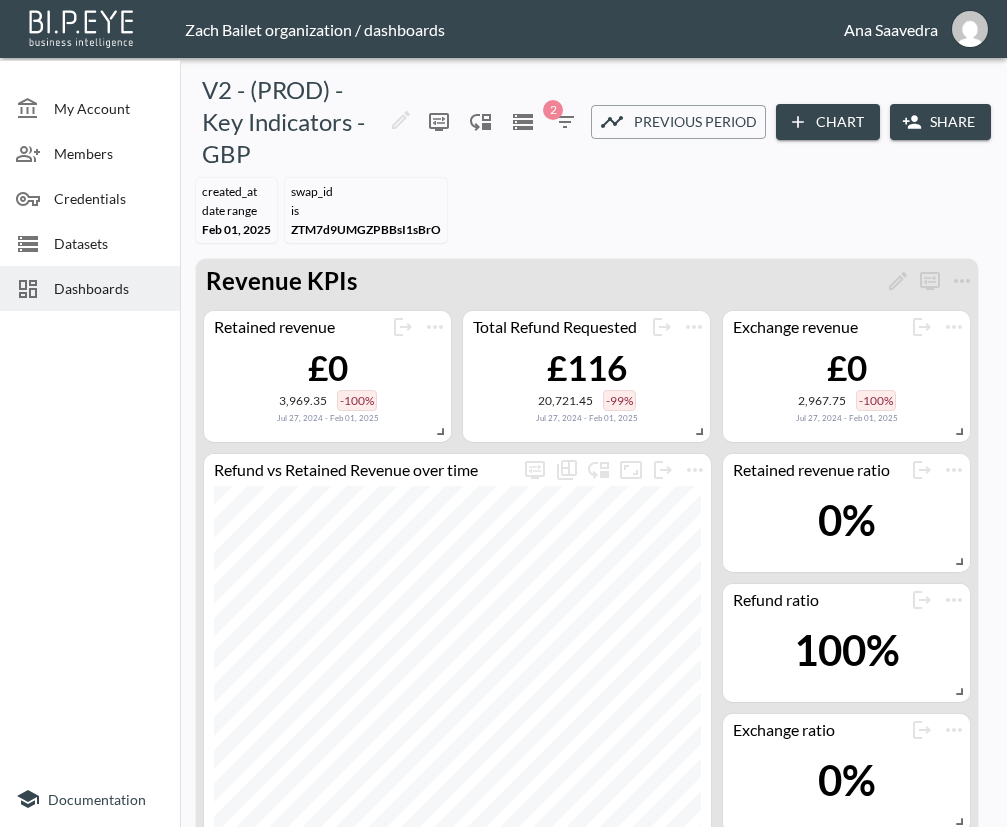 click on "Dashboards" at bounding box center (109, 288) 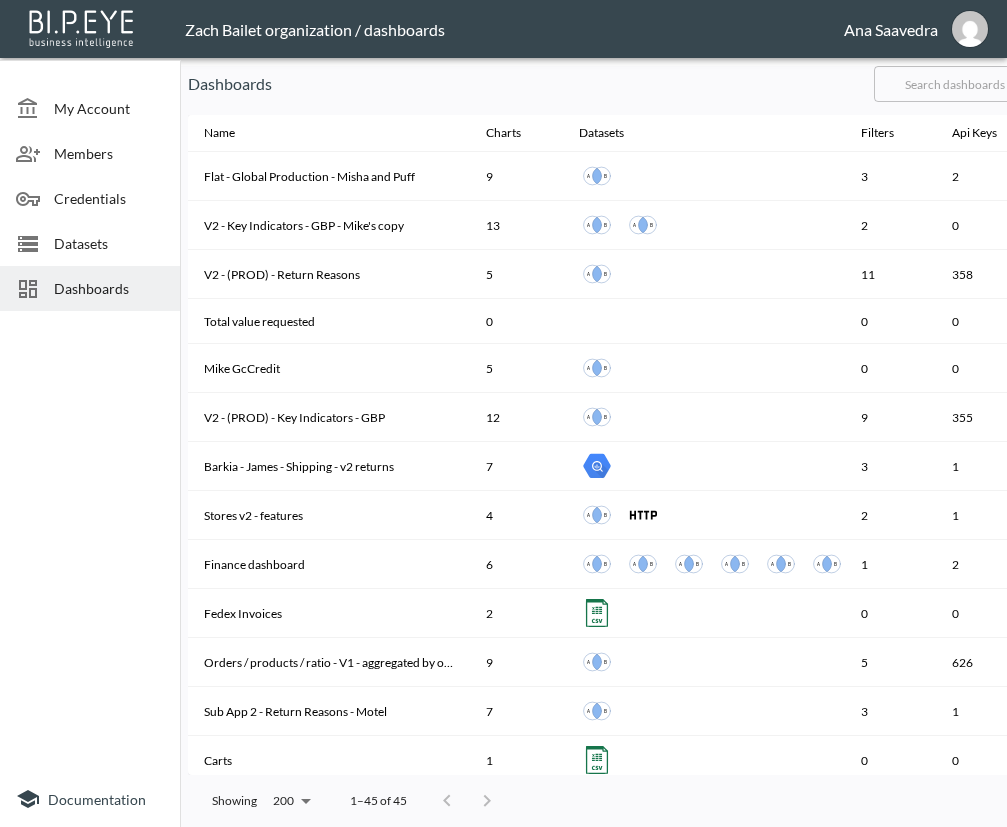 click at bounding box center [955, 84] 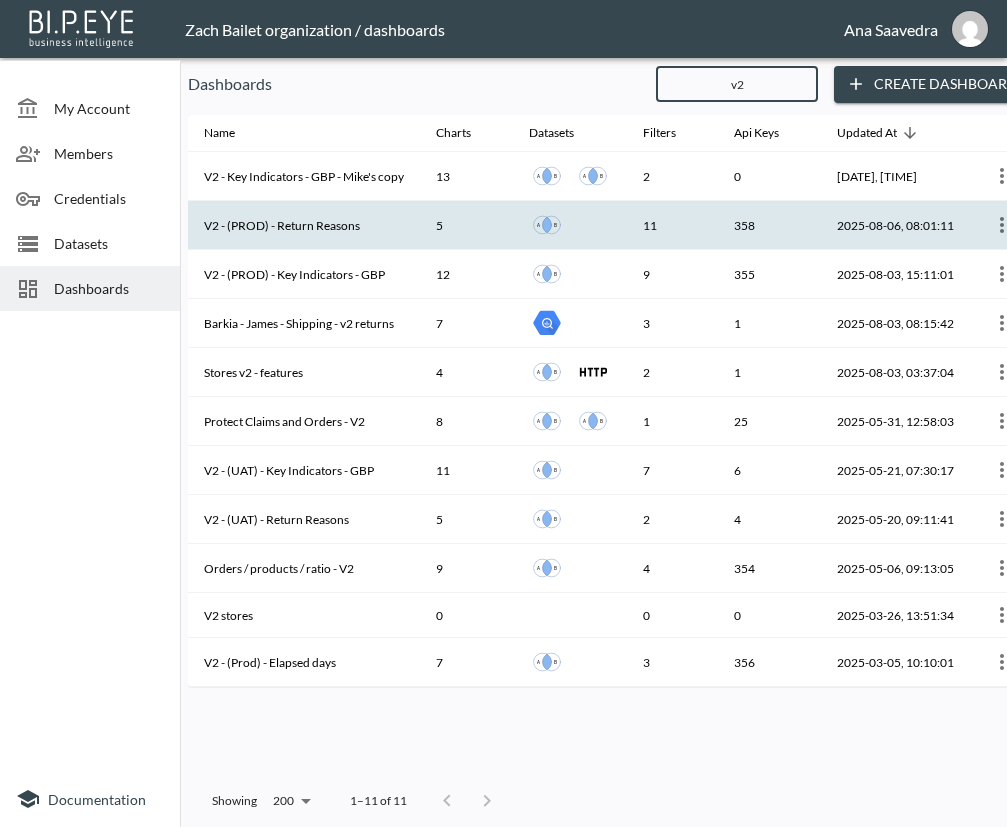 type on "v2" 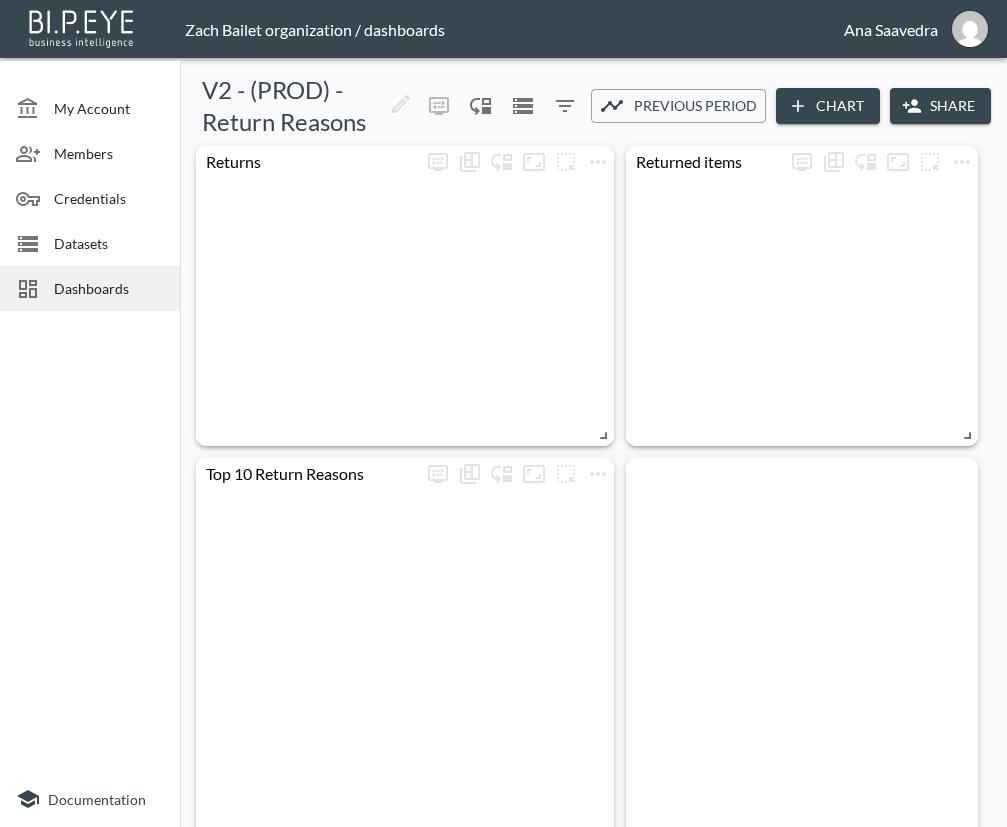 click 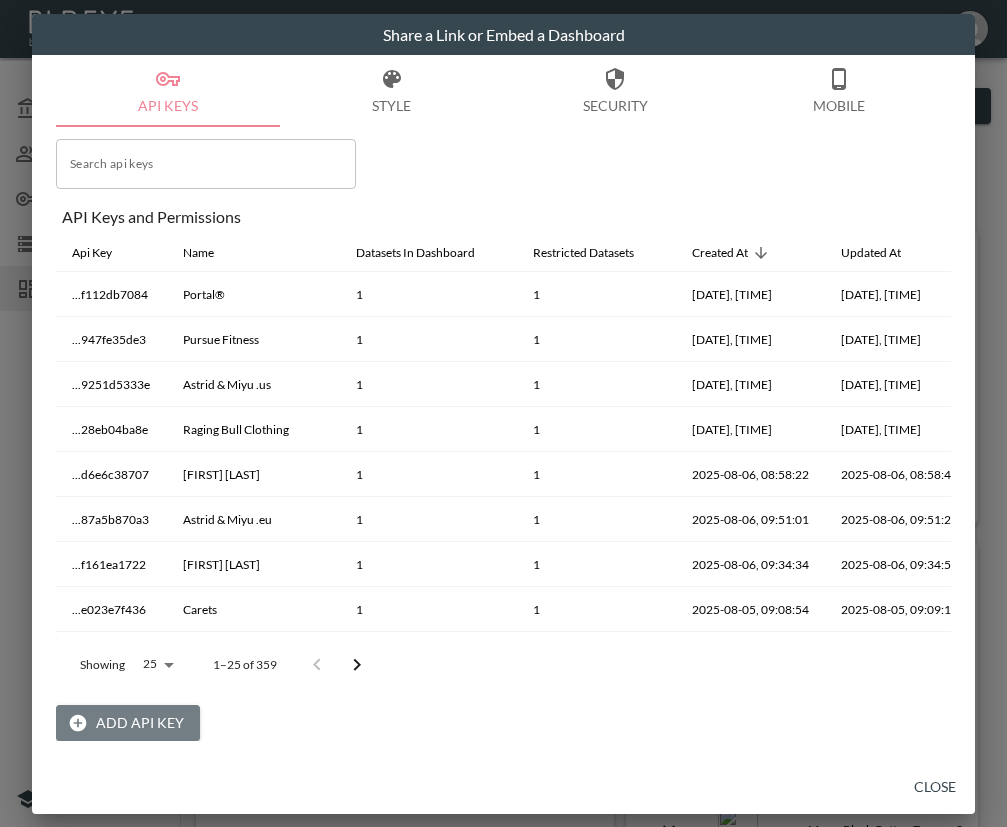 click on "Add API Key" at bounding box center (128, 723) 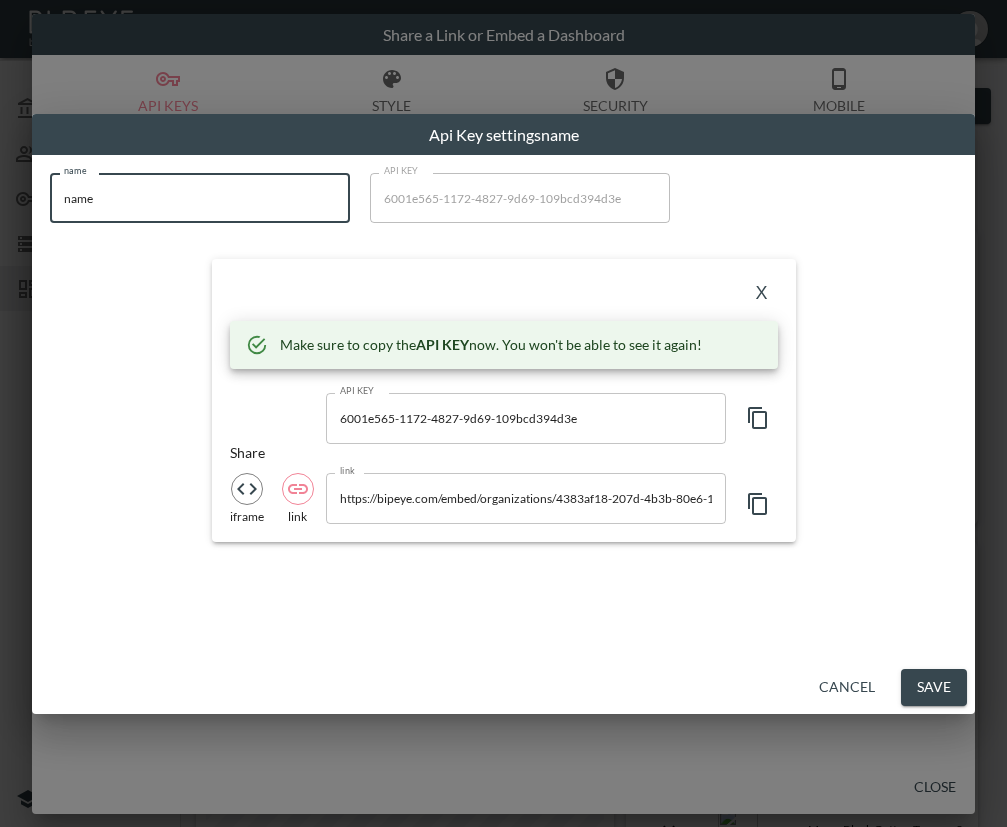 drag, startPoint x: 240, startPoint y: 198, endPoint x: -10, endPoint y: 232, distance: 252.3014 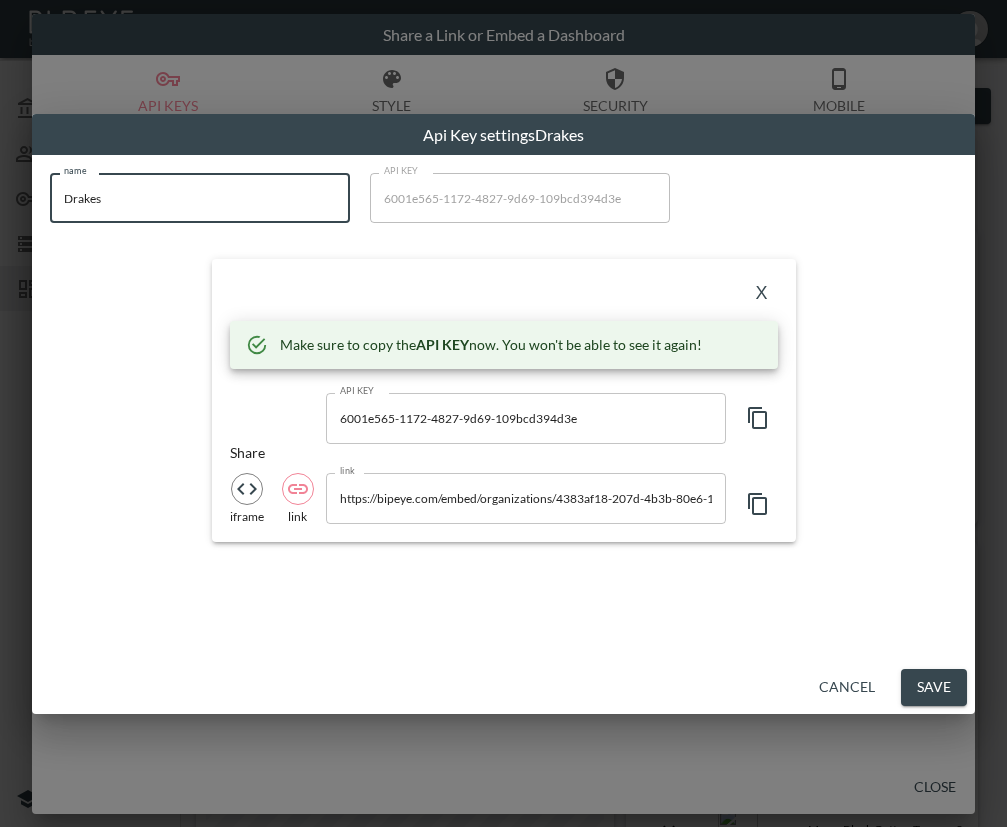type on "Drakes" 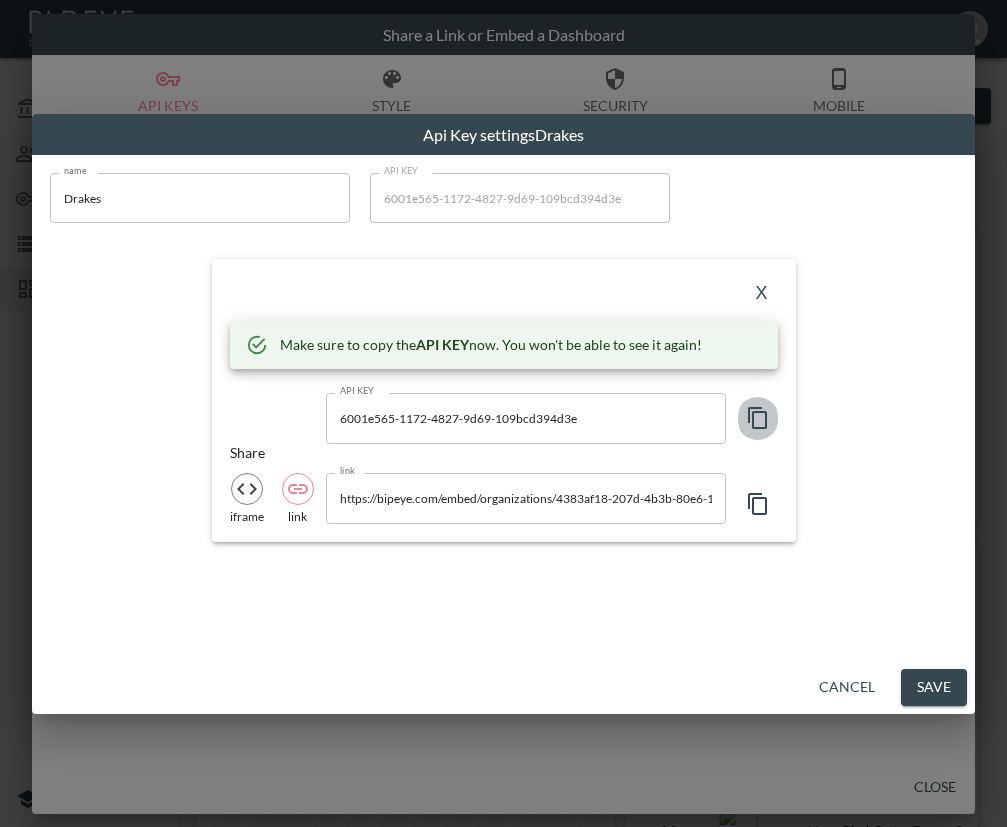 click 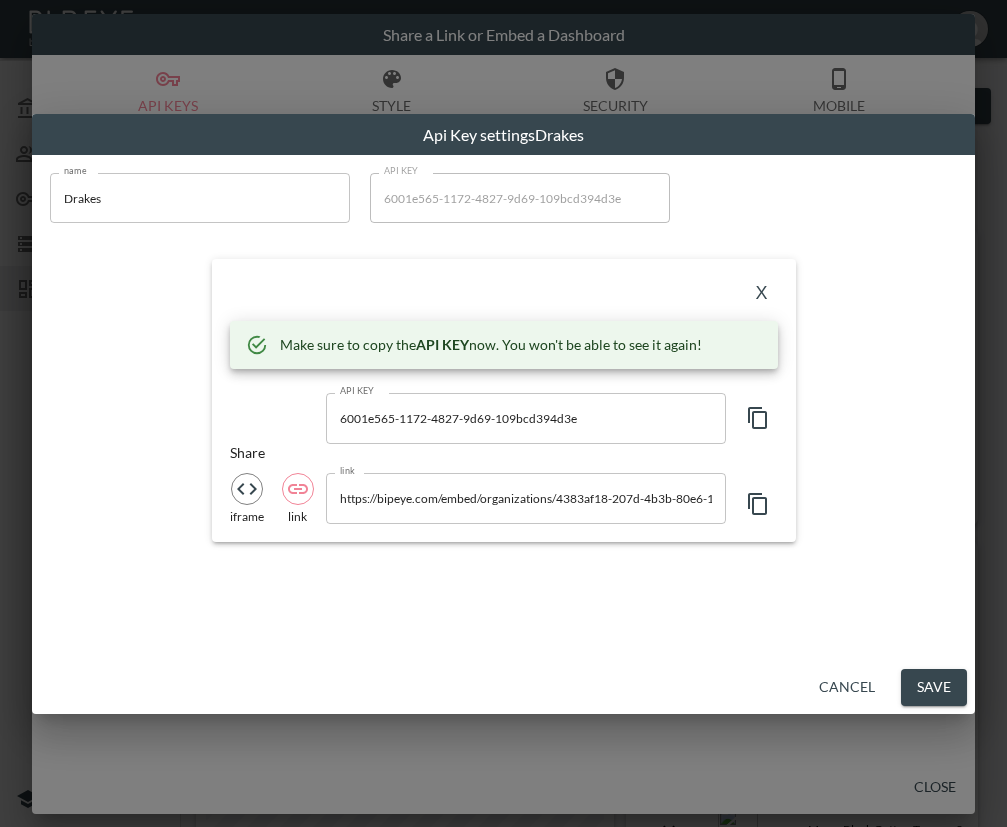 drag, startPoint x: 473, startPoint y: 285, endPoint x: 591, endPoint y: 284, distance: 118.004234 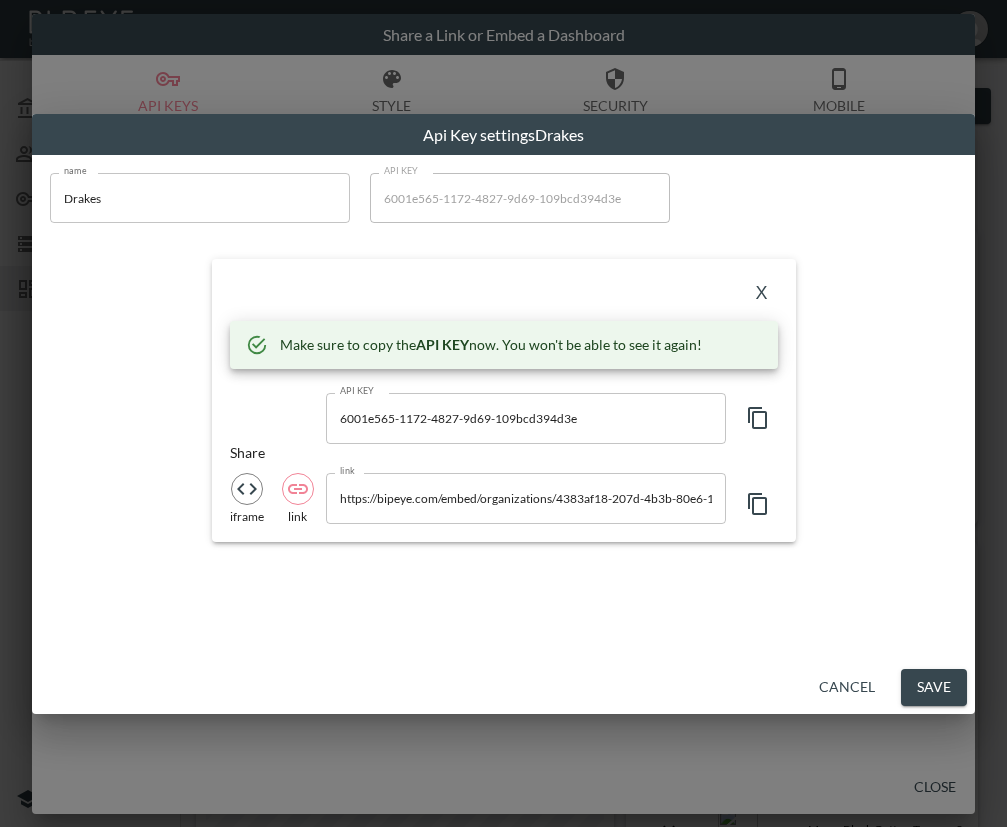 click on "X" at bounding box center (762, 293) 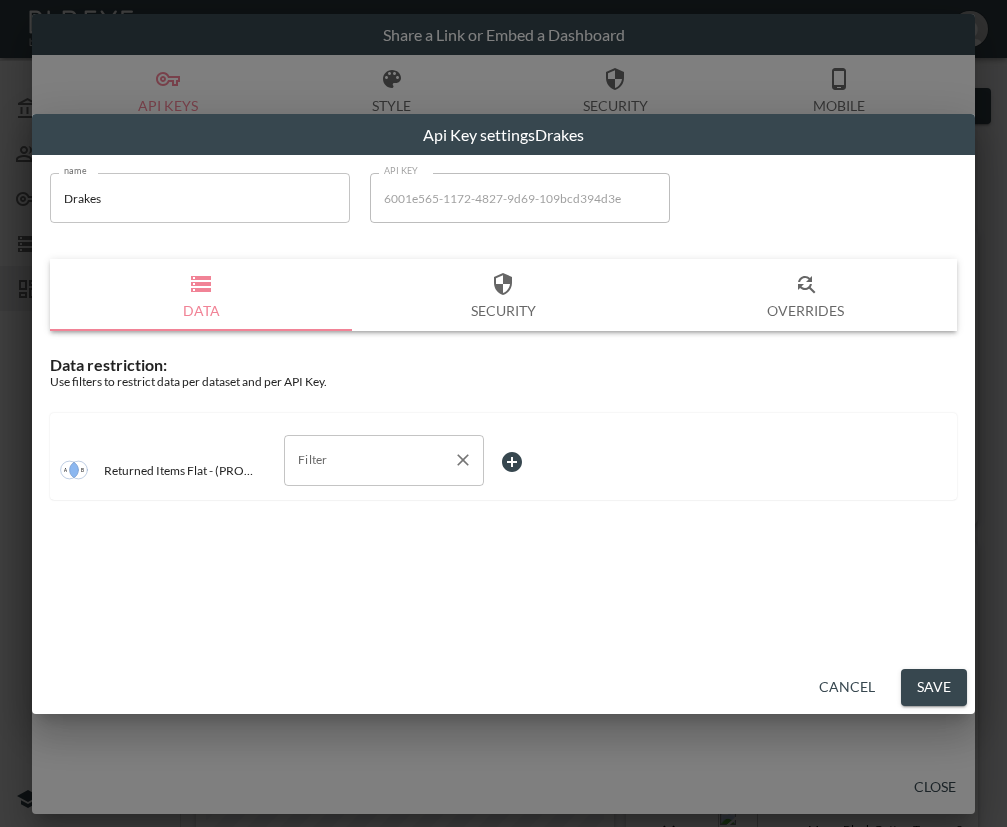 click on "Filter" at bounding box center [369, 460] 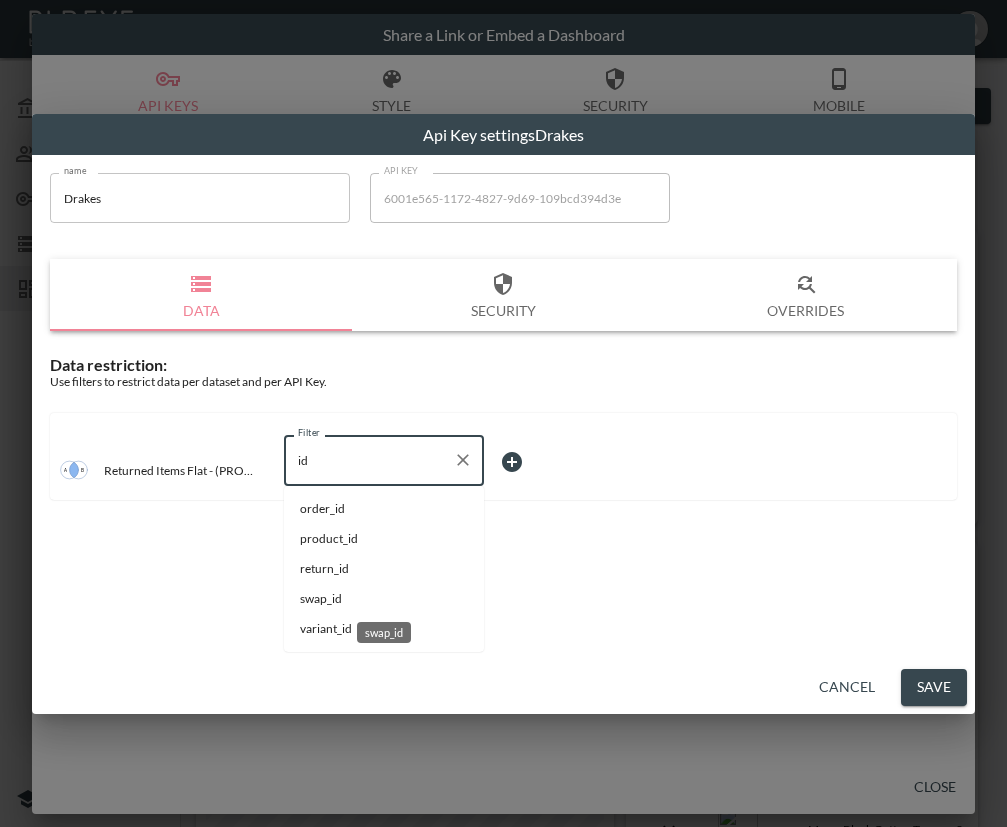 click on "swap_id" at bounding box center (384, 599) 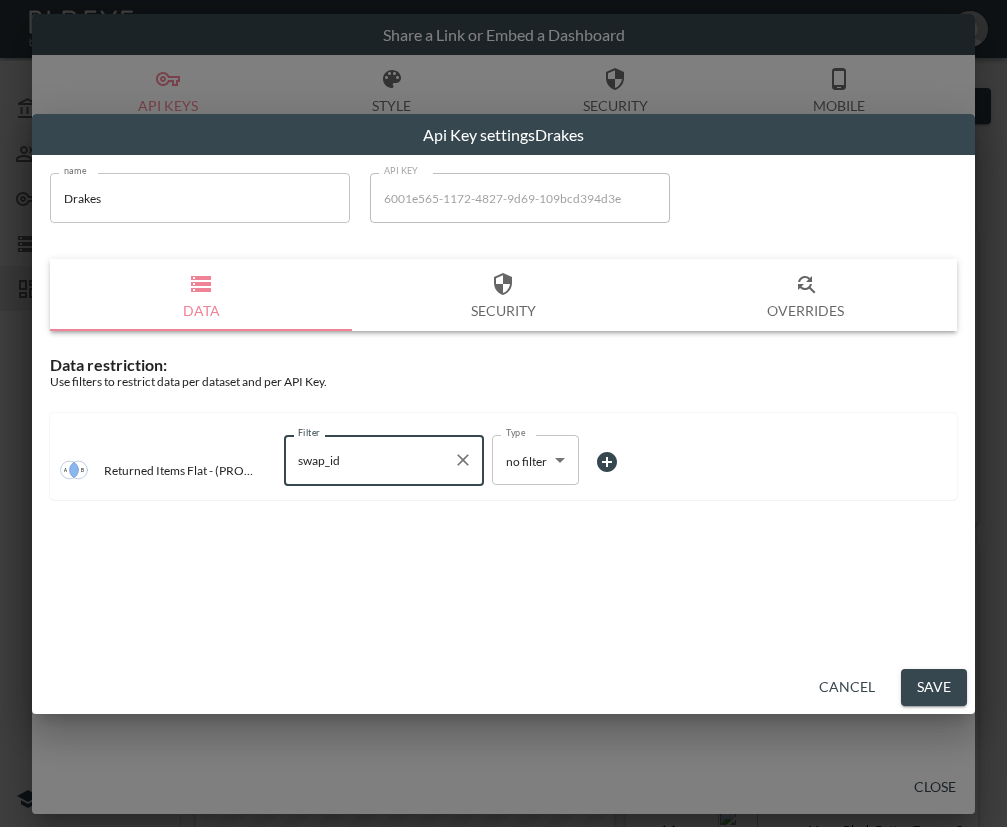 type on "swap_id" 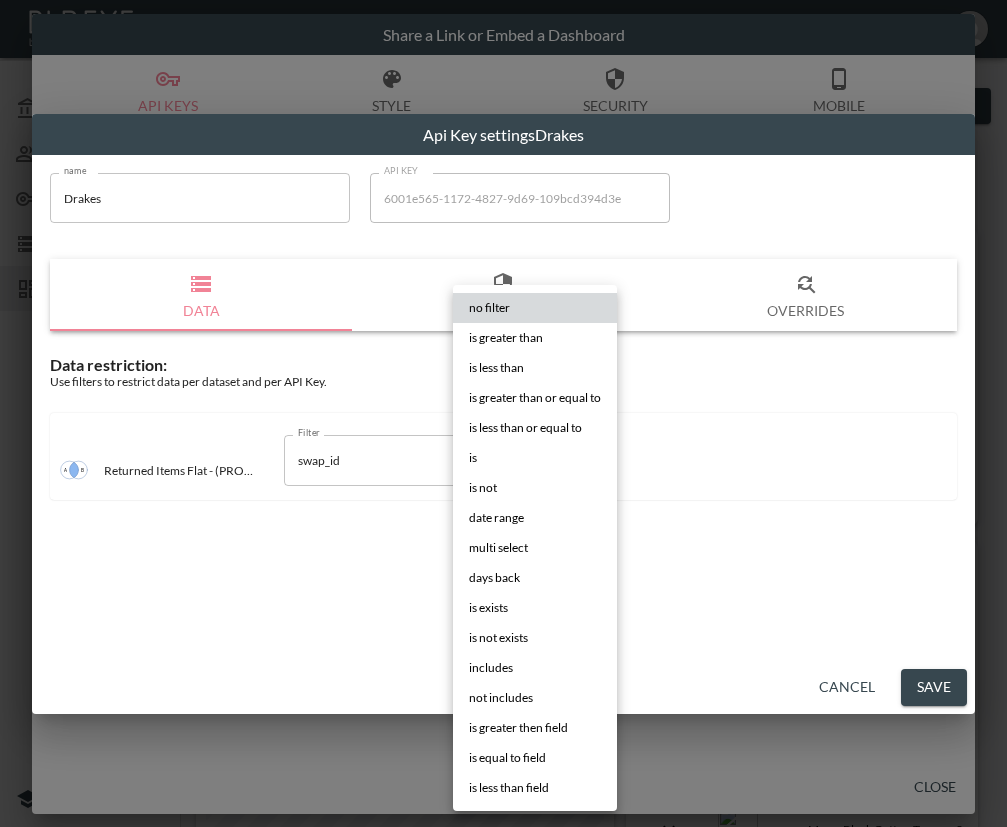 click on "BI.P.EYE, Interactive Analytics Dashboards - app [FIRST] [LAST] organization / dashboards [FIRST]   [LAST] My Account Members Credentials Datasets Dashboards Documentation V2 - (PROD) - Return Reasons 0 2 Previous period Chart Share return_date   DATE RANGE Feb 01, [YEAR]       swap_id   IS [ALPHANUMERIC]     Products returned Shopify Order Date Image Product Name Return Type Shipment From Address Country Title Sku Quantity Main Reason Sub Reason Feedback Original Unit Price Pre Calculated Price Variant Id Tax Applied Per Item Weight Discounted Unit Price Processed Weight Unit Product Id Return Id Return Date Current Price Discount Applied Per Item Intake Reason Order Id Order Name Reason Key Word Return Status Shipping Status Taxable Updated At Store Name [DATE]T[TIME] [PRODUCT NAME] Refund United Kingdom 18/20 Maternity Black Cotton Trouser Set 18/20 1 Item does not fit Item is too big for me 15 15 gid://shopify/ProductVariant/[NUMBER] 2.5 0.3 15 false KILOGRAMS [NUMBER]" at bounding box center (503, 413) 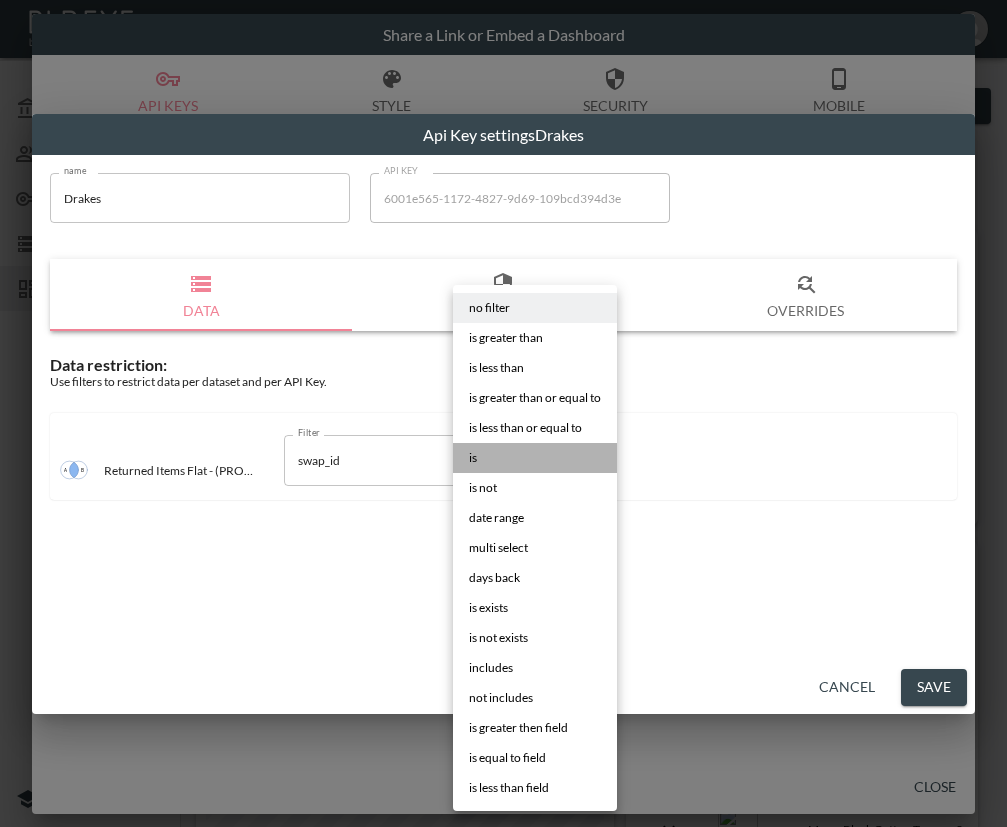 click on "is" at bounding box center (535, 458) 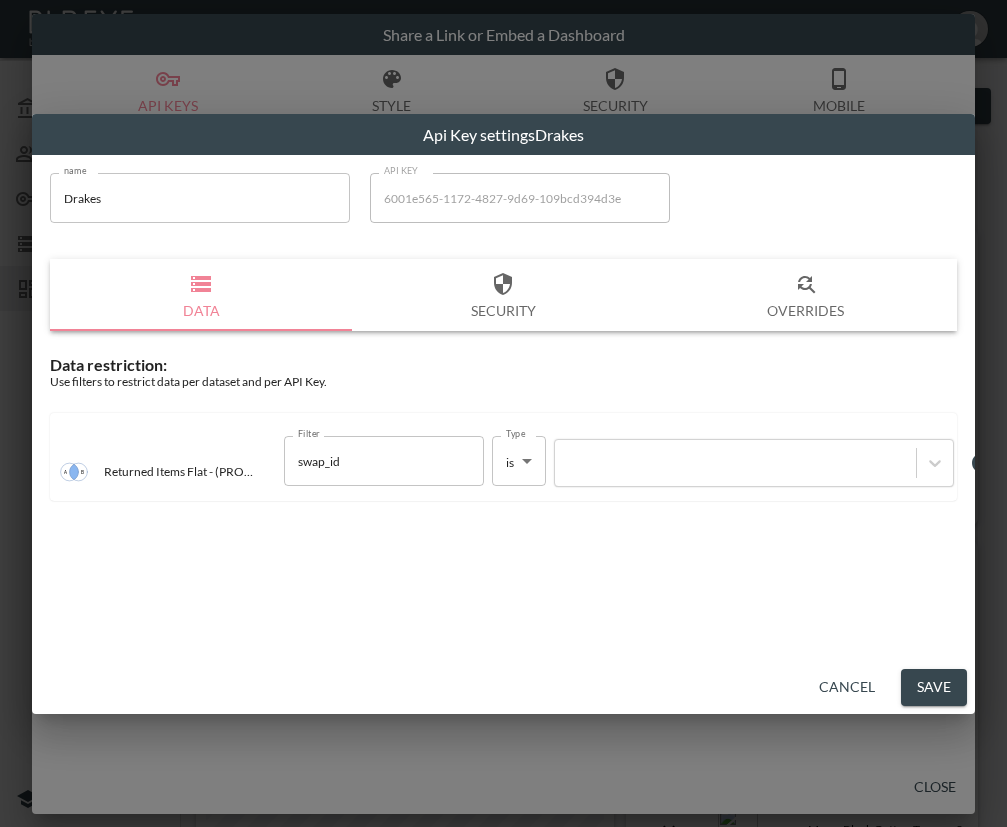 click at bounding box center (735, 463) 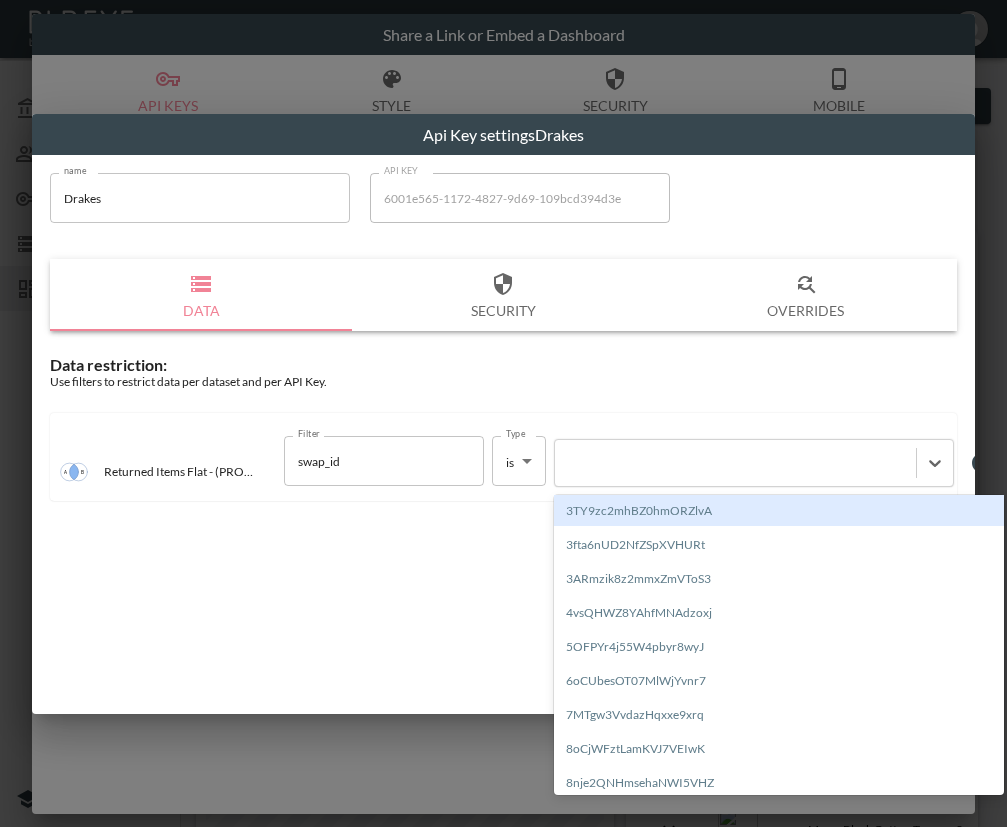 paste on "LbGSMGeiL686Km1066pu" 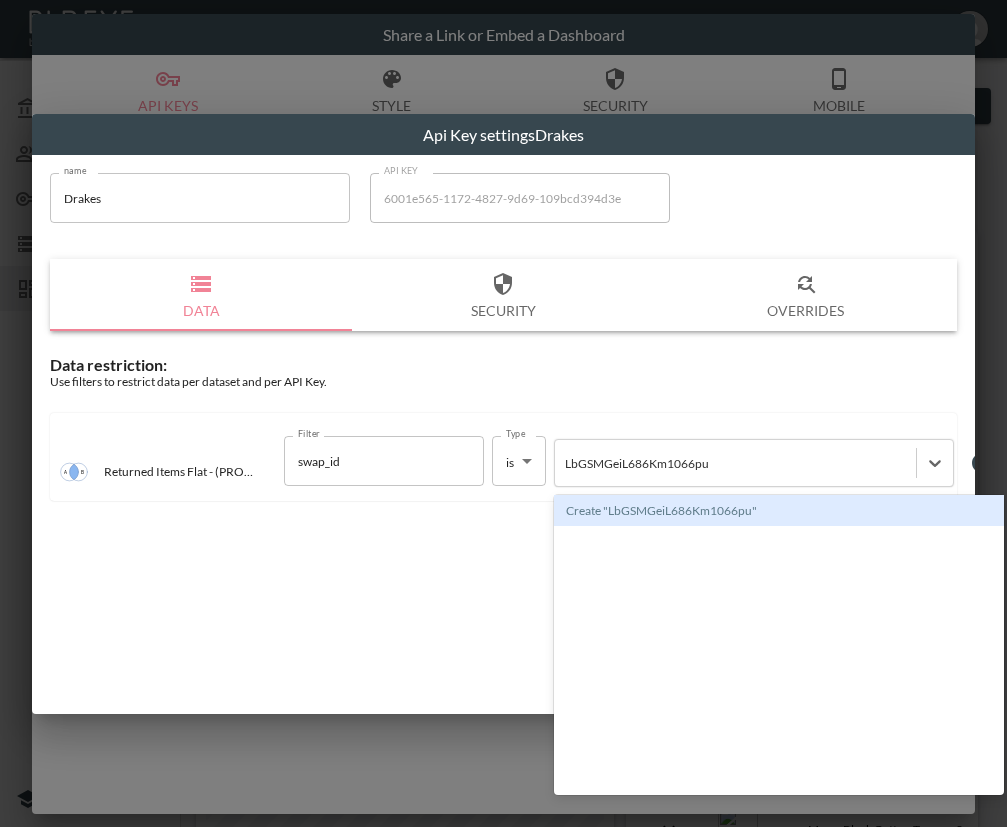 type 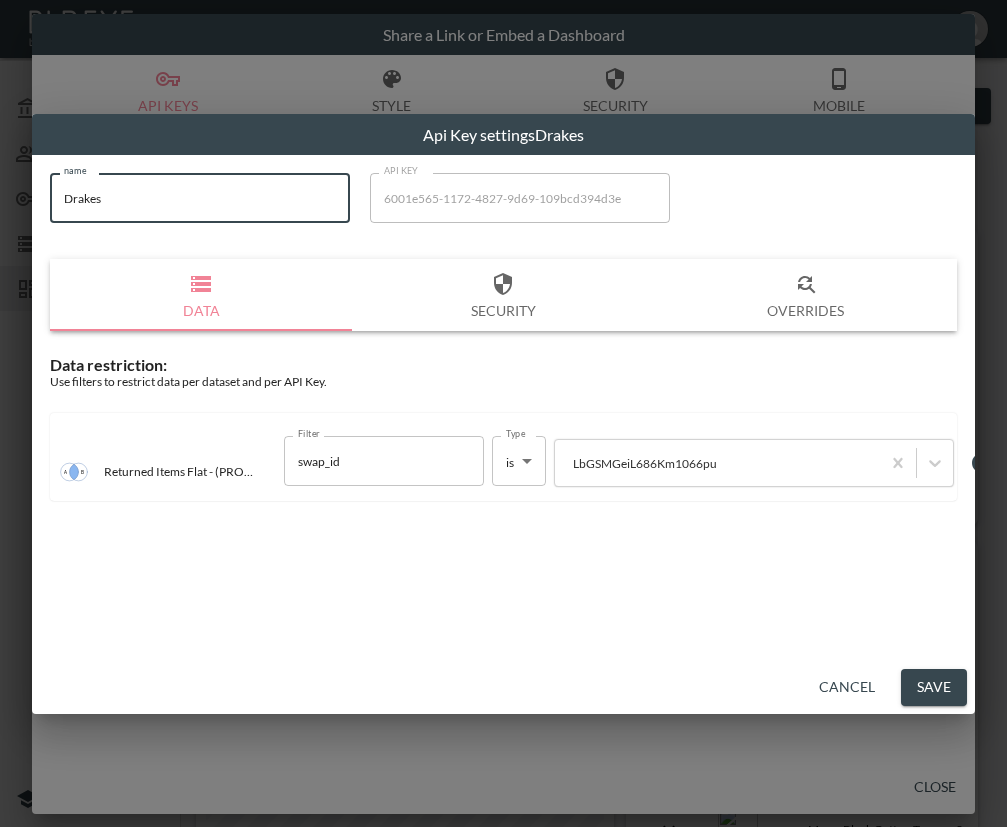 drag, startPoint x: 85, startPoint y: 209, endPoint x: -5, endPoint y: 213, distance: 90.088844 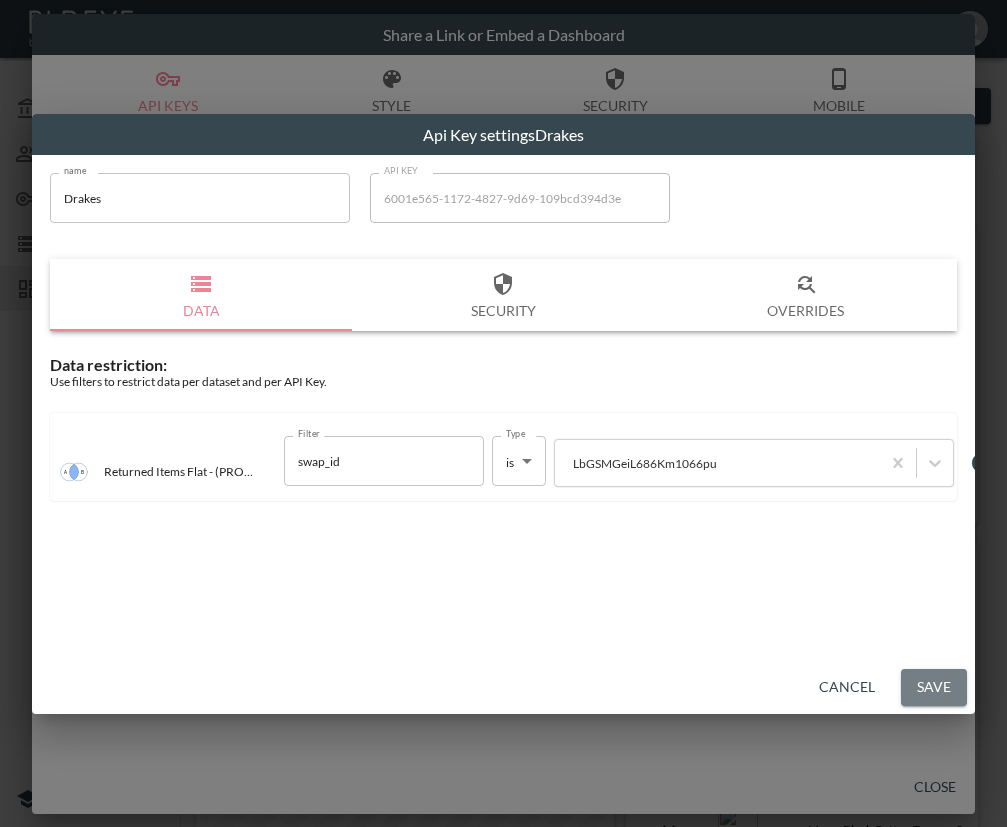 click on "Save" at bounding box center [934, 687] 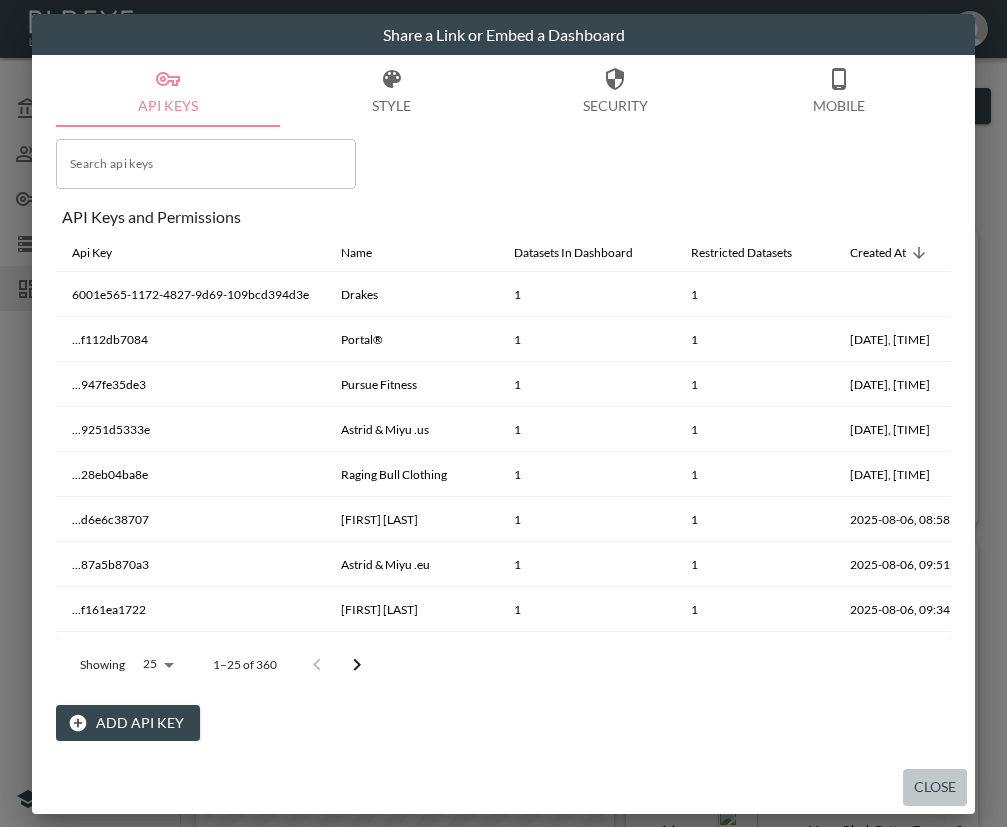 click on "Close" at bounding box center [935, 787] 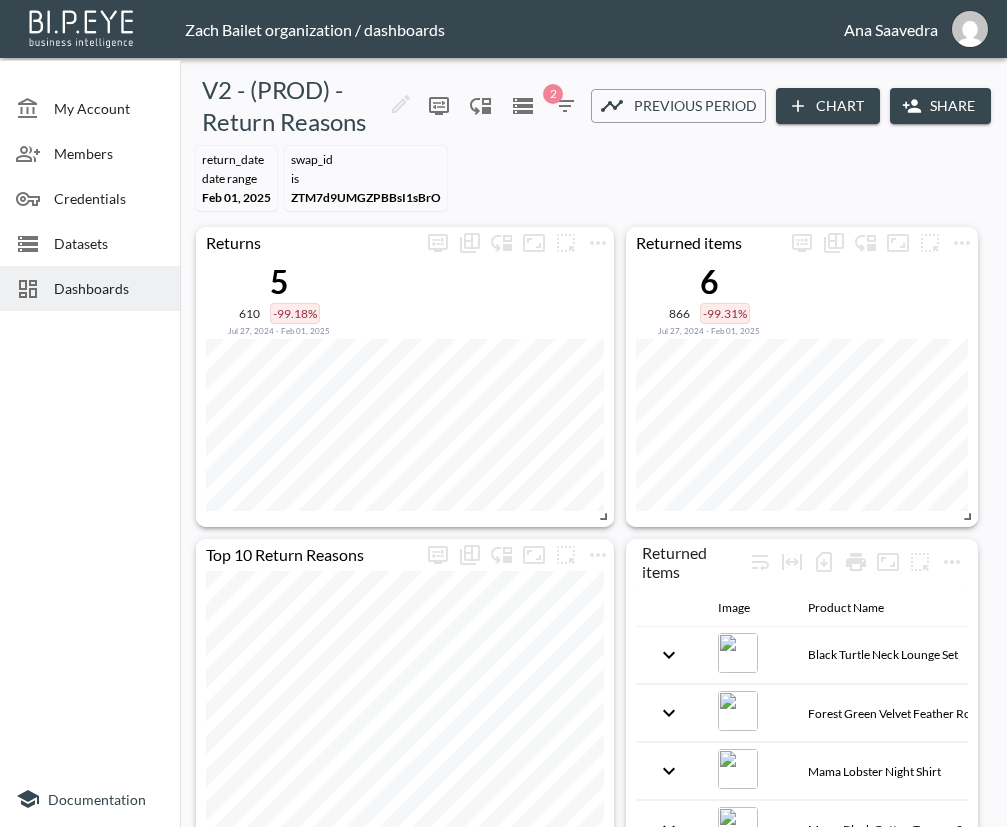 click on "Dashboards" at bounding box center (109, 288) 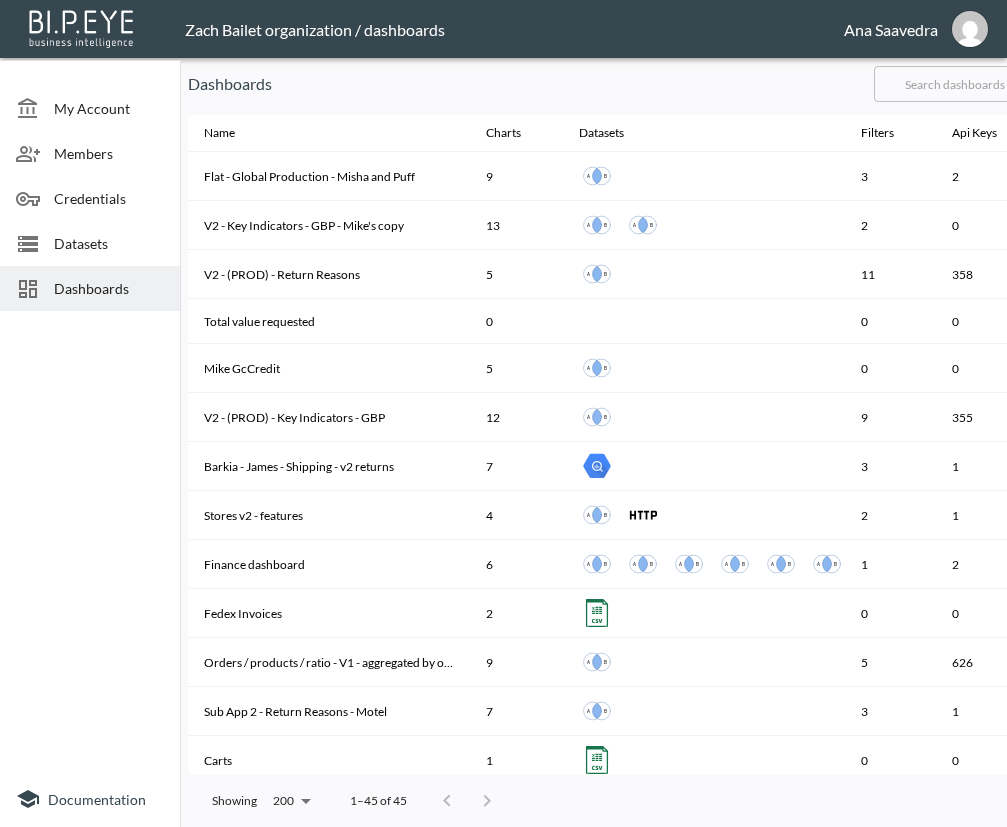 click at bounding box center (955, 84) 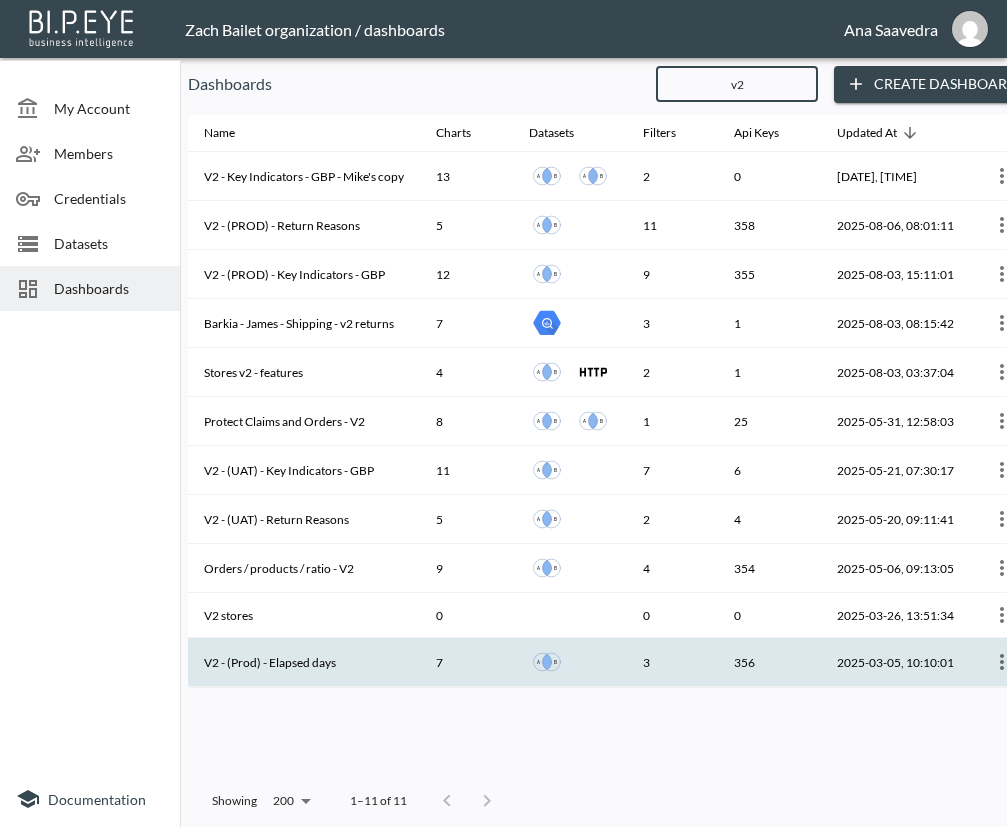 type on "v2" 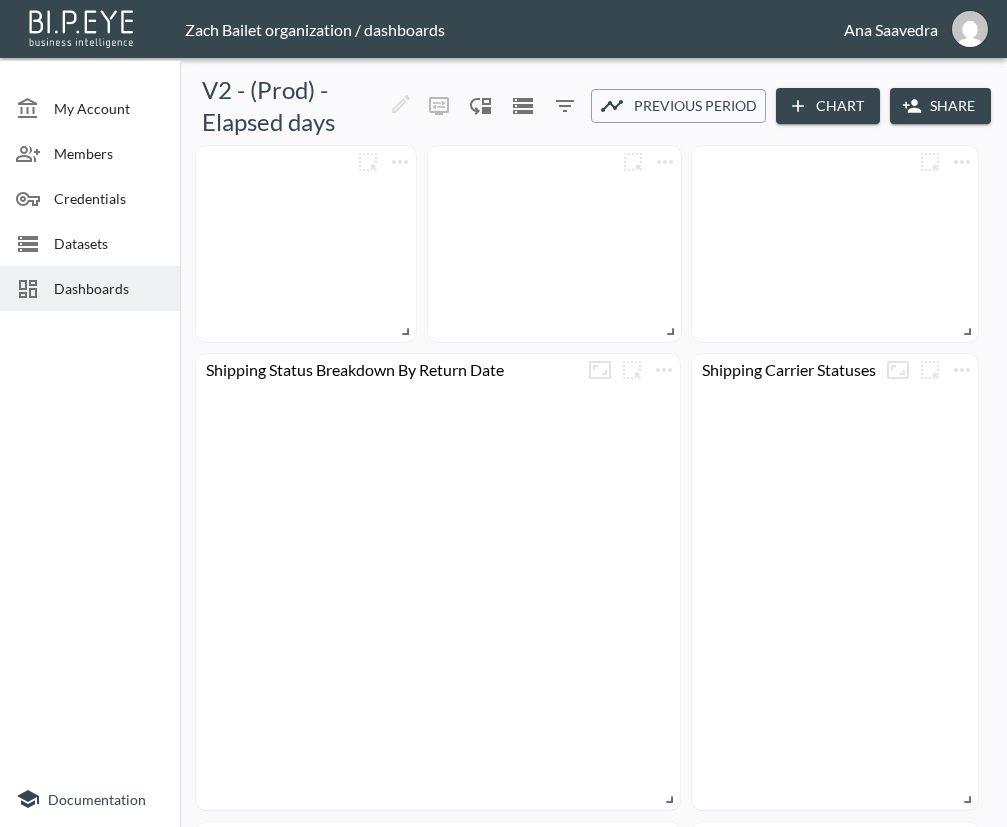 click 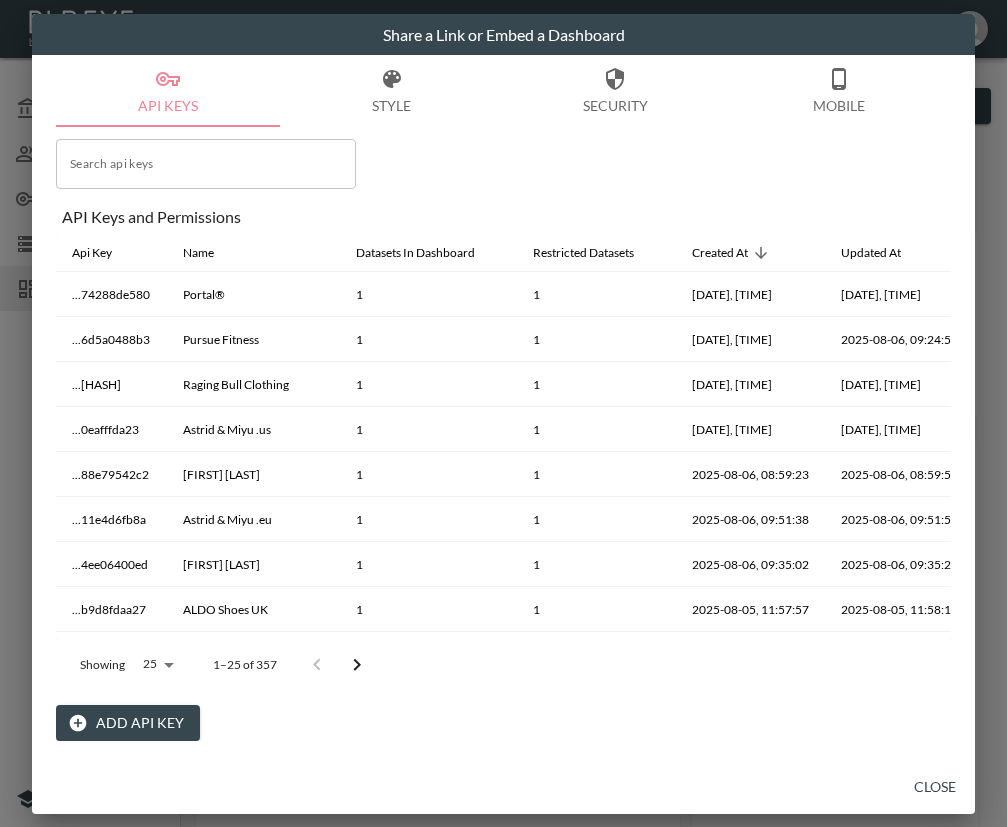 click on "Add API Key" at bounding box center (128, 723) 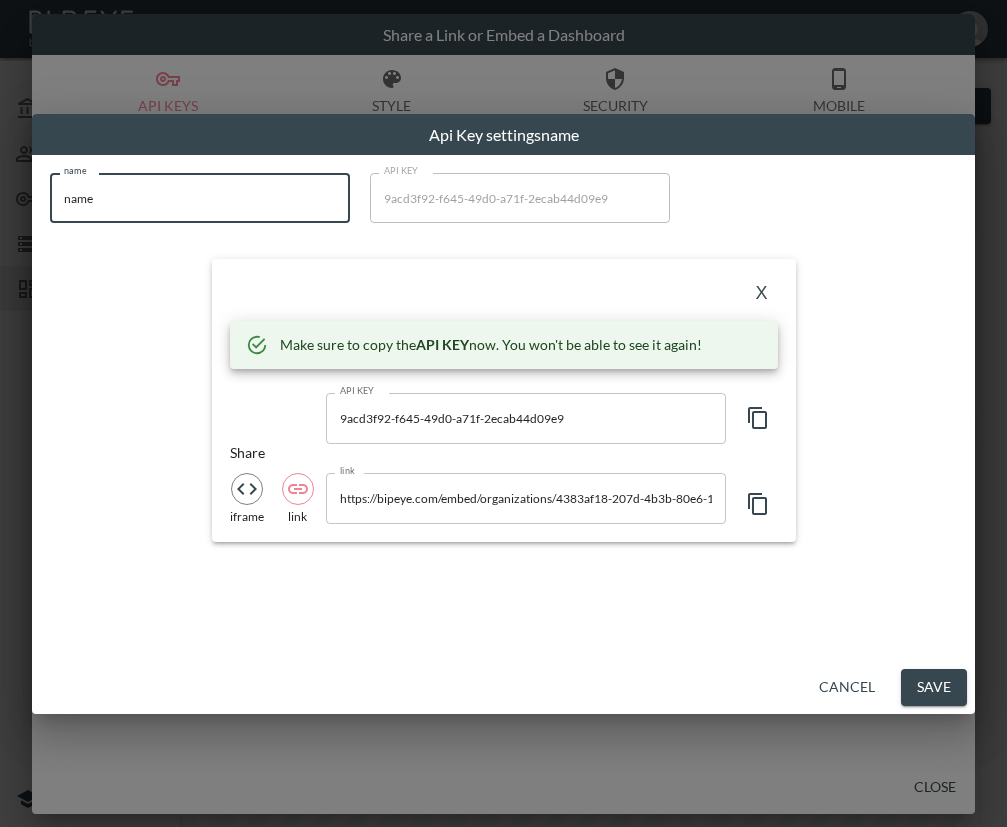 drag, startPoint x: 163, startPoint y: 202, endPoint x: -10, endPoint y: 216, distance: 173.56555 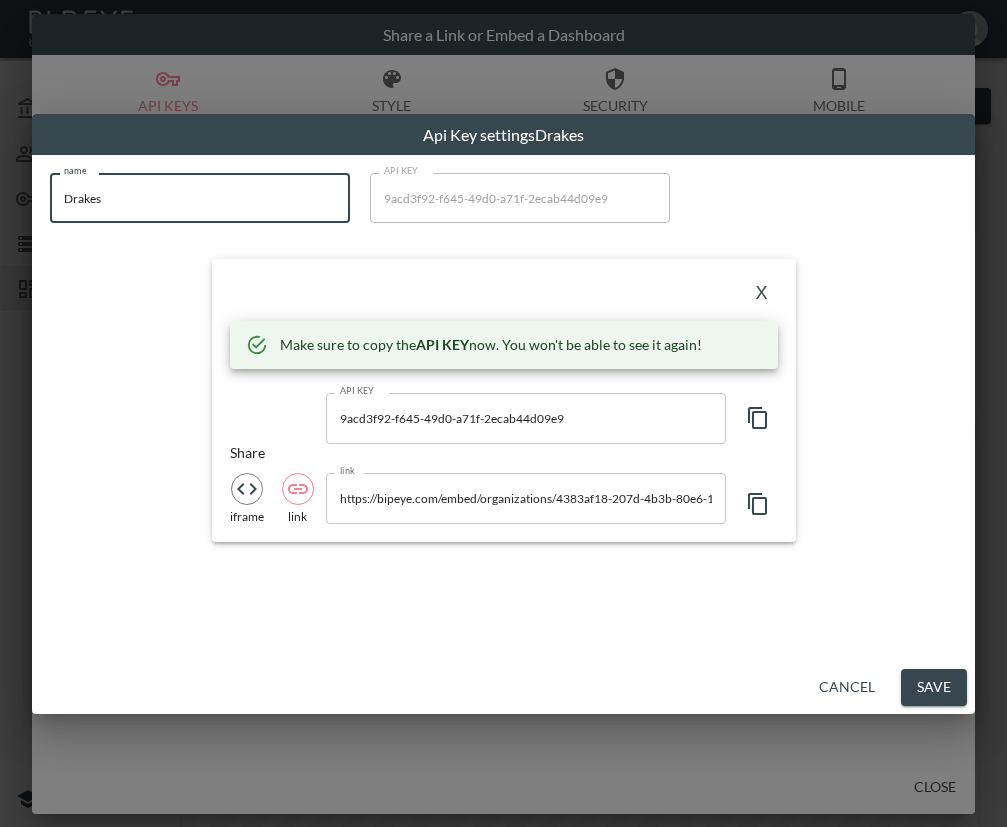 type on "Drakes" 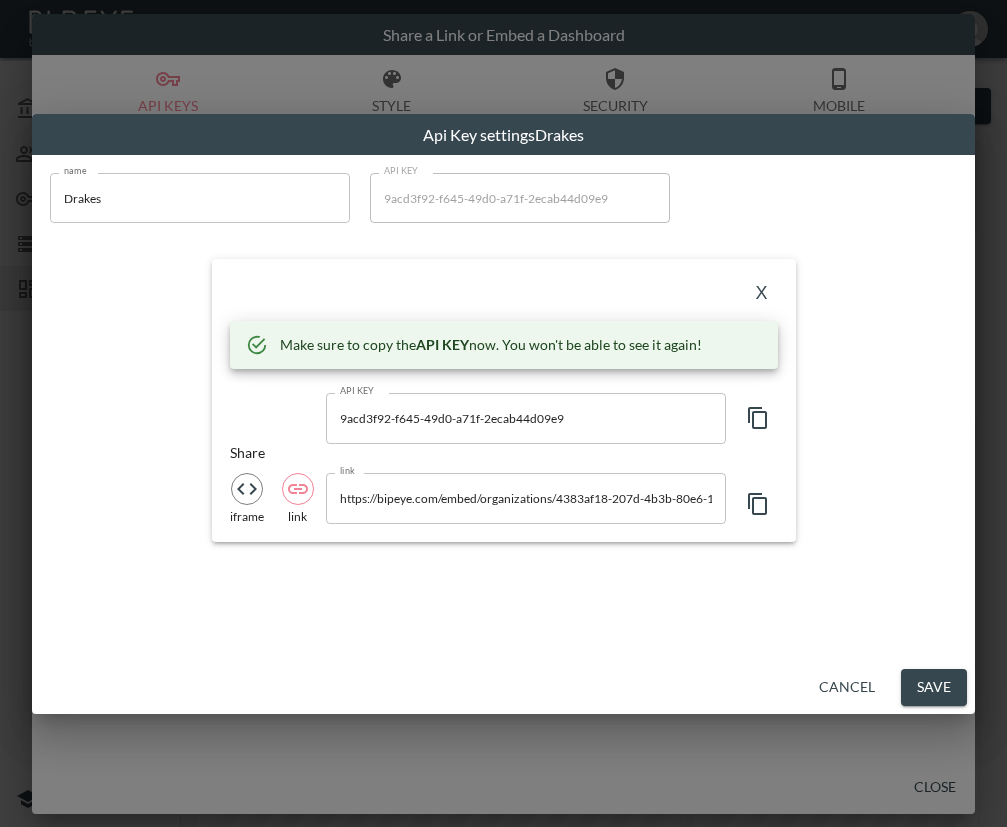 drag, startPoint x: 411, startPoint y: 298, endPoint x: 624, endPoint y: 269, distance: 214.96512 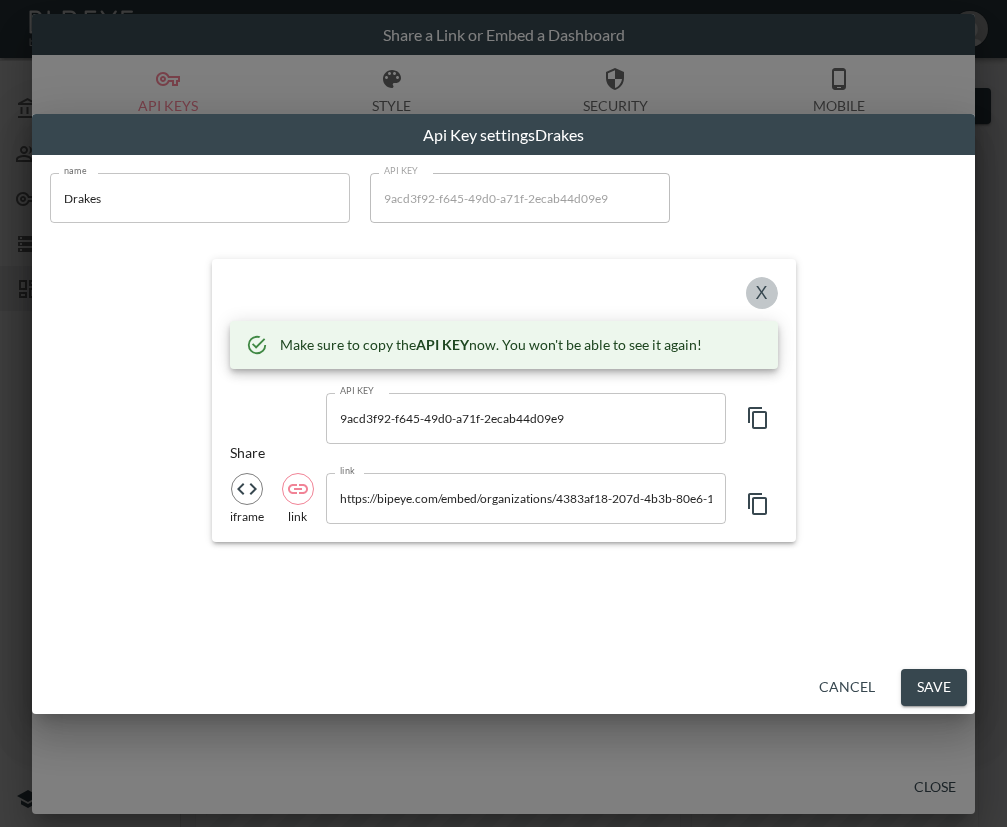 click on "X" at bounding box center (762, 293) 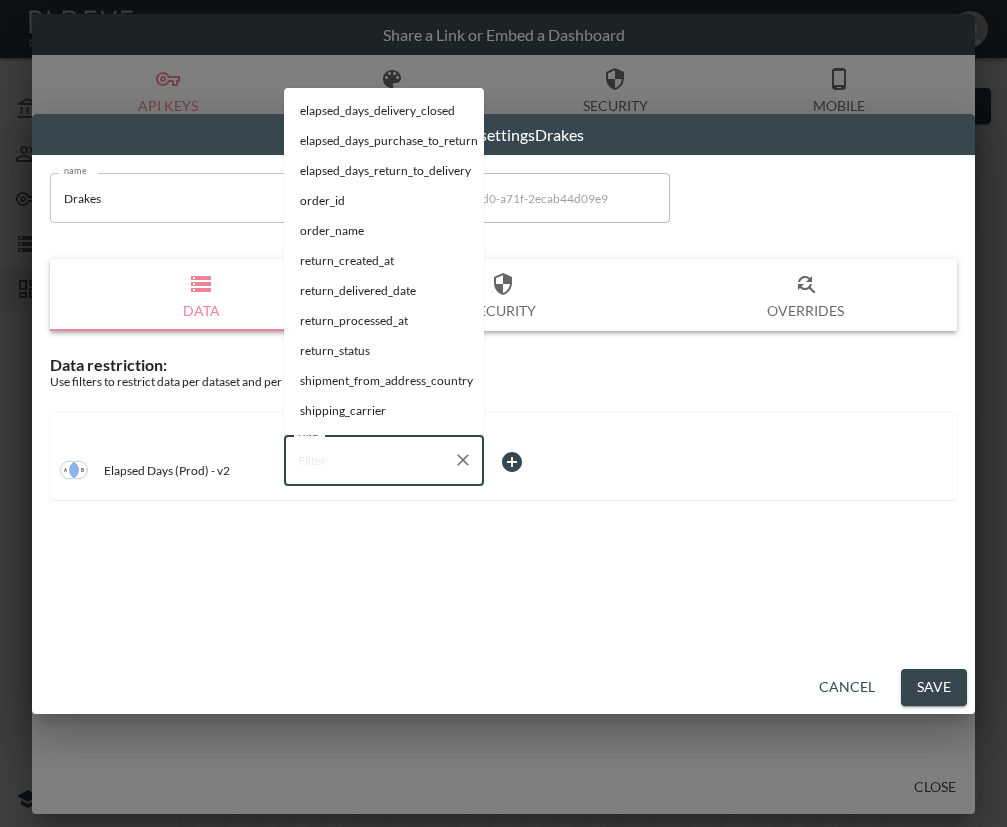 click on "Filter" at bounding box center (369, 460) 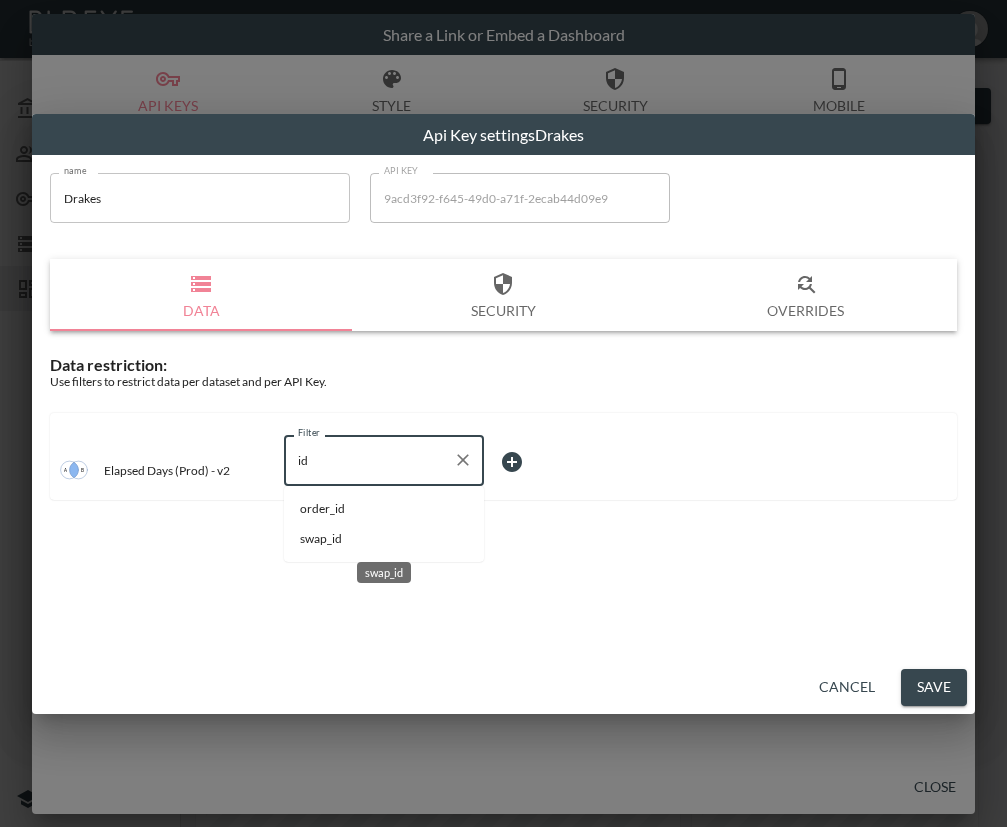 click on "swap_id" at bounding box center [384, 539] 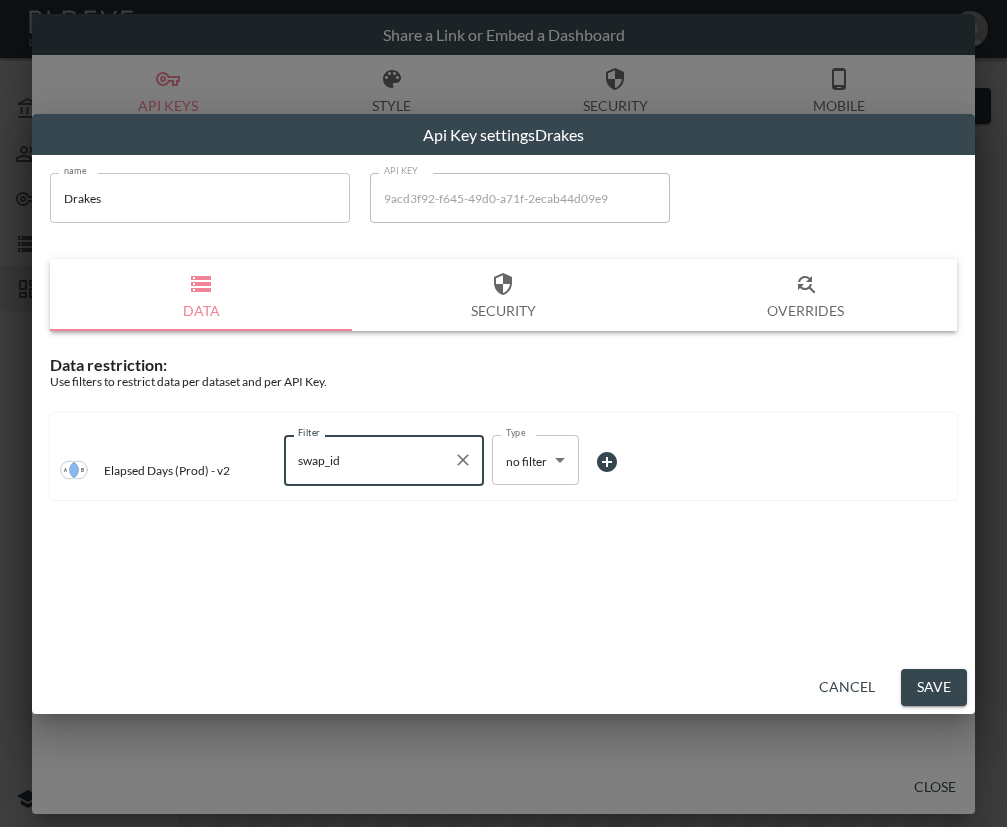 type on "swap_id" 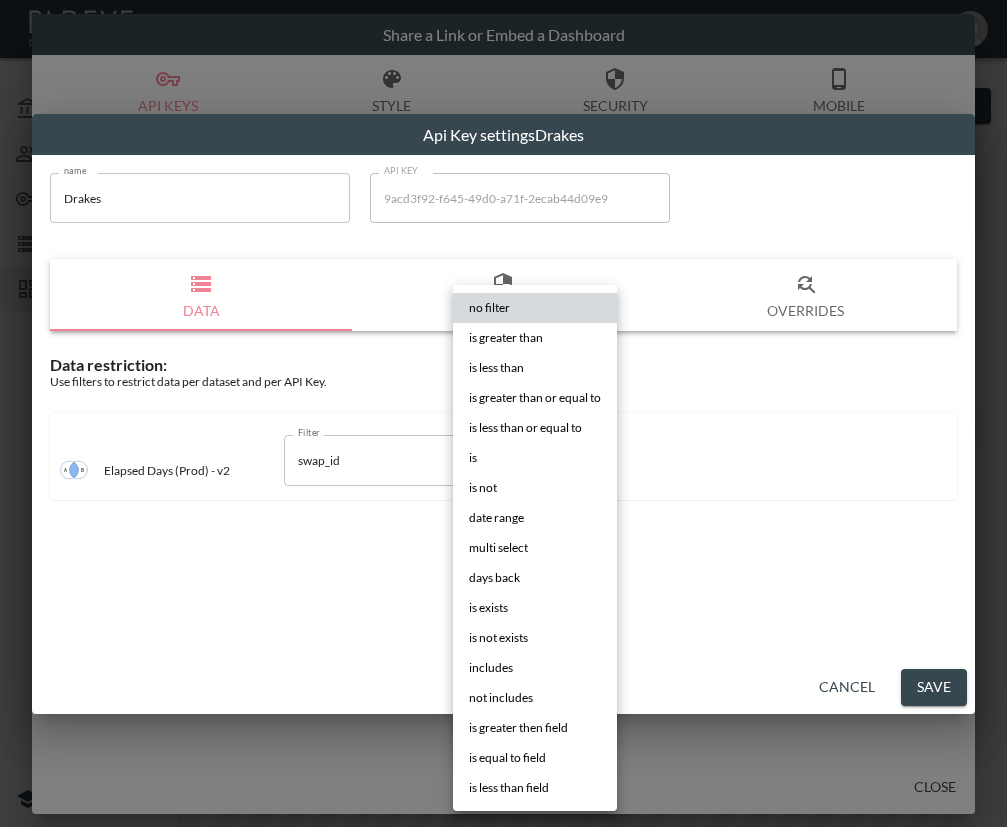 click on "is" at bounding box center (535, 458) 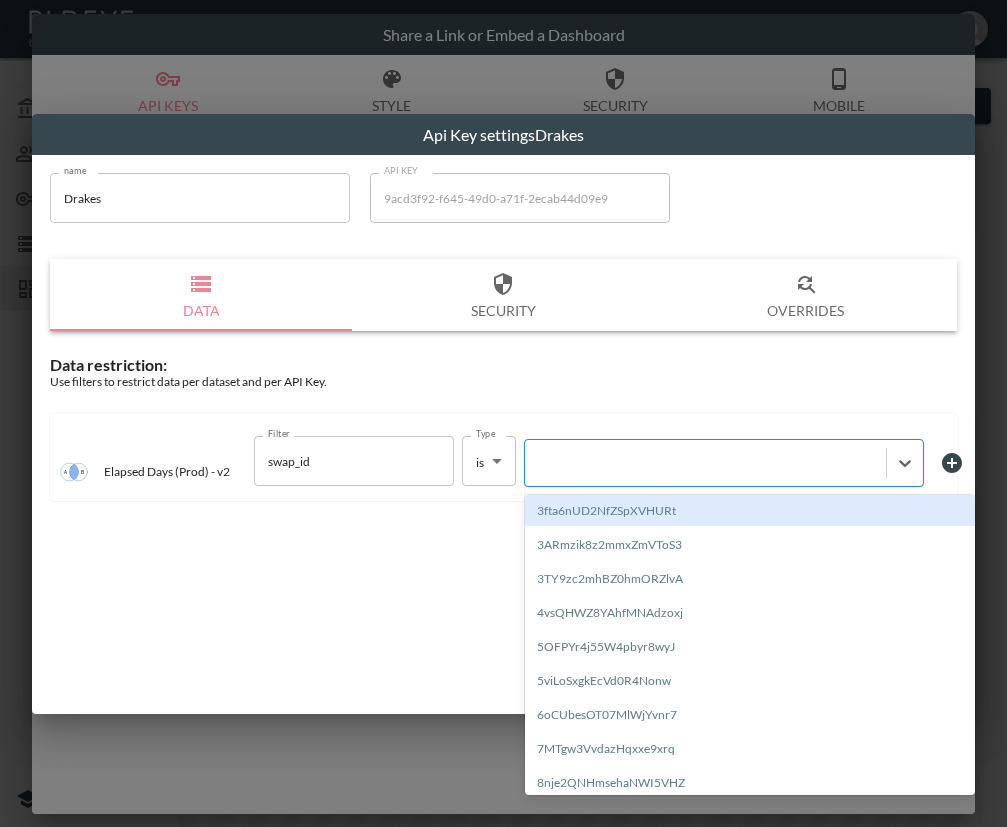 click at bounding box center [705, 463] 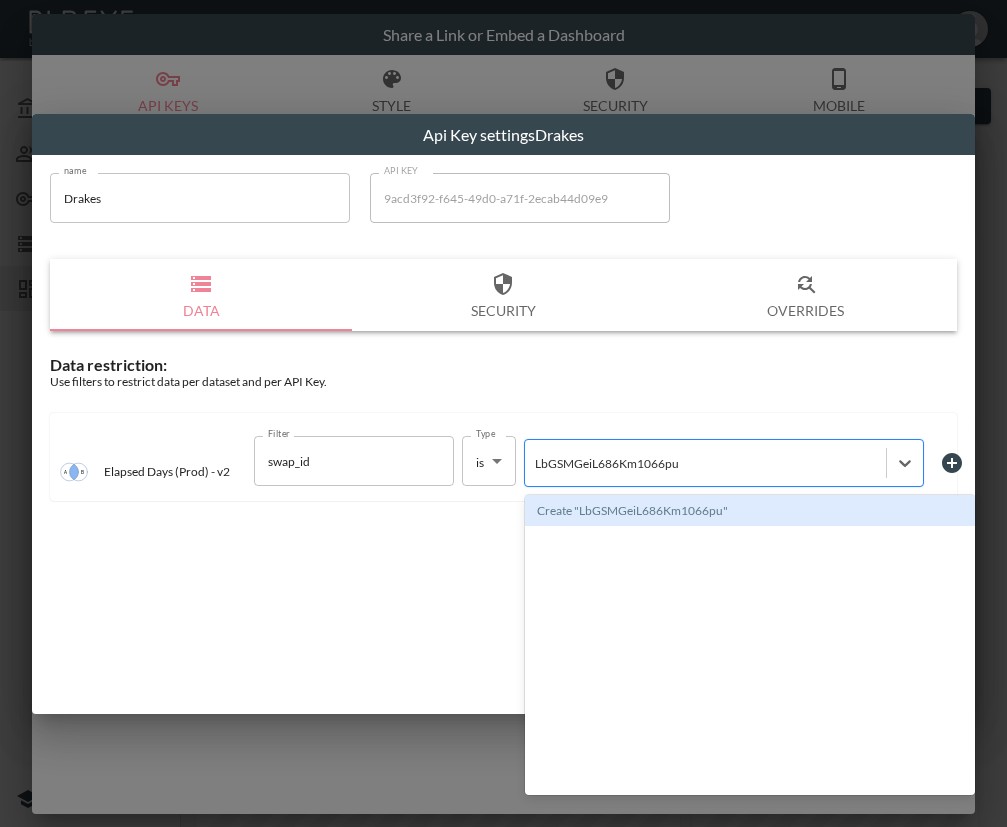 type 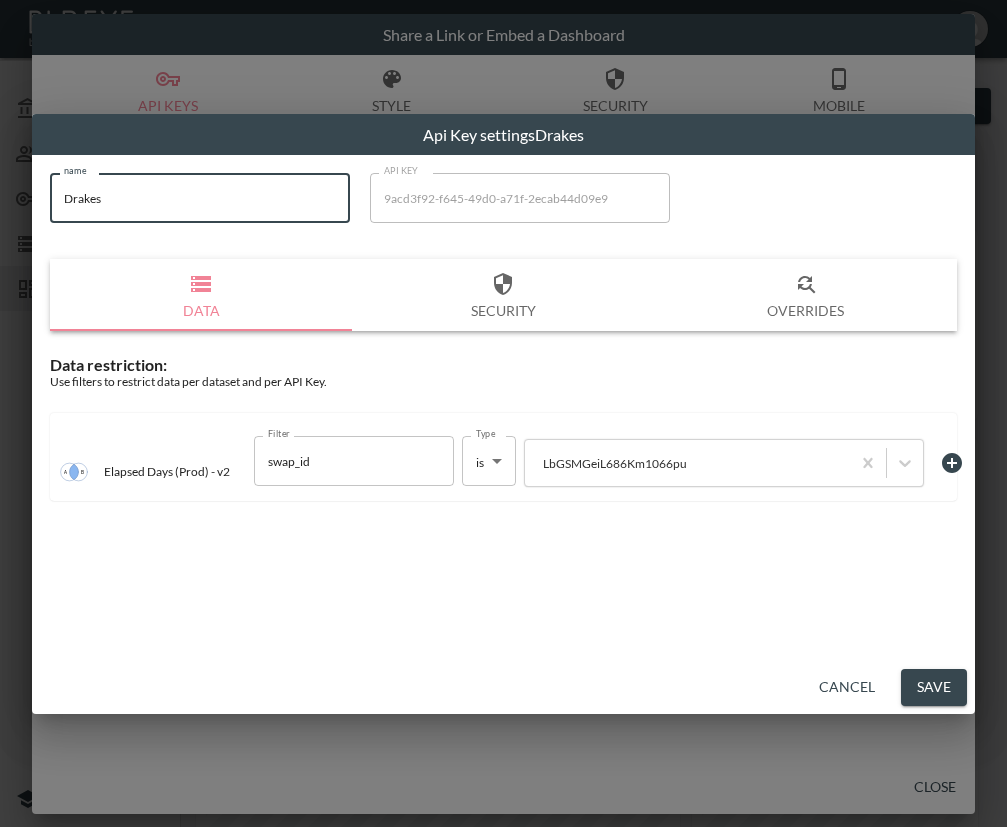 drag, startPoint x: 143, startPoint y: 206, endPoint x: 39, endPoint y: 204, distance: 104.019226 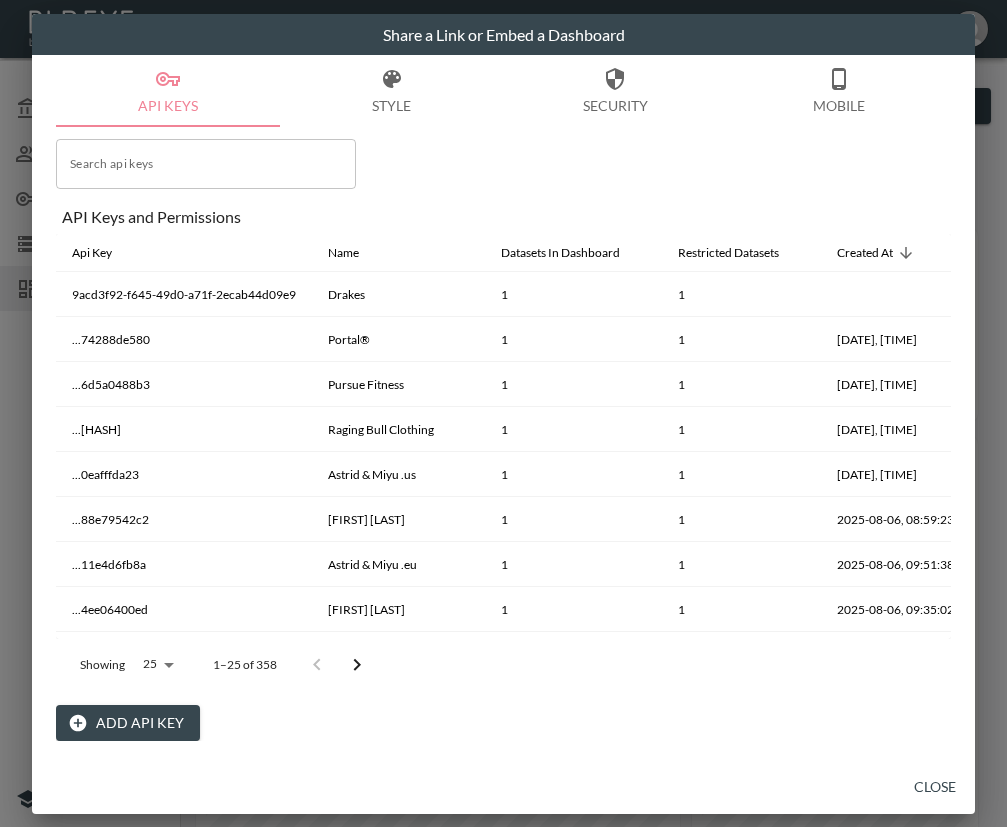 click on "Close" at bounding box center (935, 787) 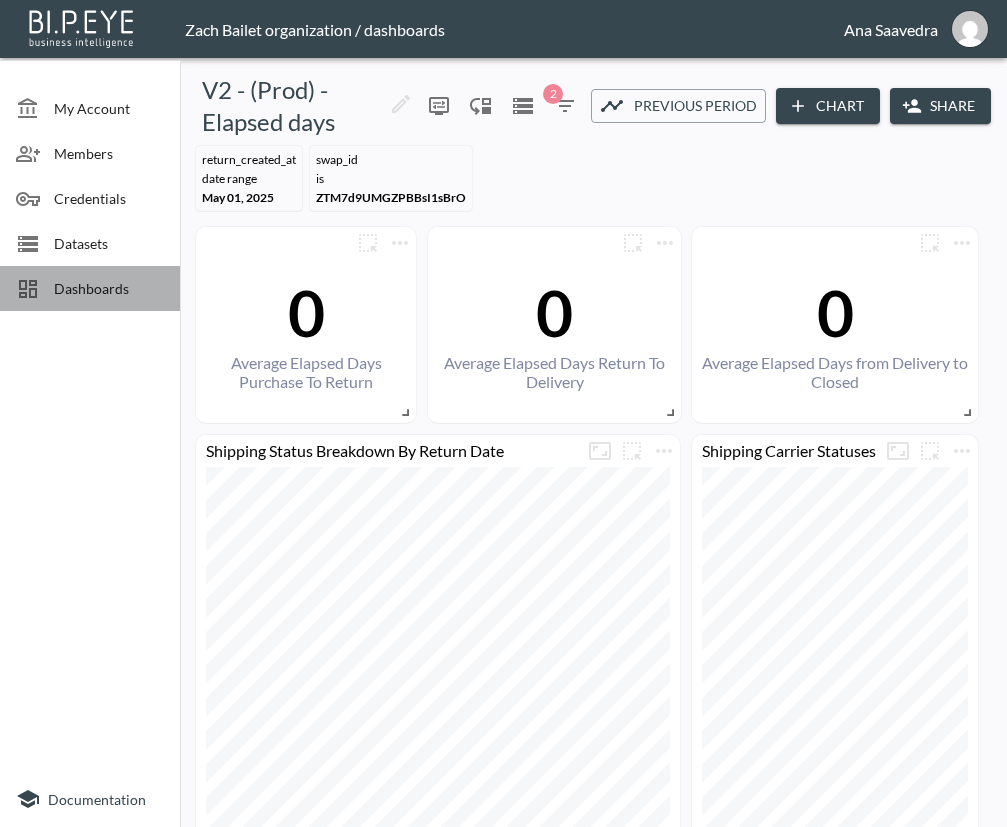 click on "Dashboards" at bounding box center [109, 288] 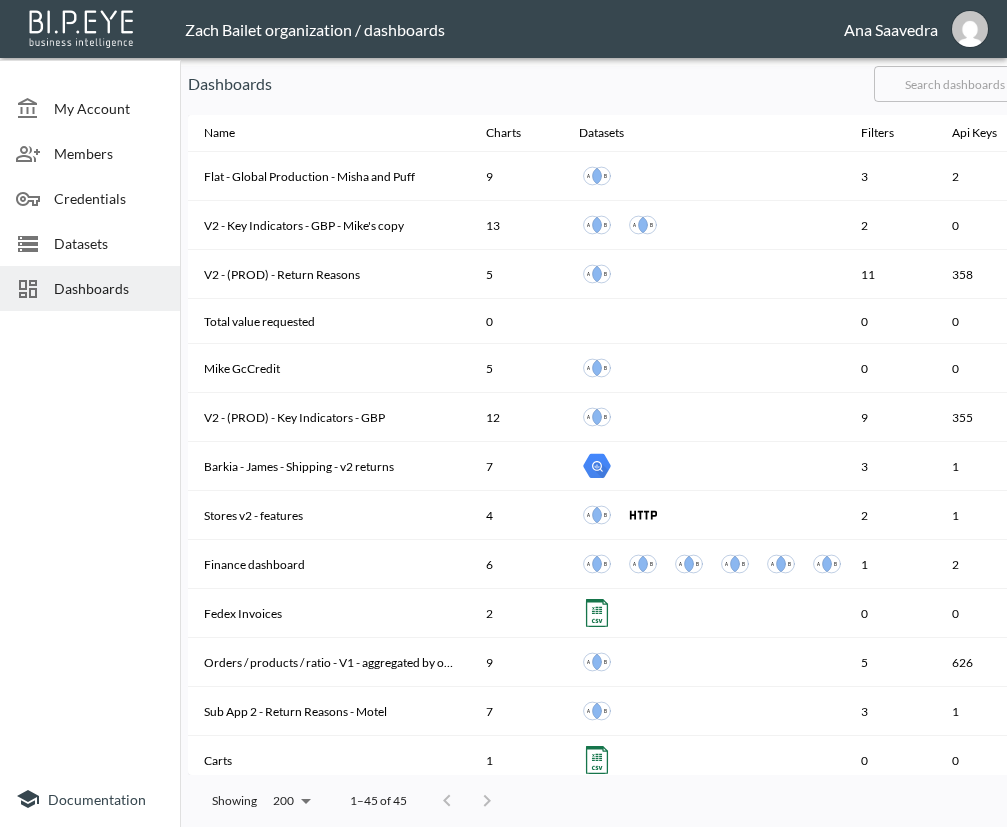 click at bounding box center (955, 84) 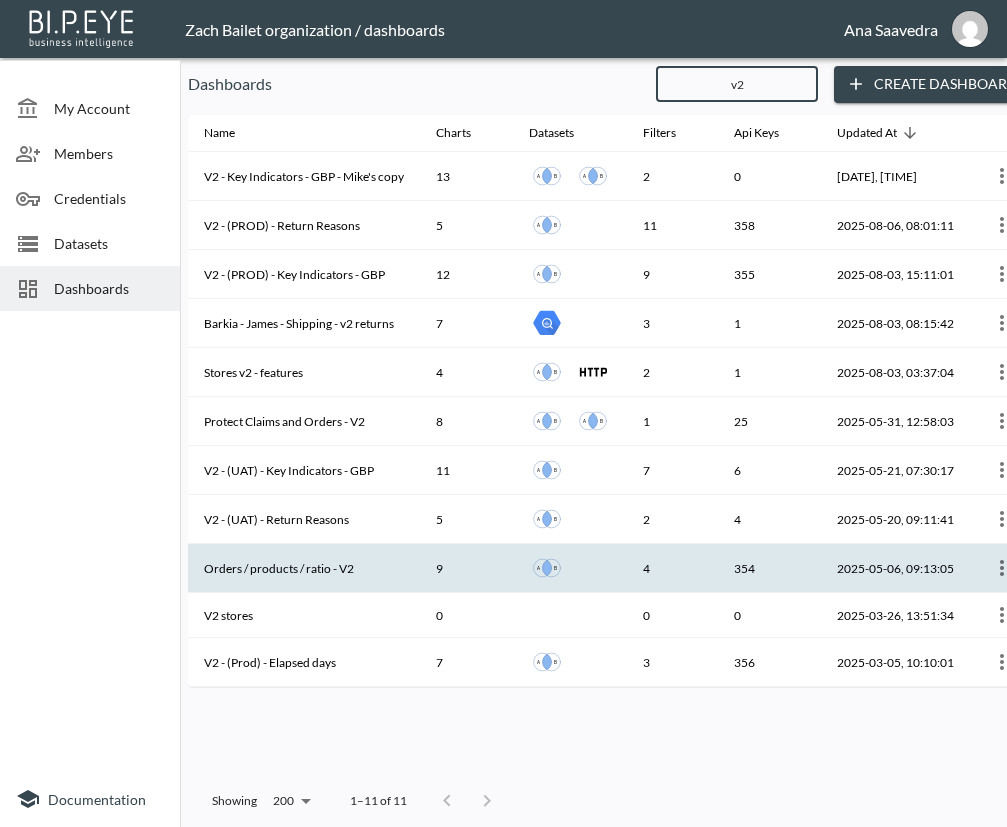type on "v2" 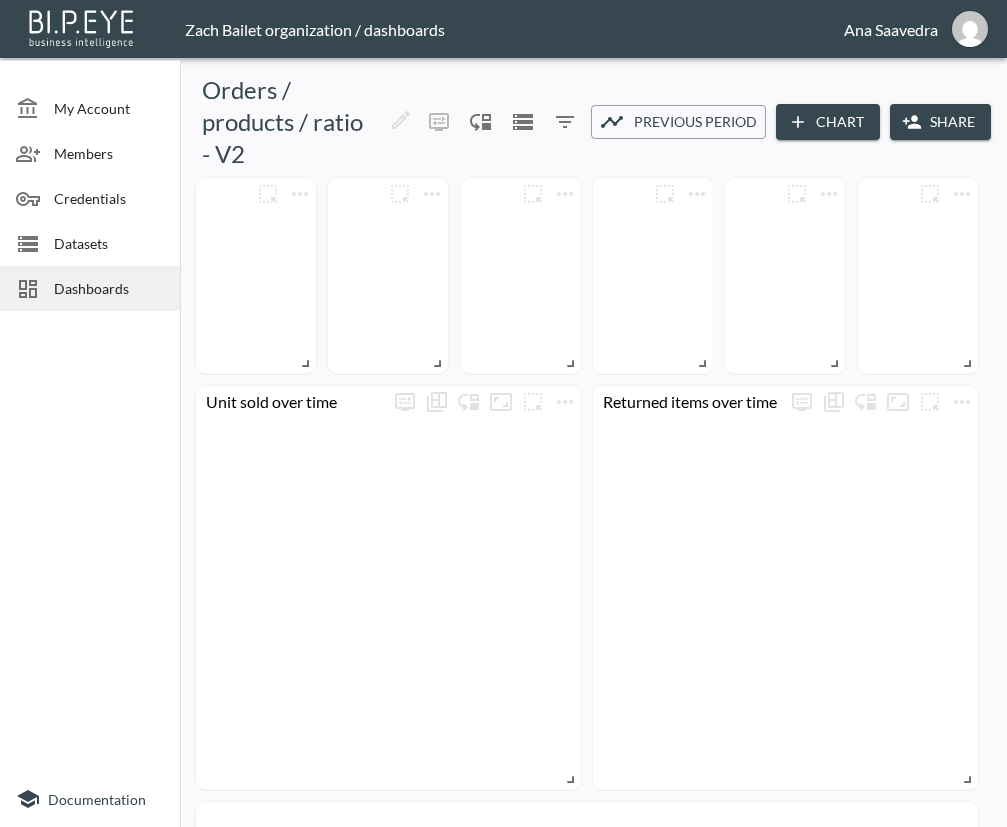 click on "Share" at bounding box center [940, 122] 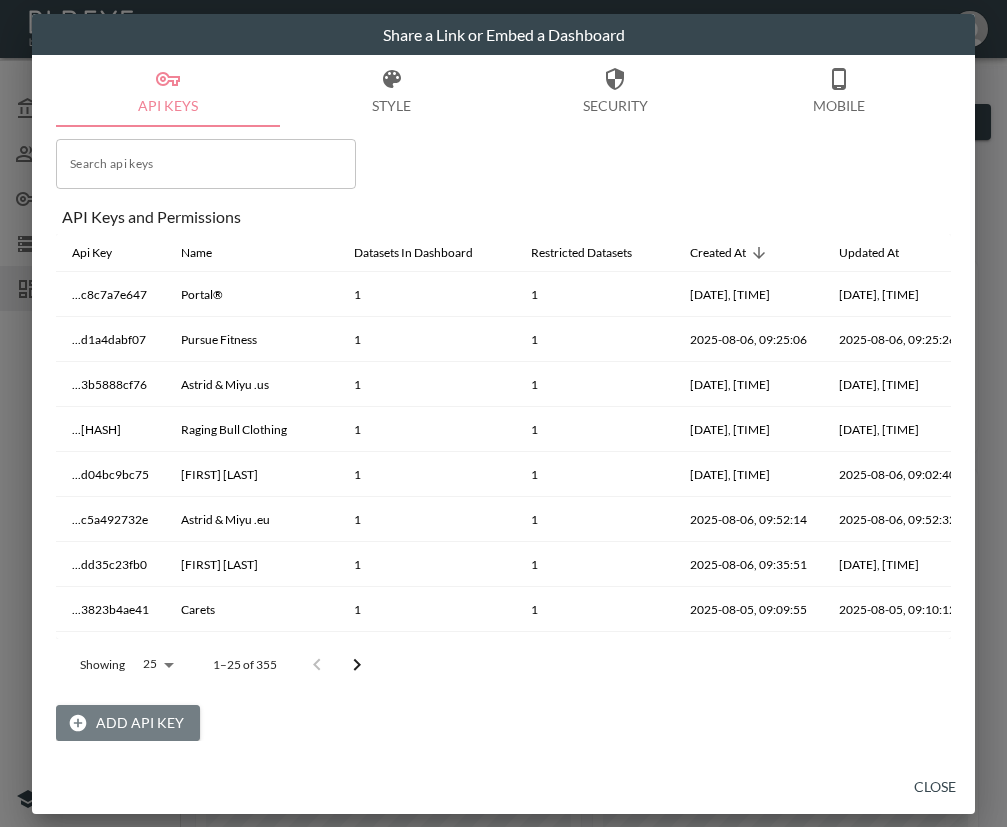 click on "Add API Key" at bounding box center (128, 723) 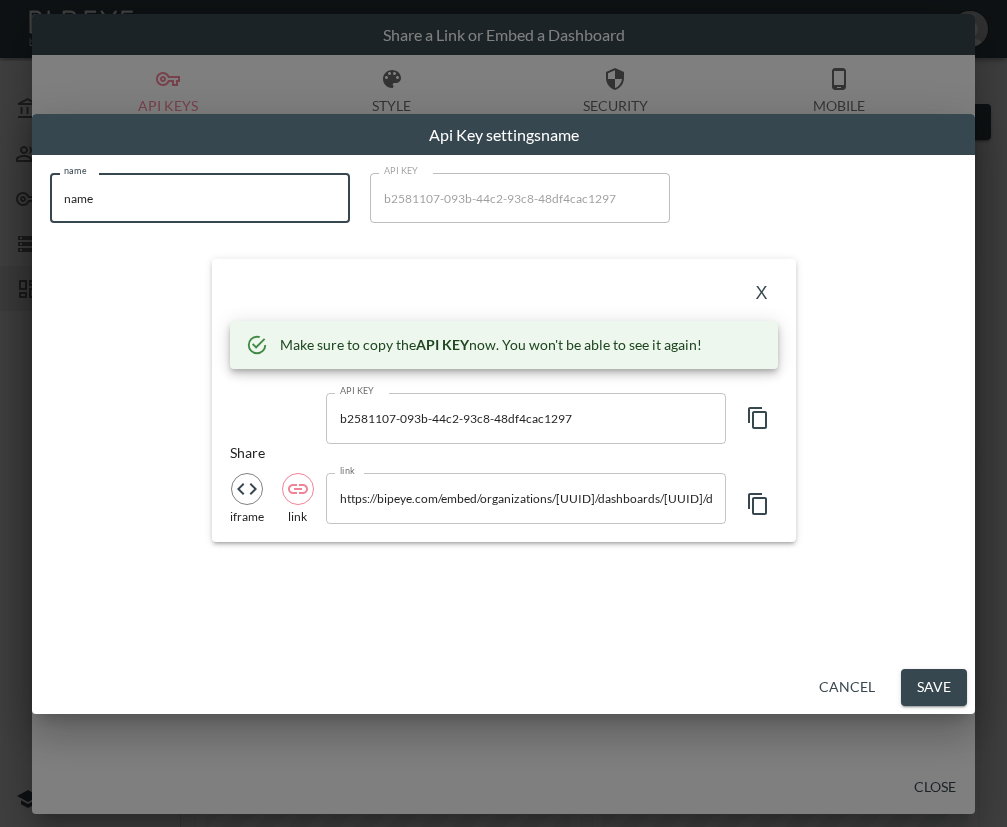 drag, startPoint x: 173, startPoint y: 208, endPoint x: 34, endPoint y: 208, distance: 139 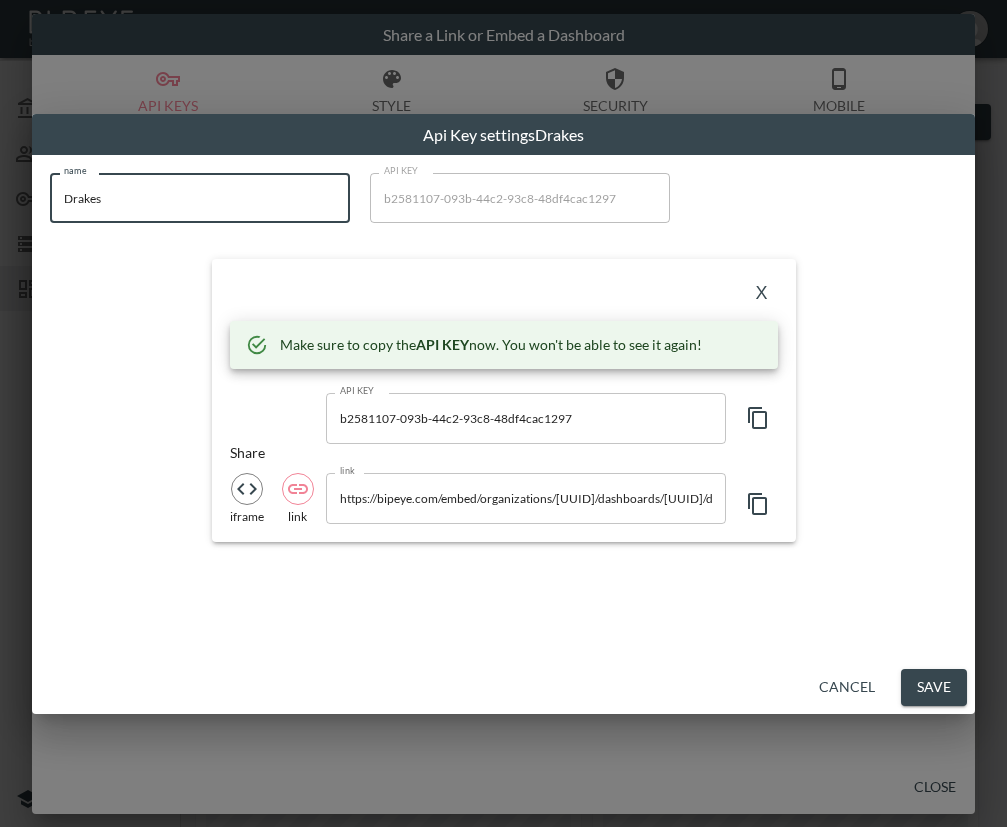 type on "Drakes" 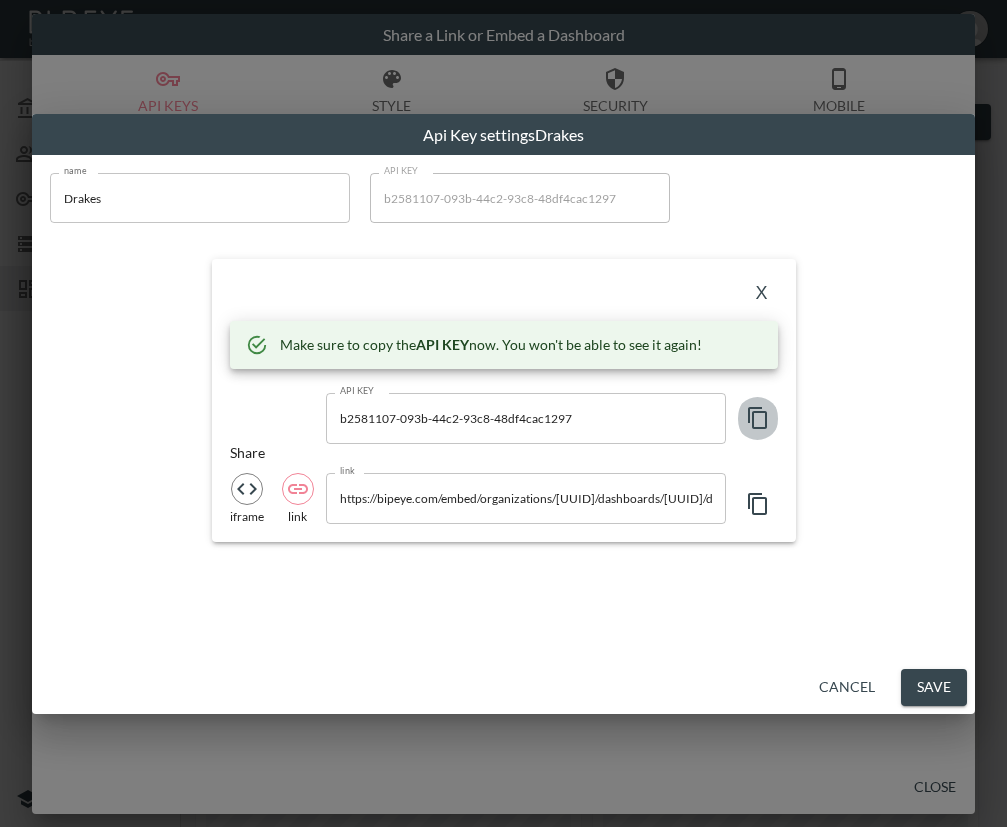 click 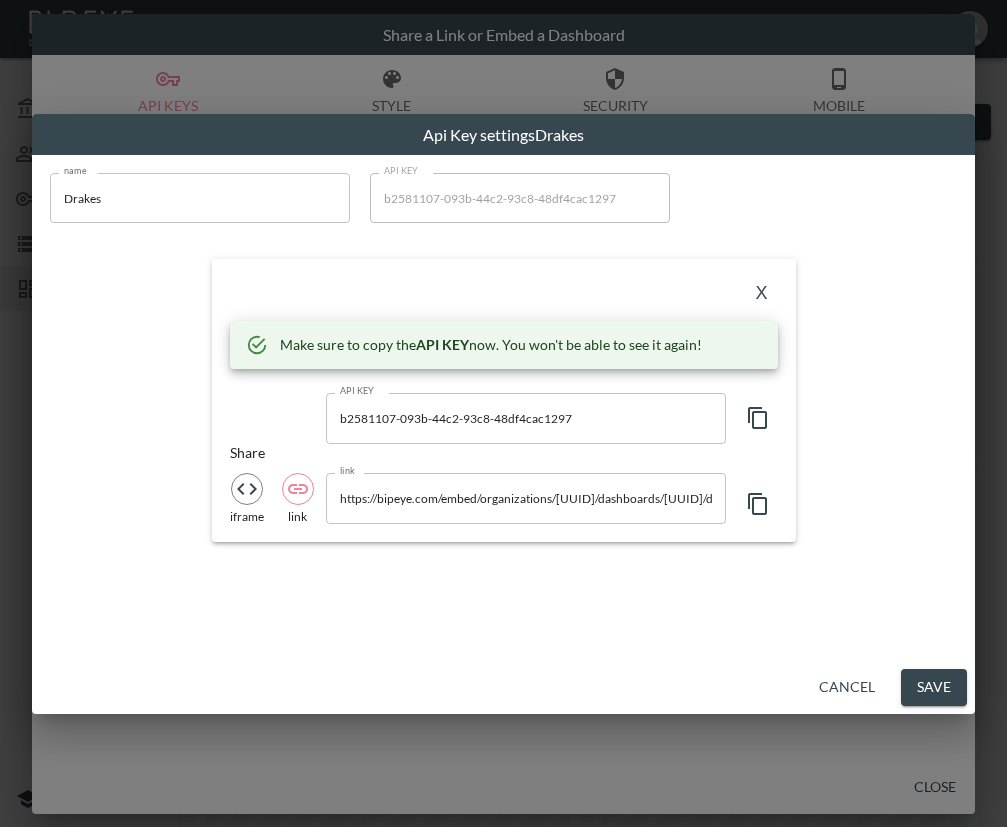 click on "X" at bounding box center [504, 293] 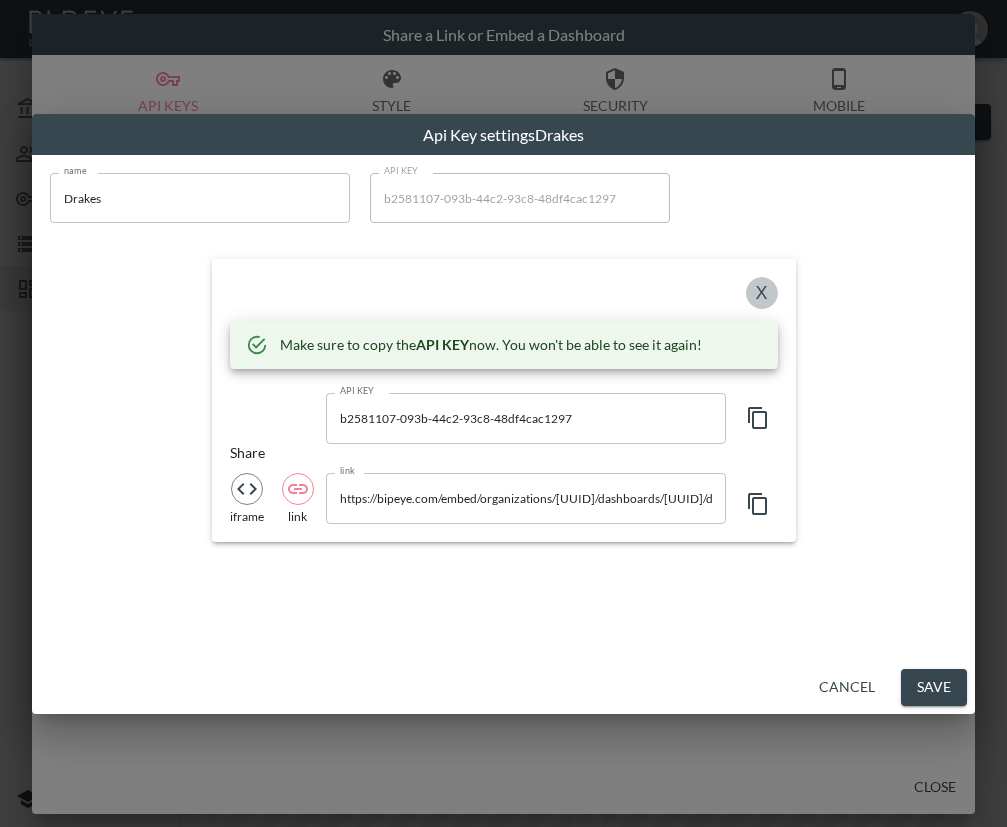 click on "X" at bounding box center (762, 293) 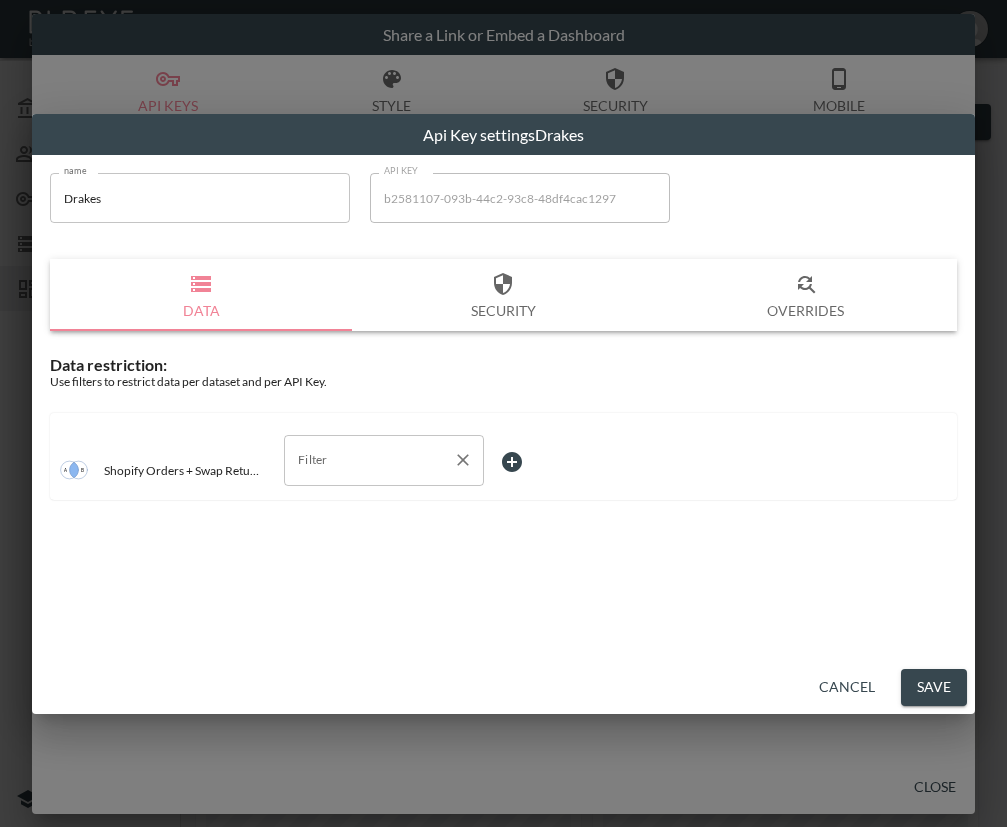 click on "Filter" at bounding box center (369, 460) 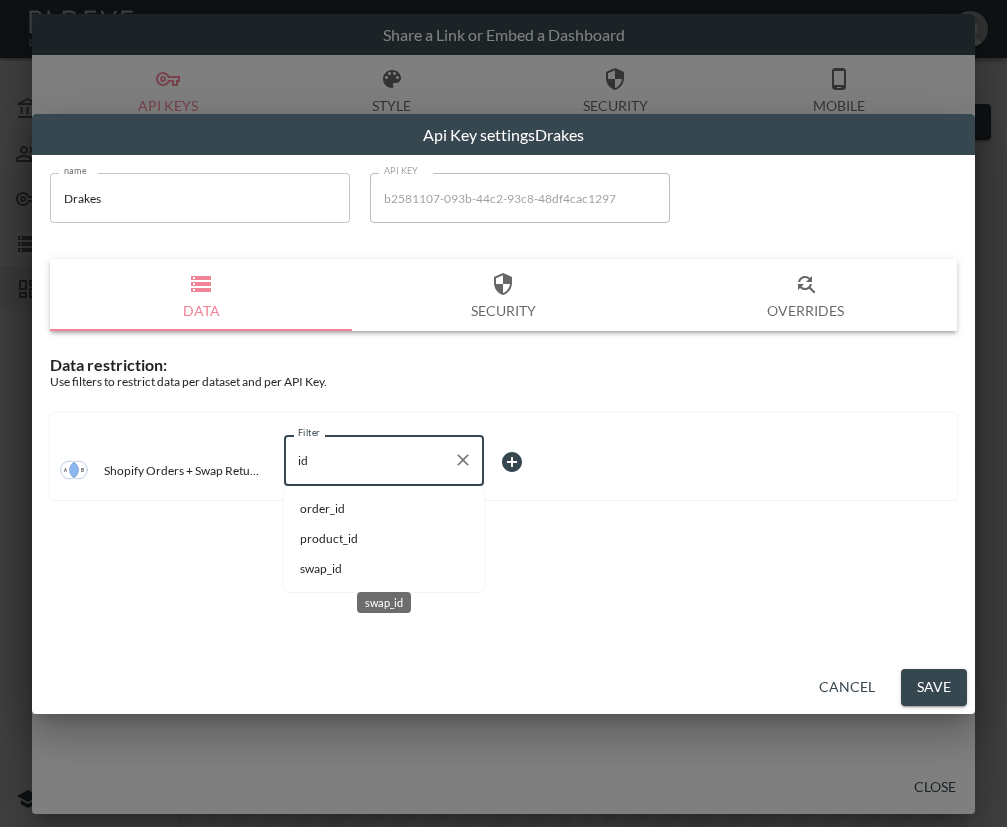click on "swap_id" at bounding box center (384, 569) 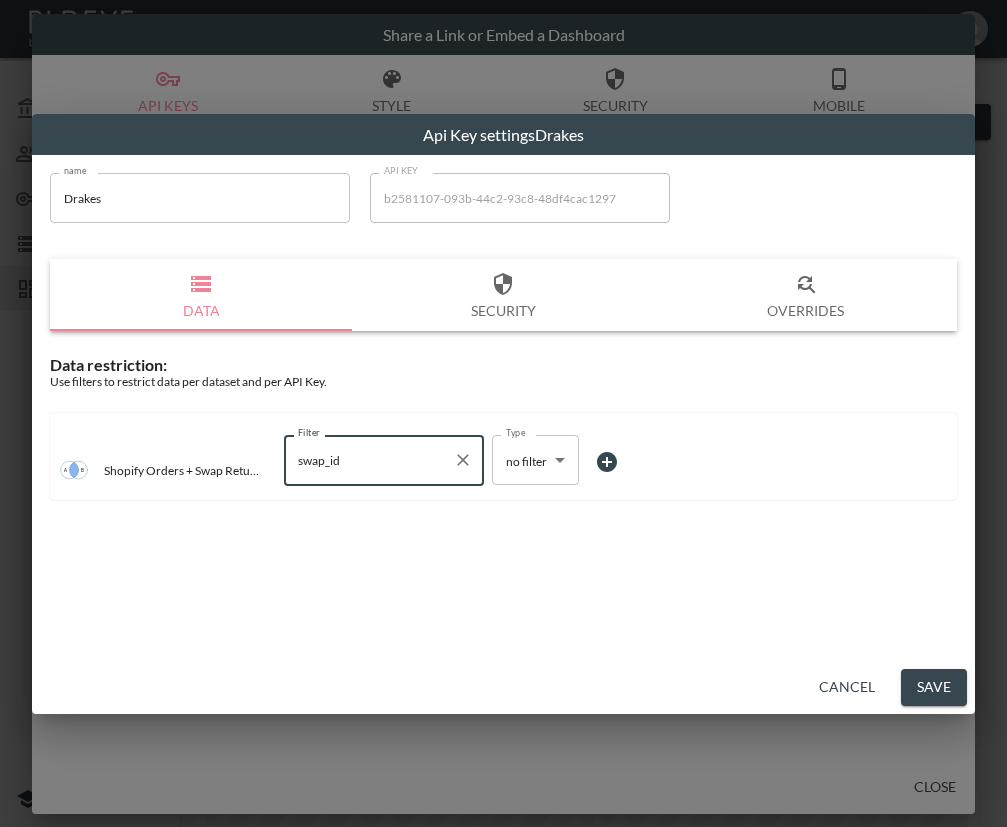 type on "swap_id" 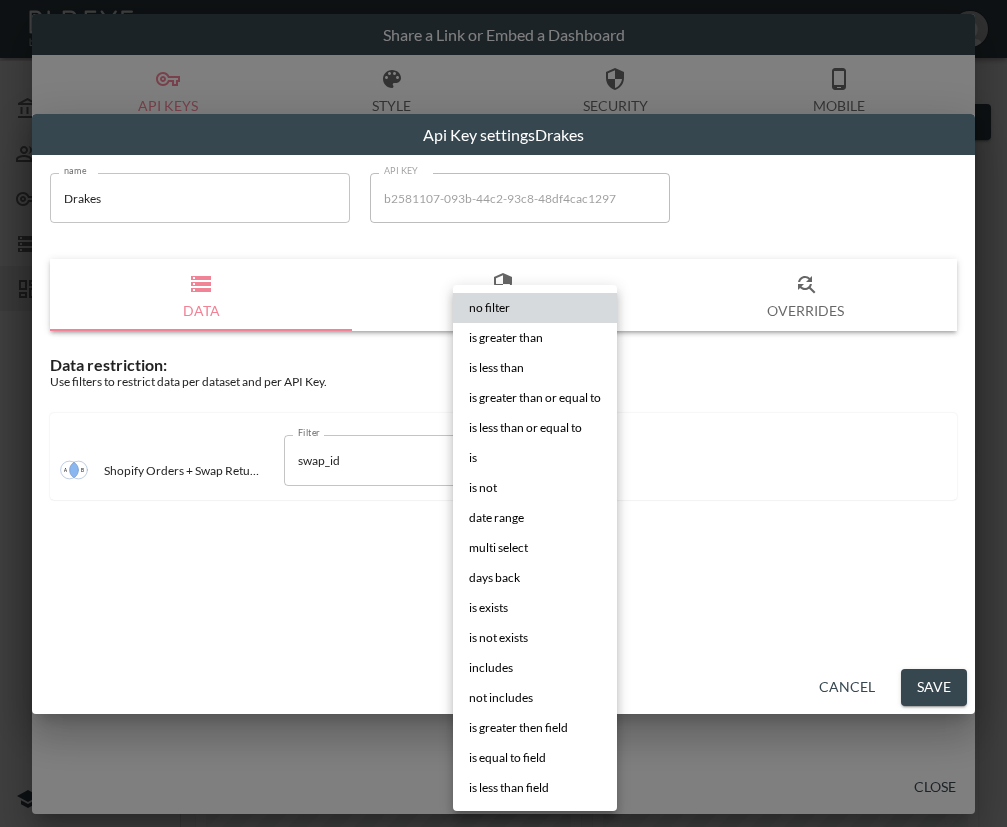 click on "is" at bounding box center [535, 458] 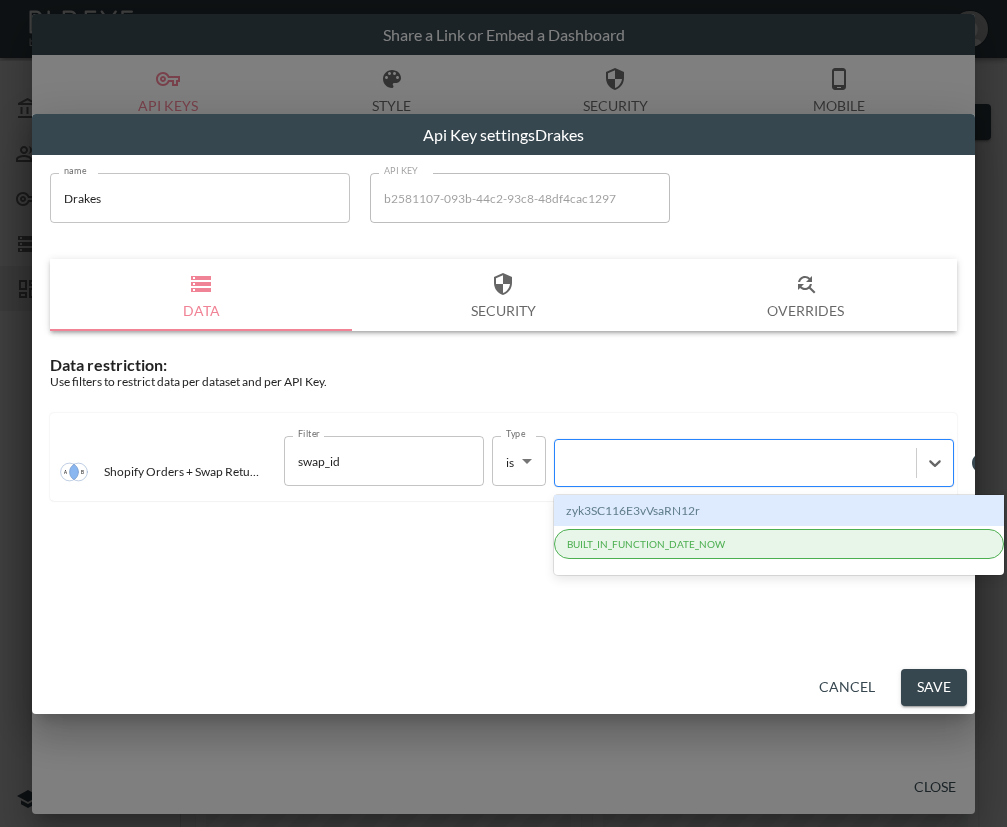 click at bounding box center [735, 463] 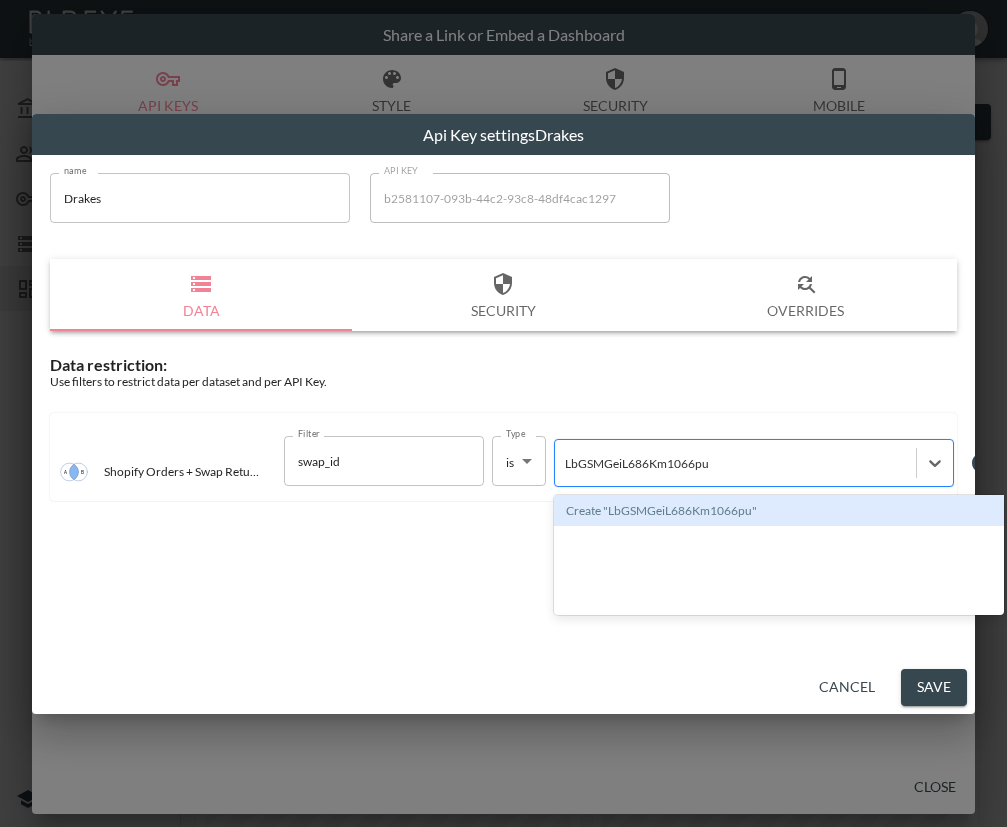 type 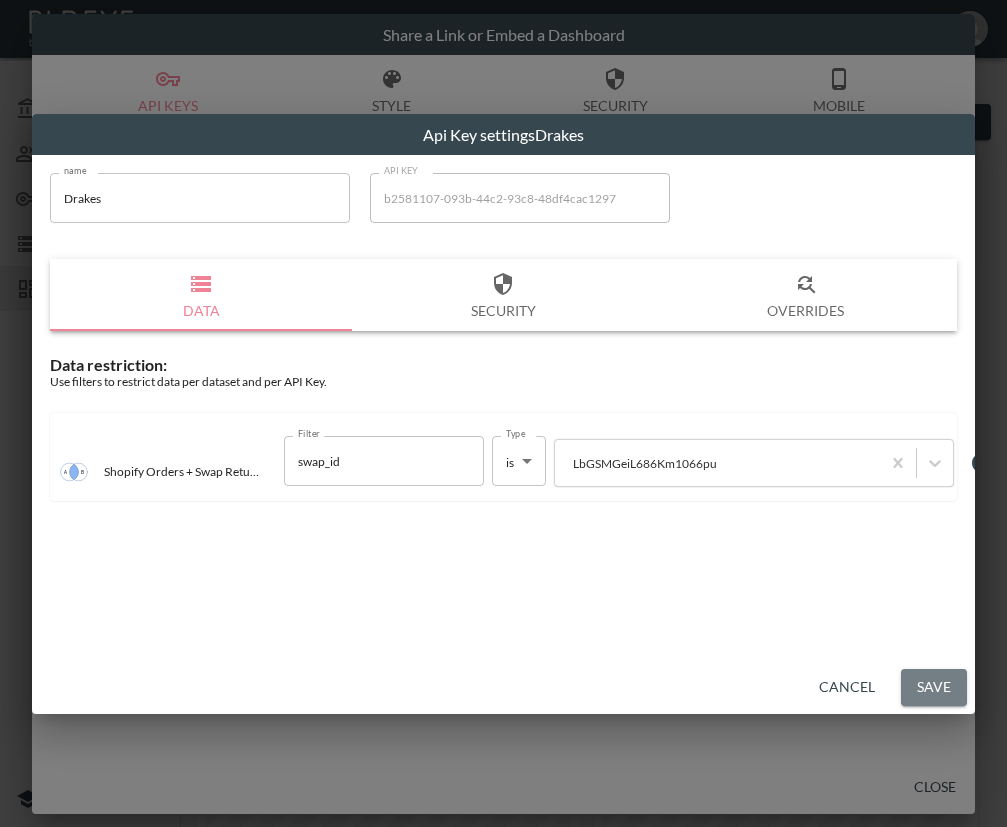 click on "Save" at bounding box center (934, 687) 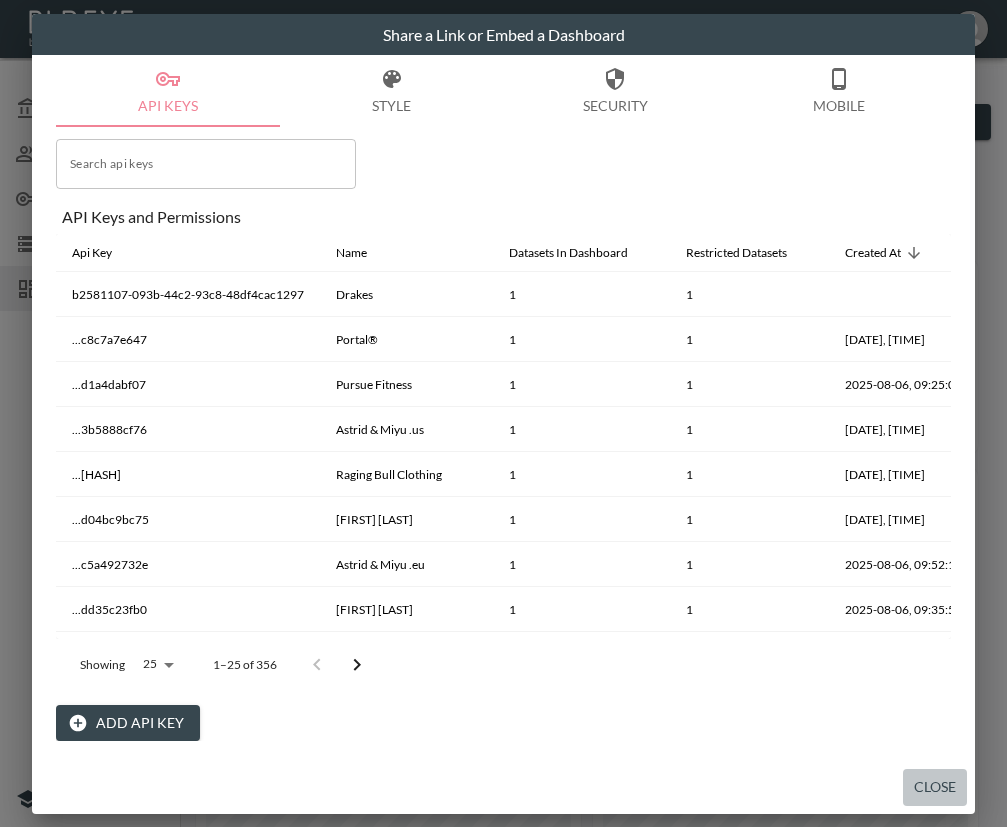 click on "Close" at bounding box center [935, 787] 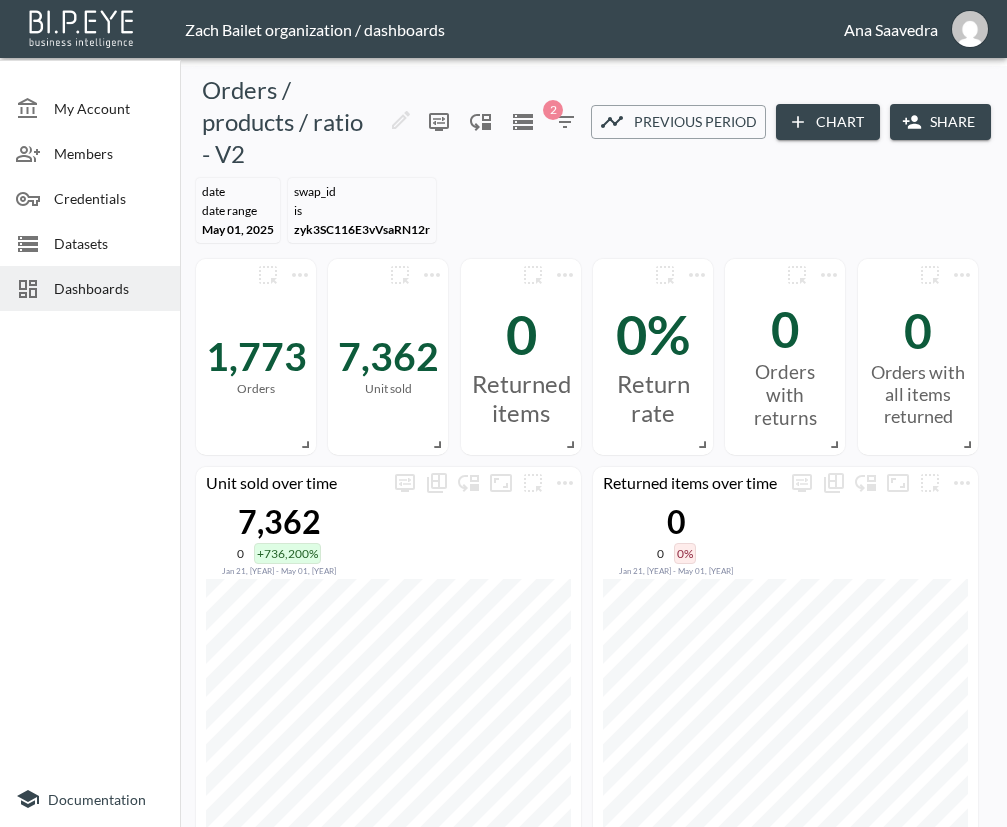 click on "Dashboards" at bounding box center (109, 288) 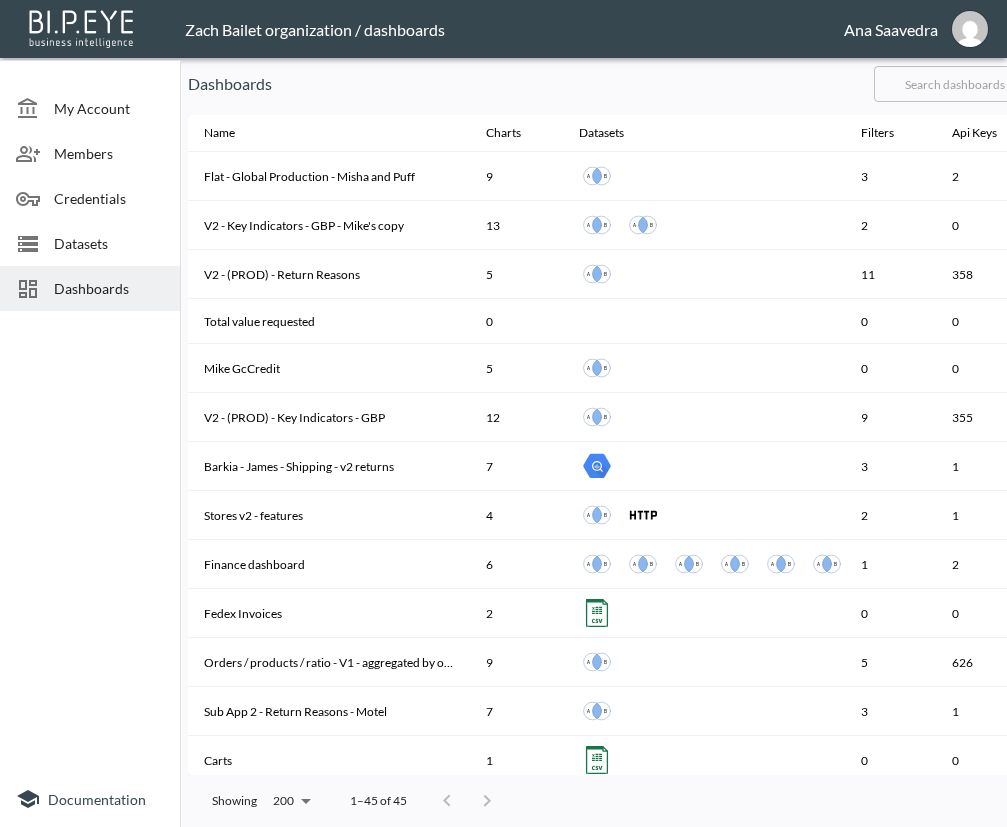 click at bounding box center (955, 84) 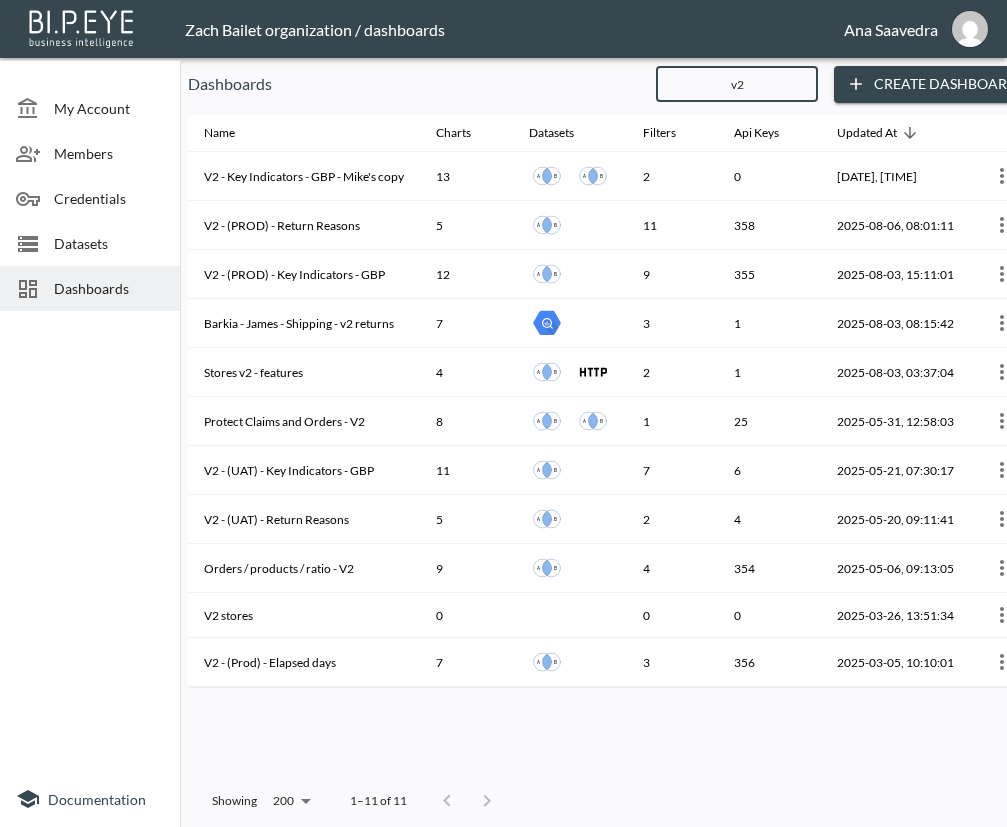 type on "v2" 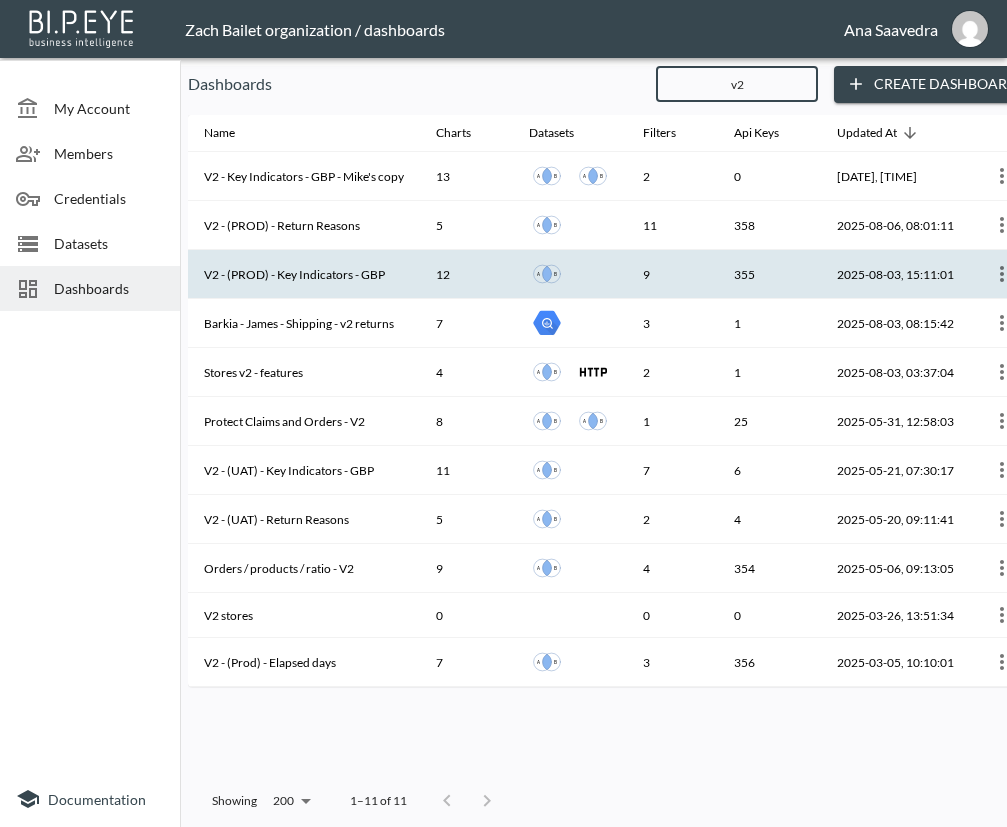 click on "V2 - (PROD) - Key Indicators - GBP" at bounding box center (304, 274) 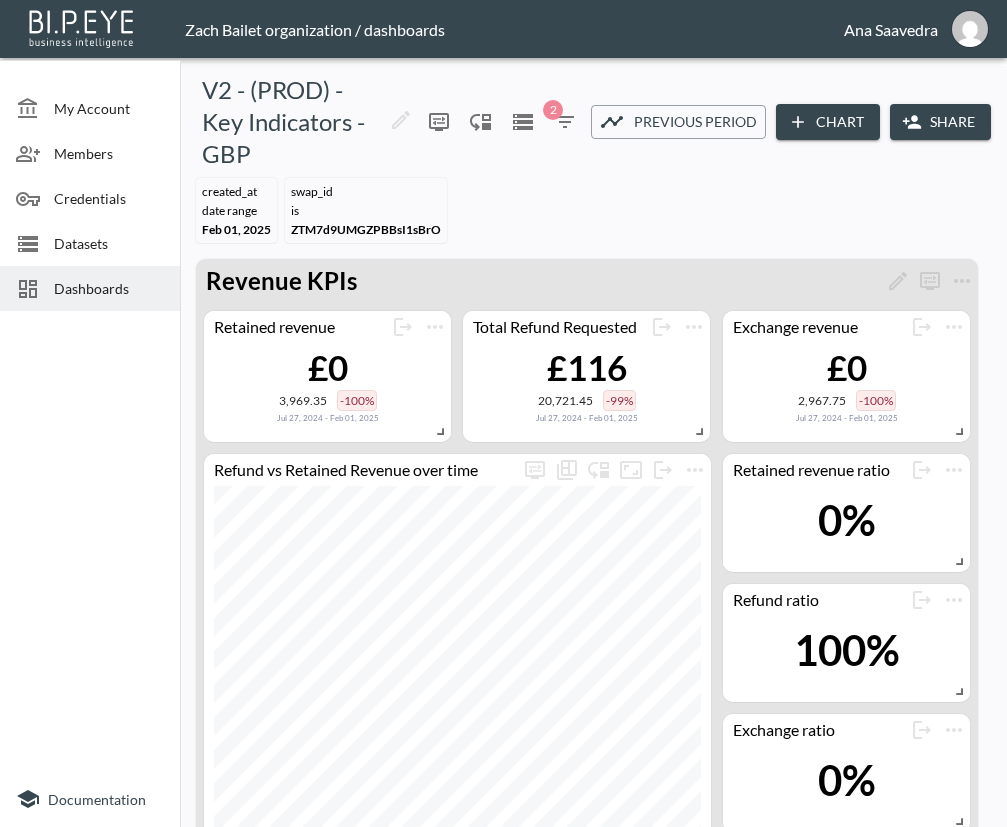 click on "swap_id" at bounding box center [366, 191] 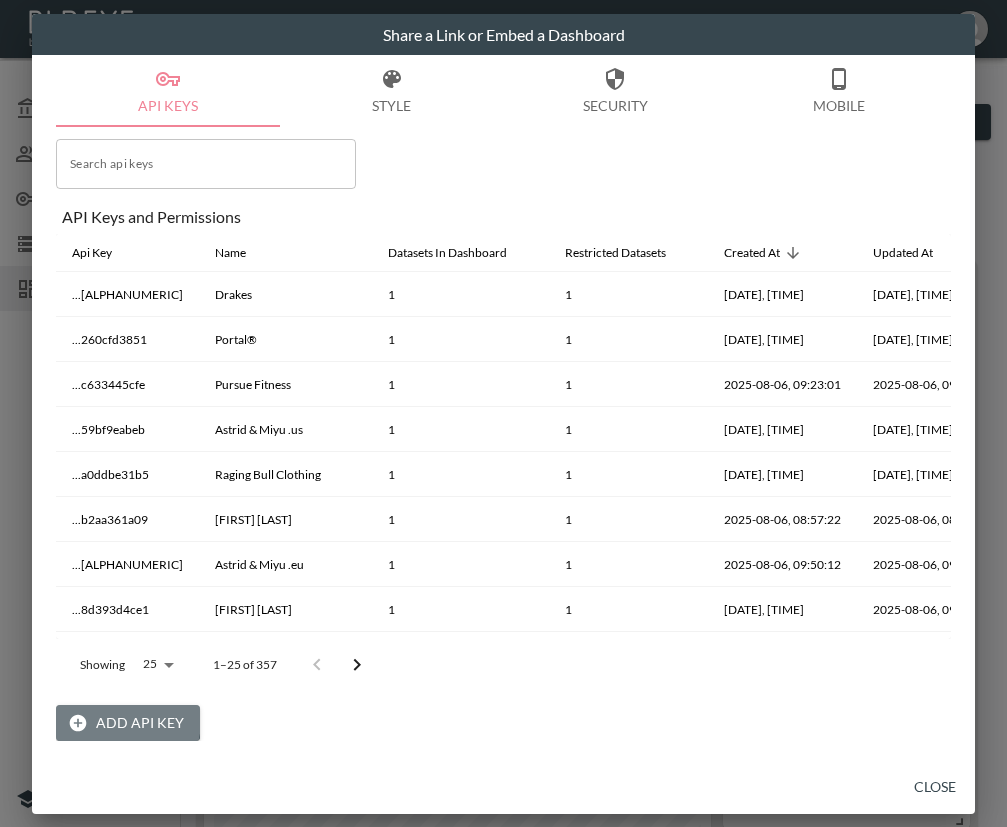 click on "Add API Key" at bounding box center [128, 723] 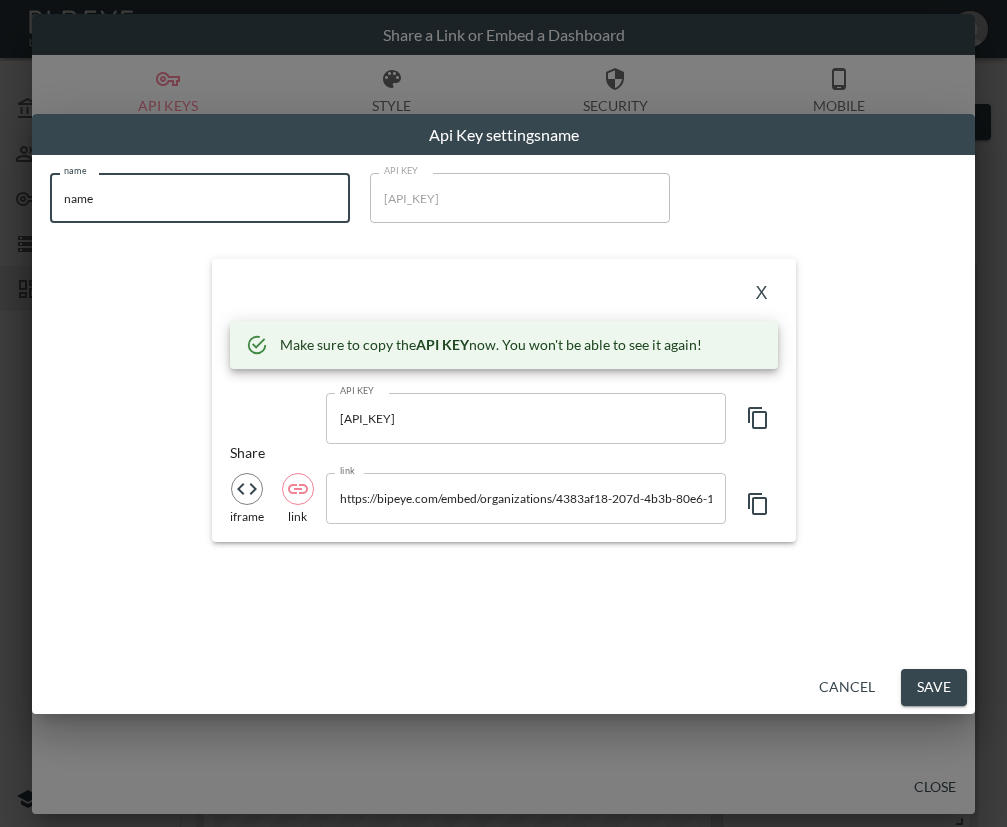 drag, startPoint x: 197, startPoint y: 209, endPoint x: 25, endPoint y: 198, distance: 172.35138 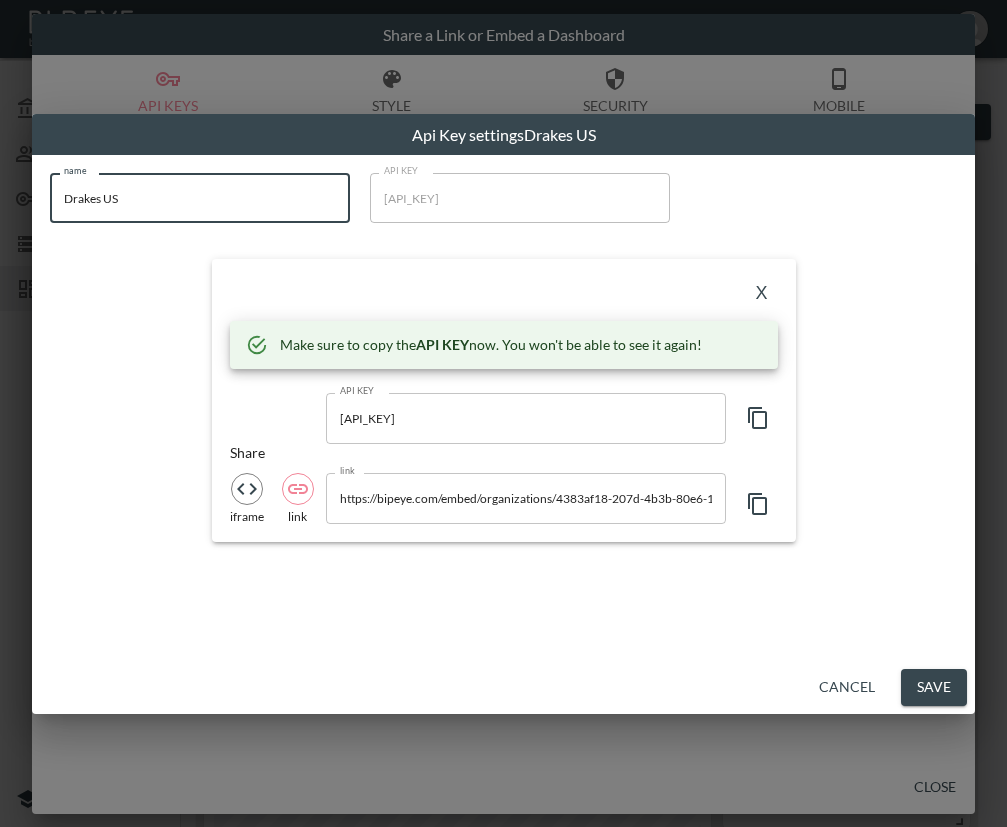 type on "Drakes US" 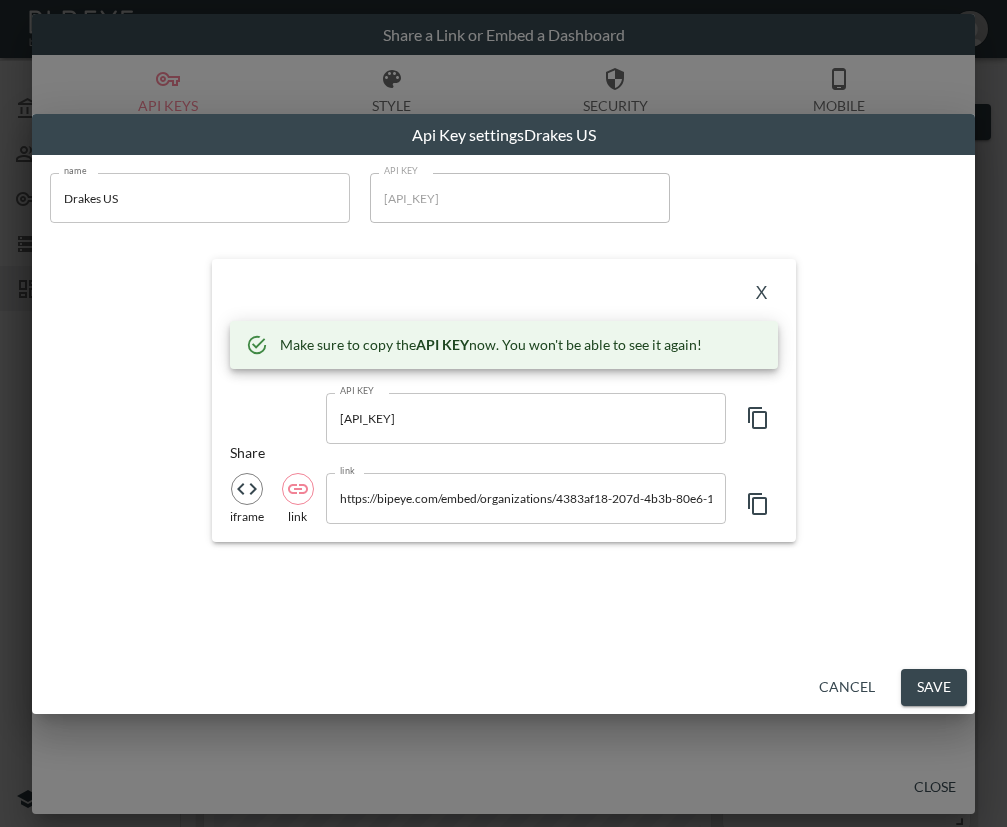 drag, startPoint x: 409, startPoint y: 271, endPoint x: 456, endPoint y: 282, distance: 48.270073 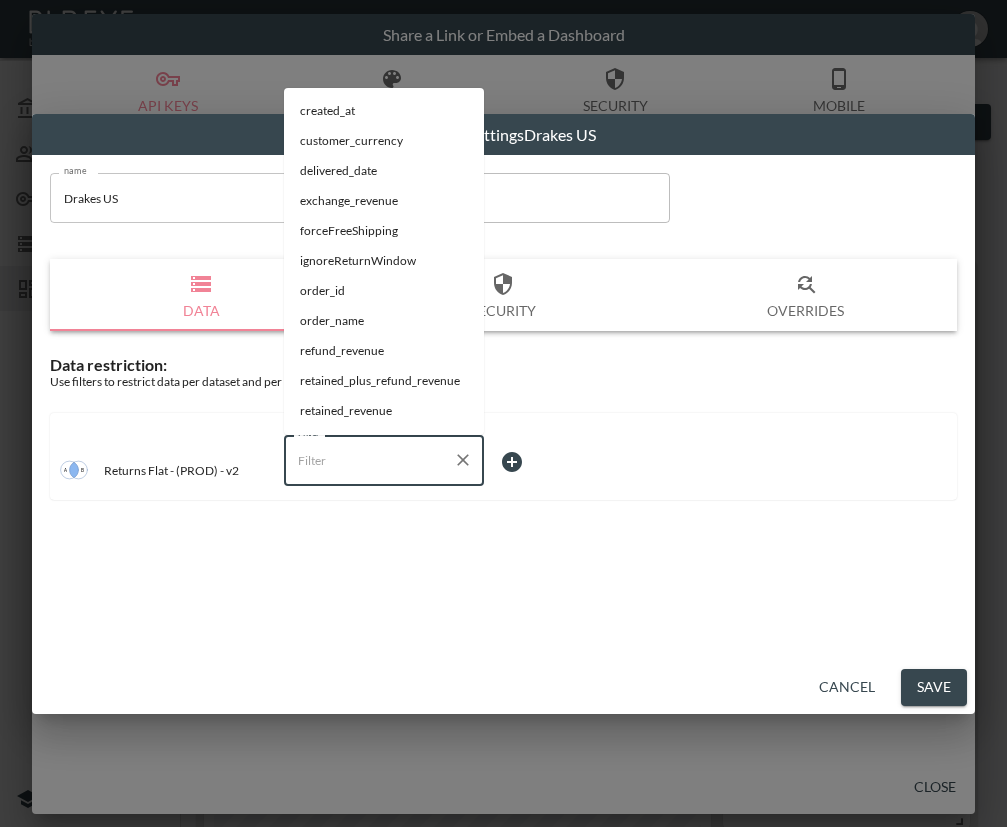 click on "Filter" at bounding box center (369, 460) 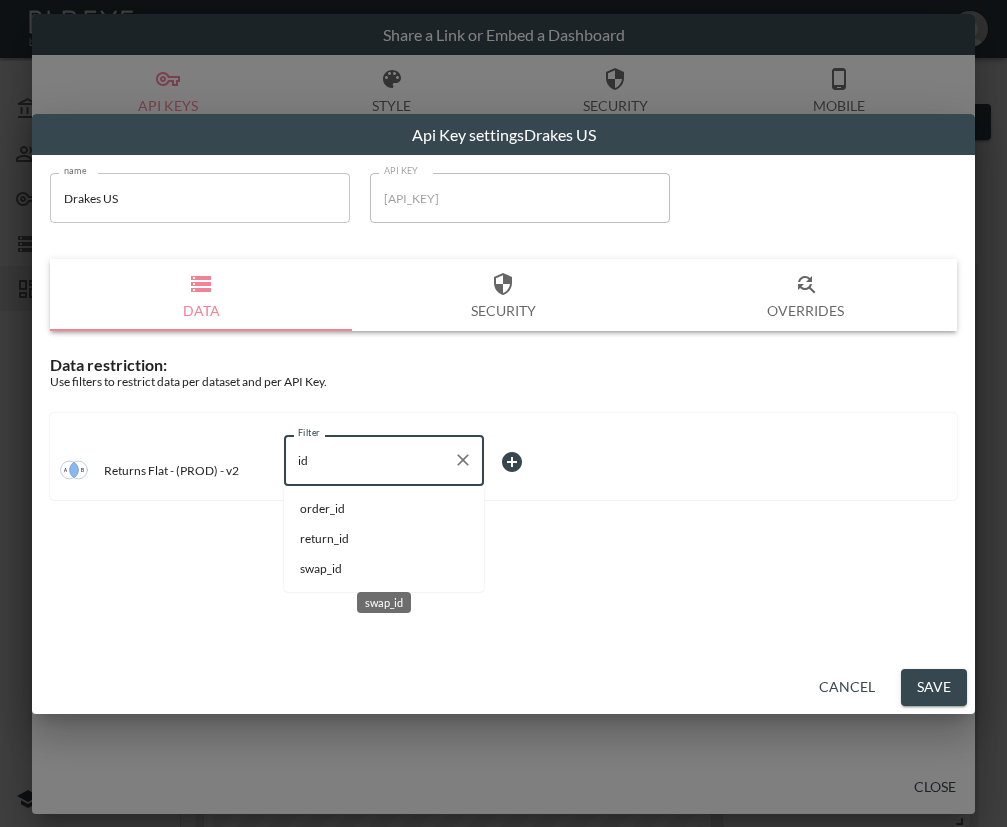 click on "swap_id" at bounding box center (384, 569) 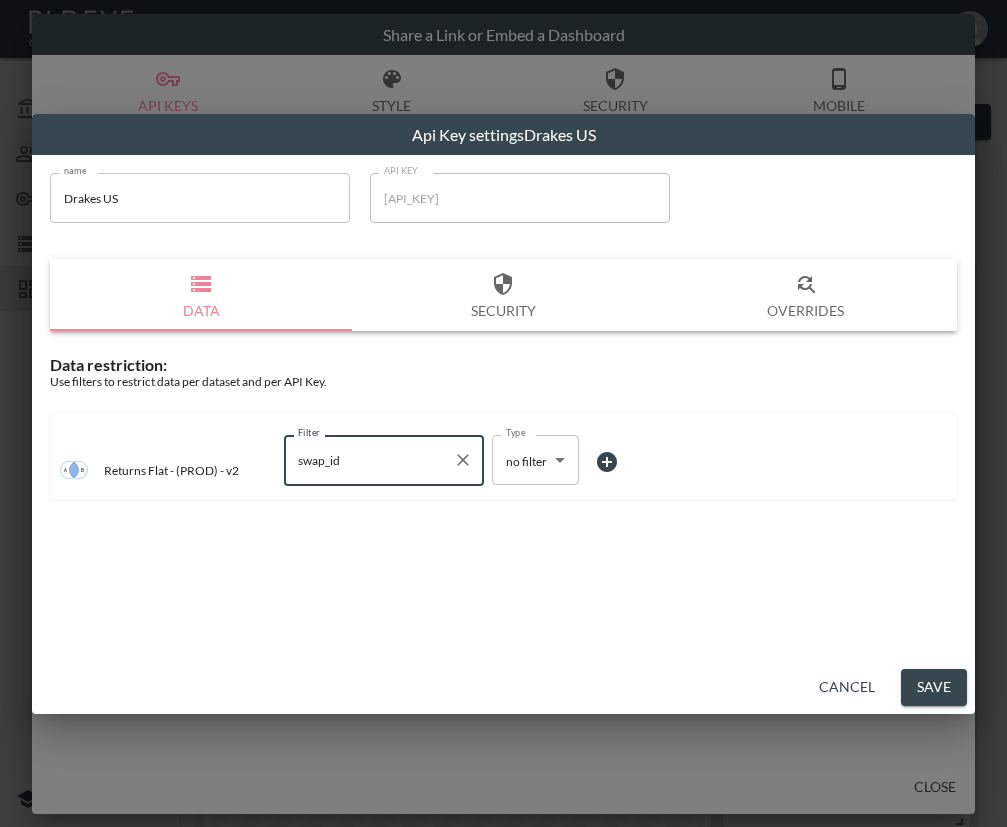 type on "swap_id" 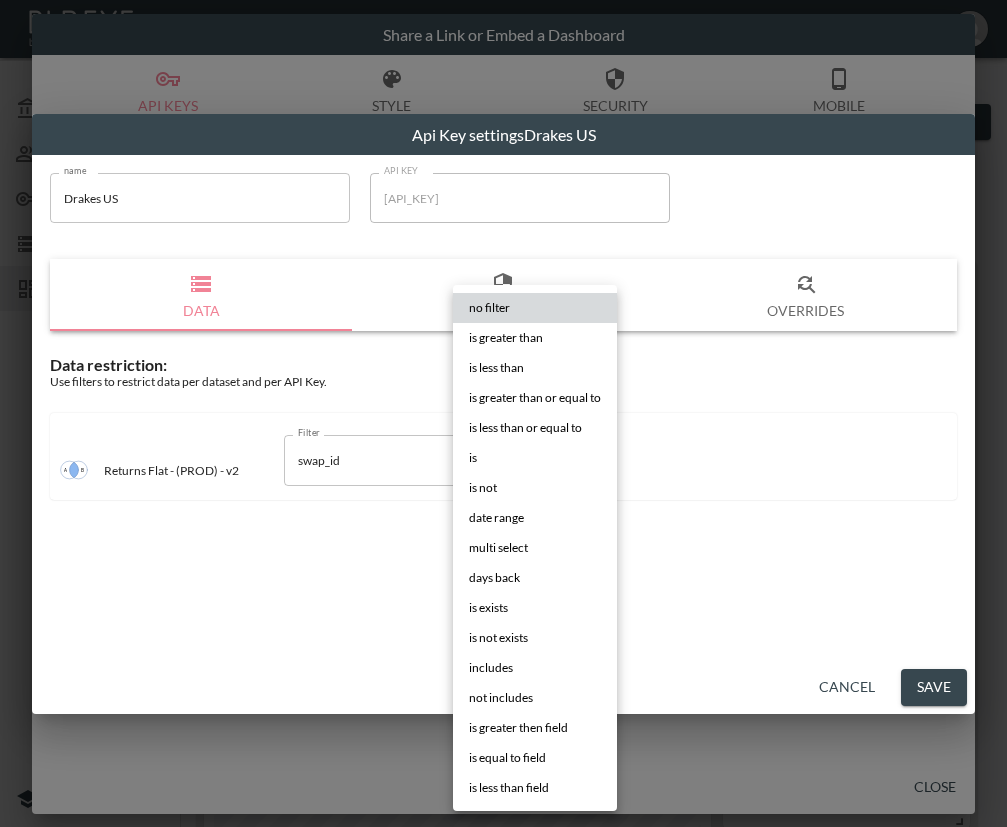 drag, startPoint x: 489, startPoint y: 458, endPoint x: 660, endPoint y: 455, distance: 171.0263 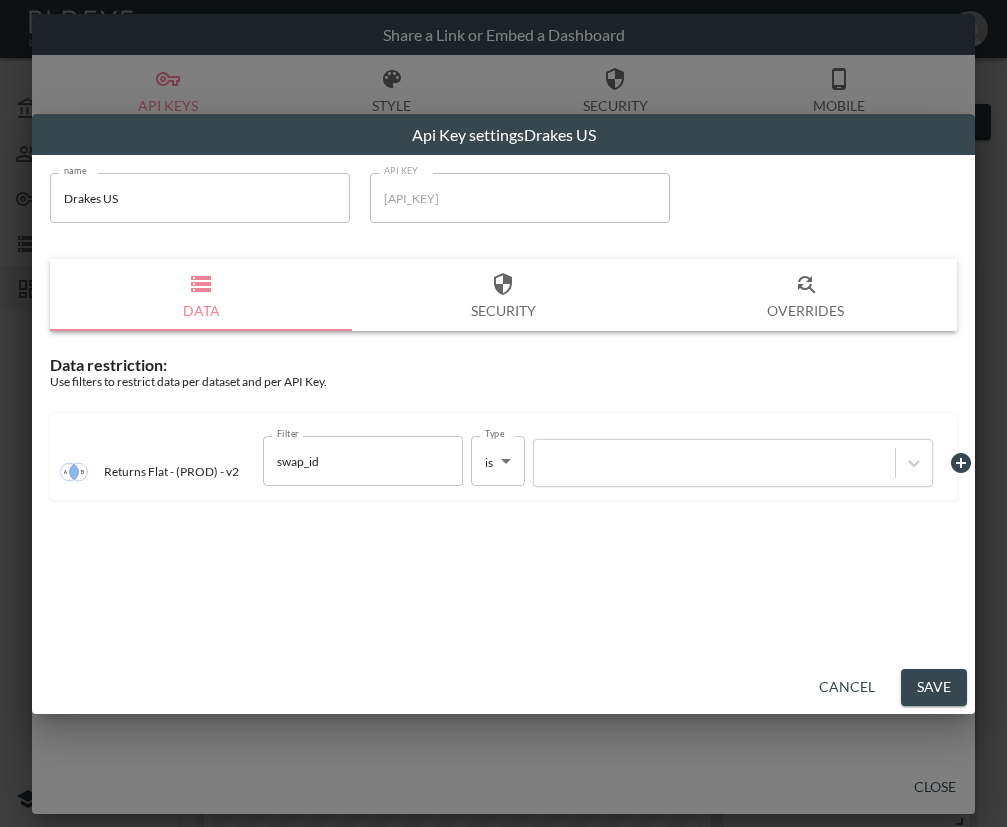 click at bounding box center [714, 463] 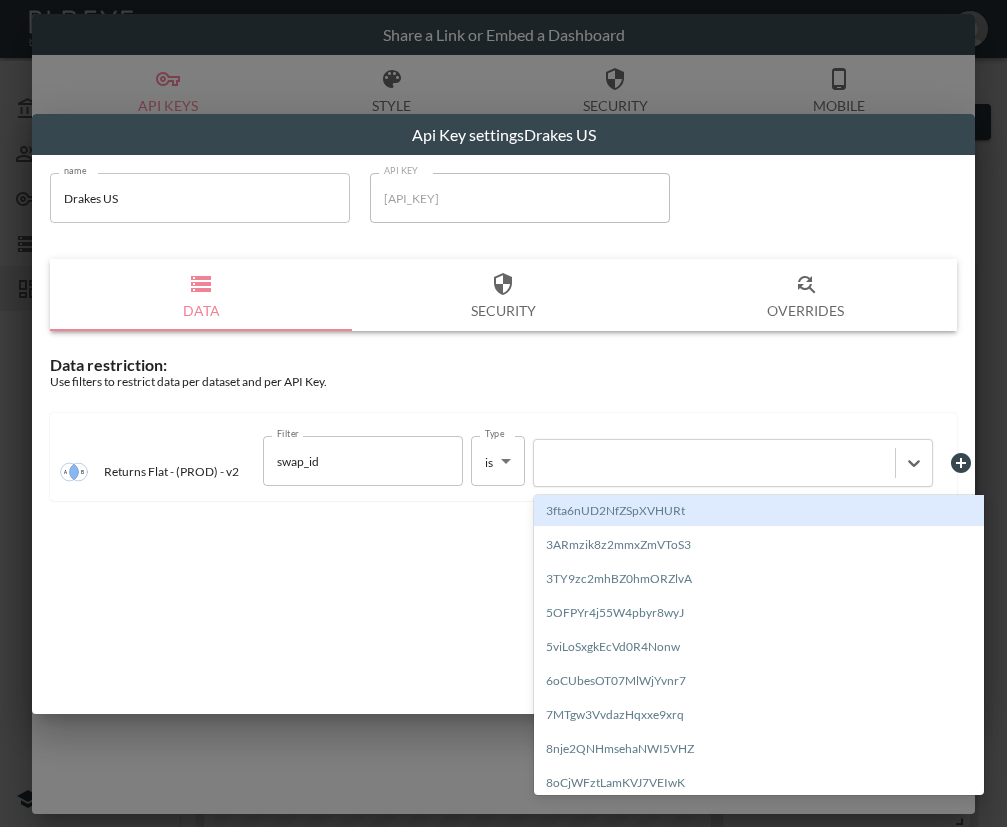 paste on "[ALPHANUMERIC]" 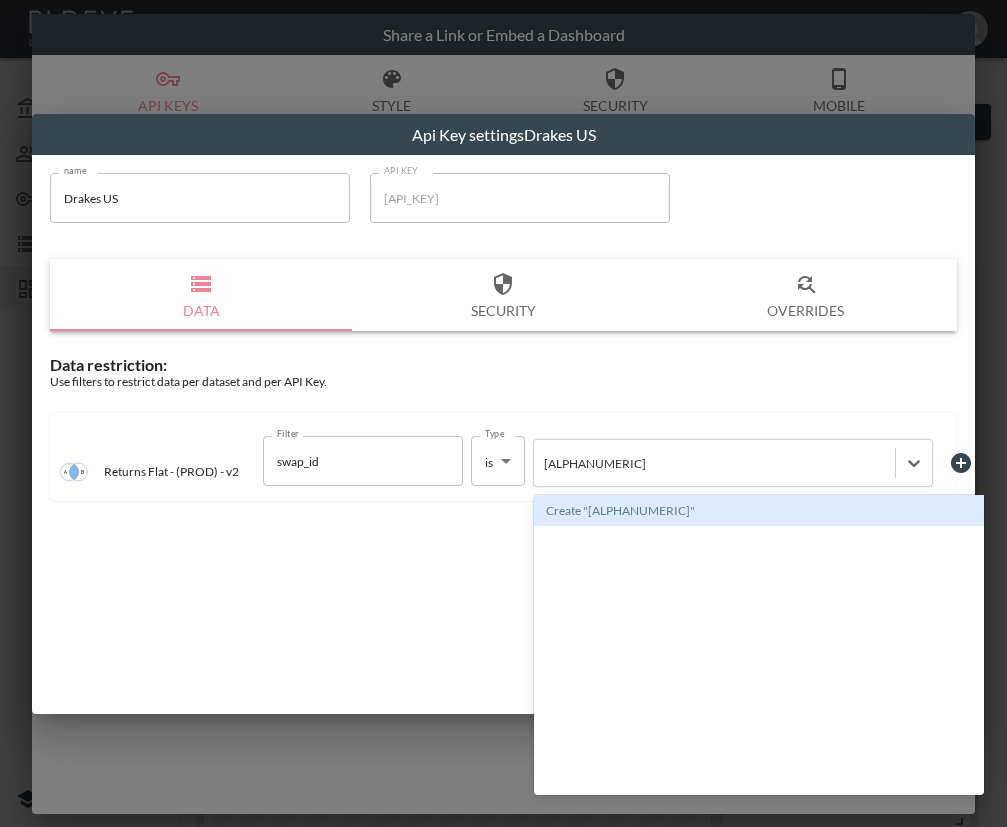 type 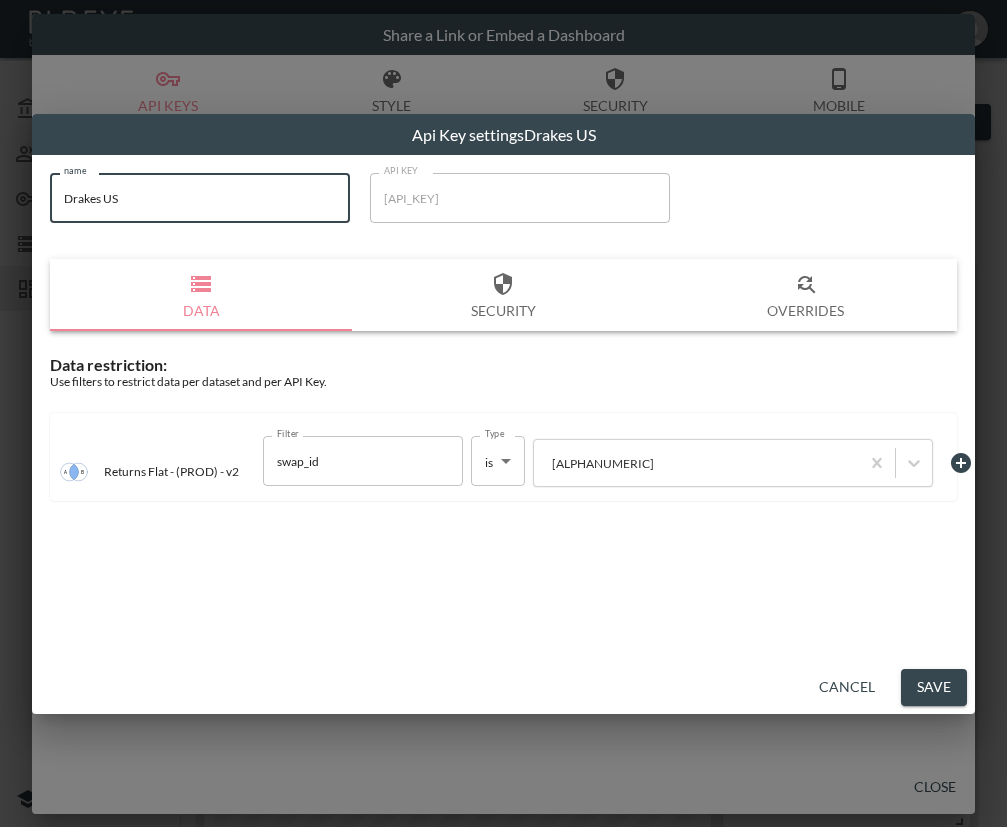 drag, startPoint x: 196, startPoint y: 203, endPoint x: 23, endPoint y: 212, distance: 173.23395 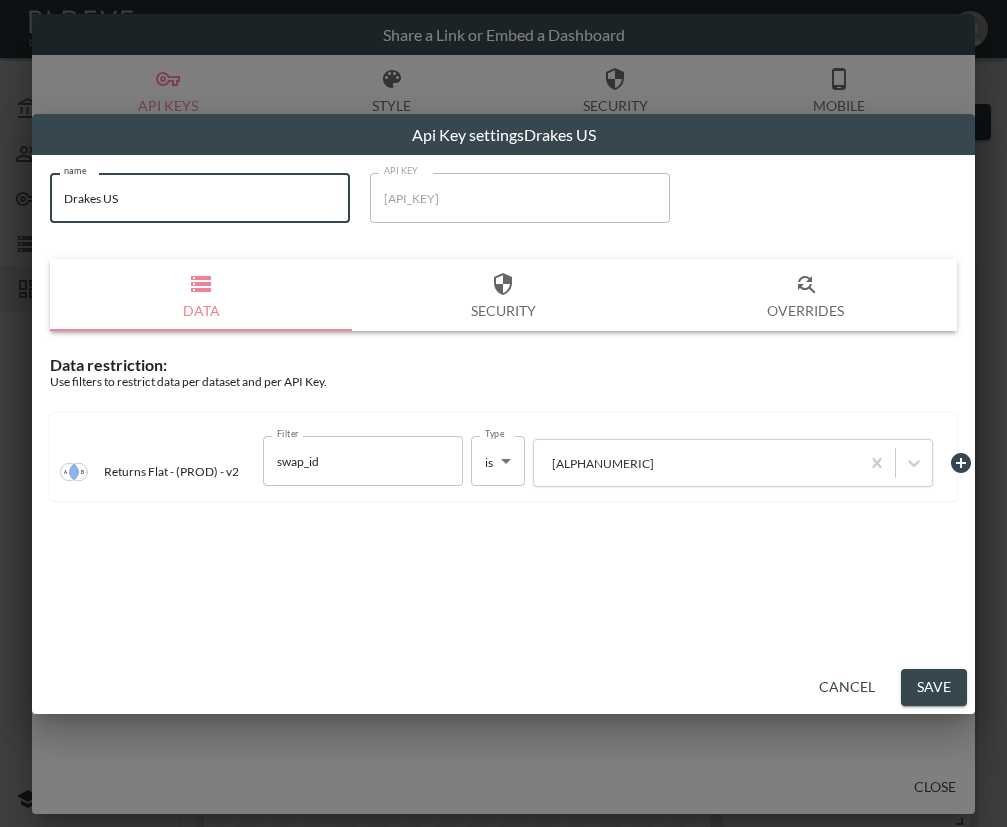 click on "Save" at bounding box center [934, 687] 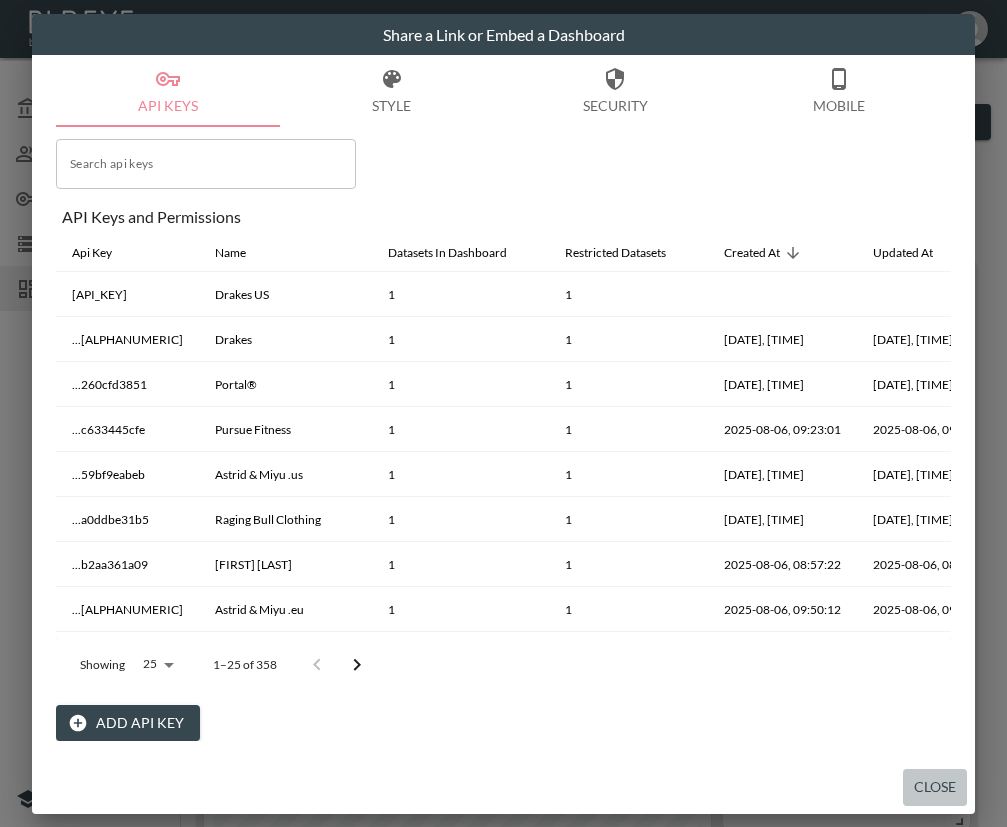 click on "Close" at bounding box center (935, 787) 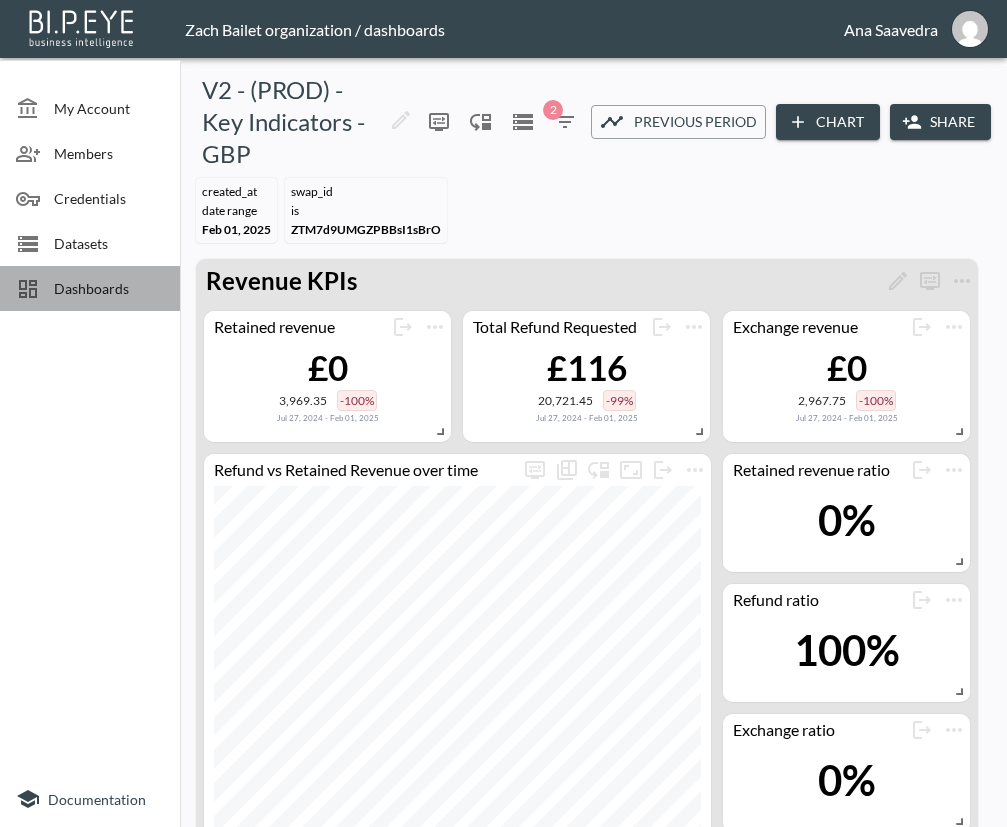 click on "Dashboards" at bounding box center (109, 288) 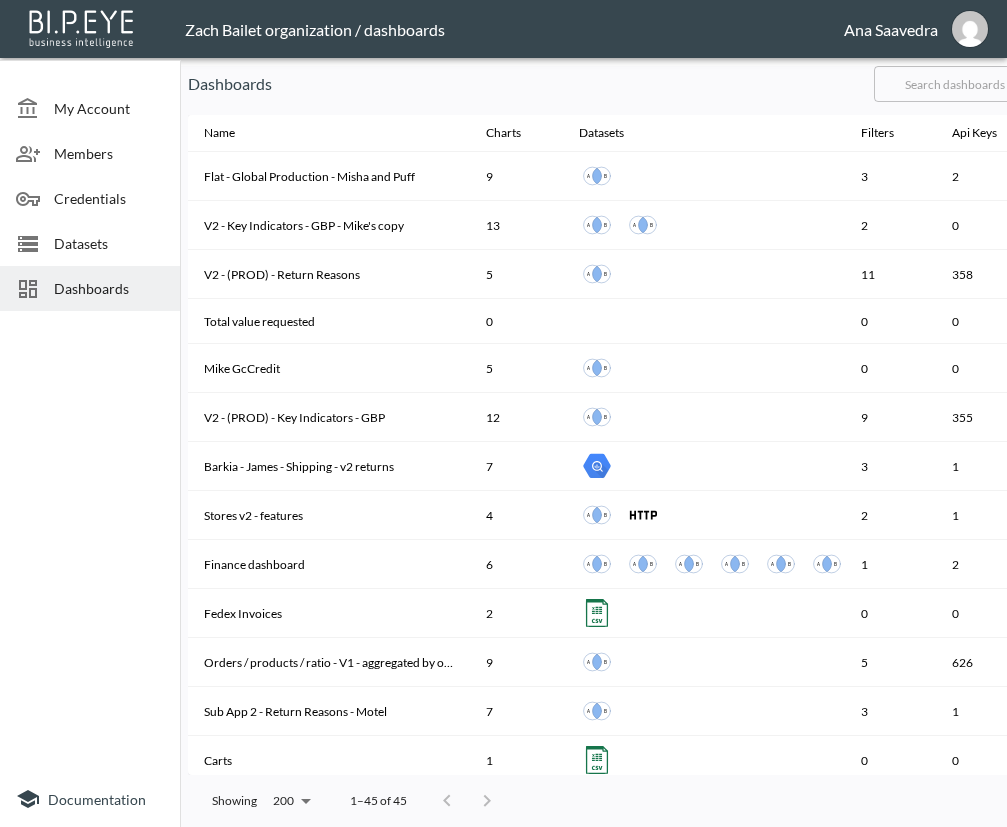 click at bounding box center (955, 84) 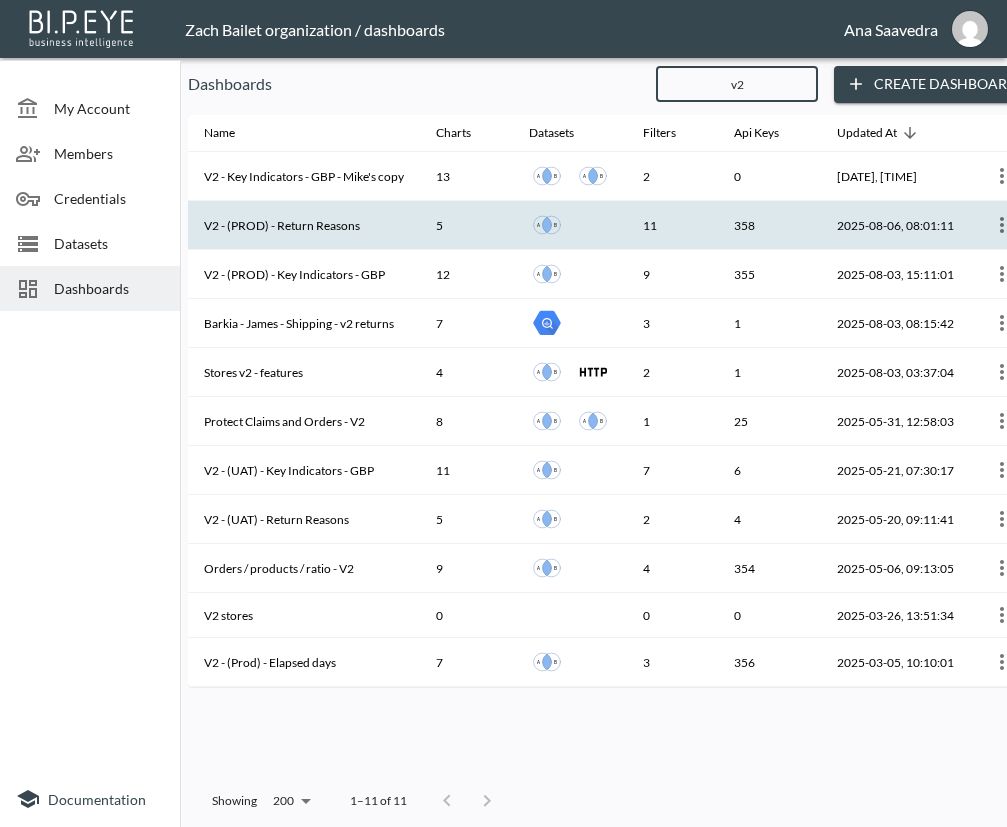 type on "v2" 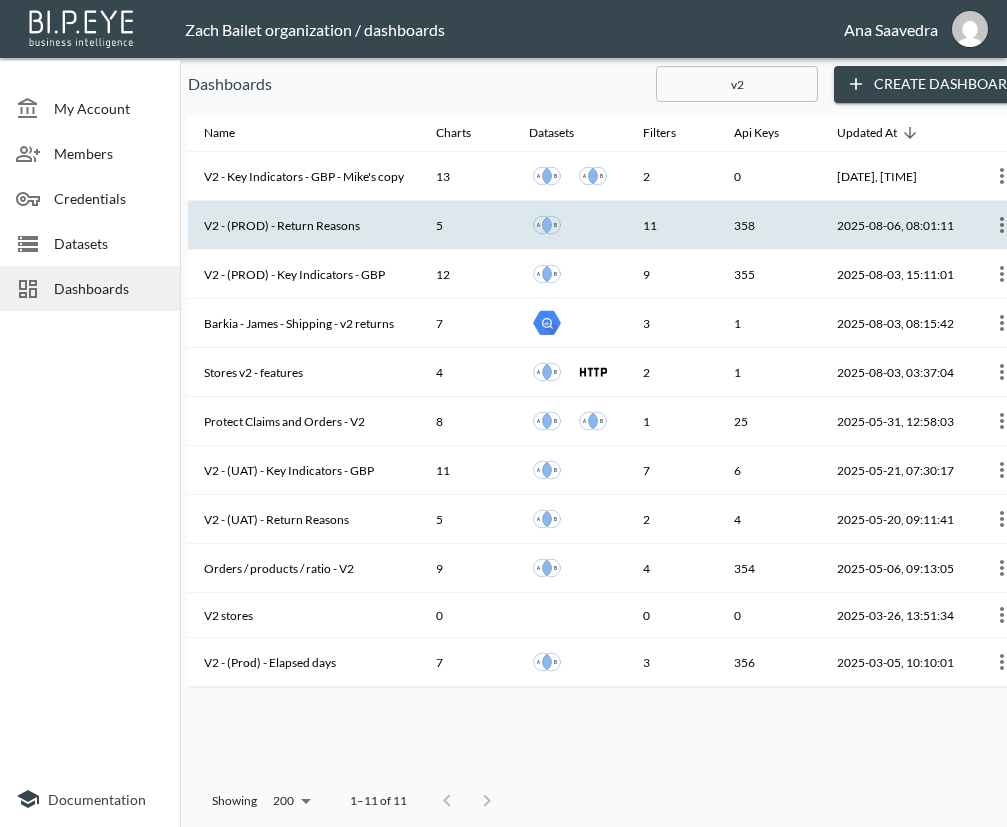 click on "V2 - (PROD) - Return Reasons" at bounding box center [304, 225] 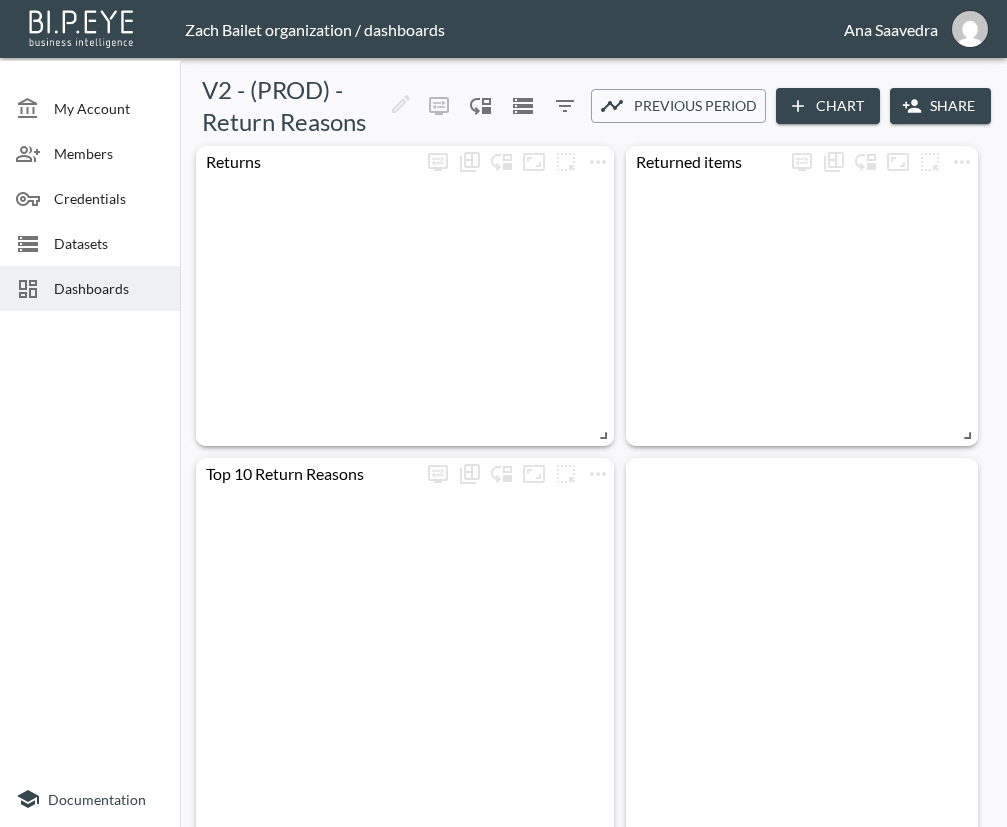 click on "Share" at bounding box center [940, 106] 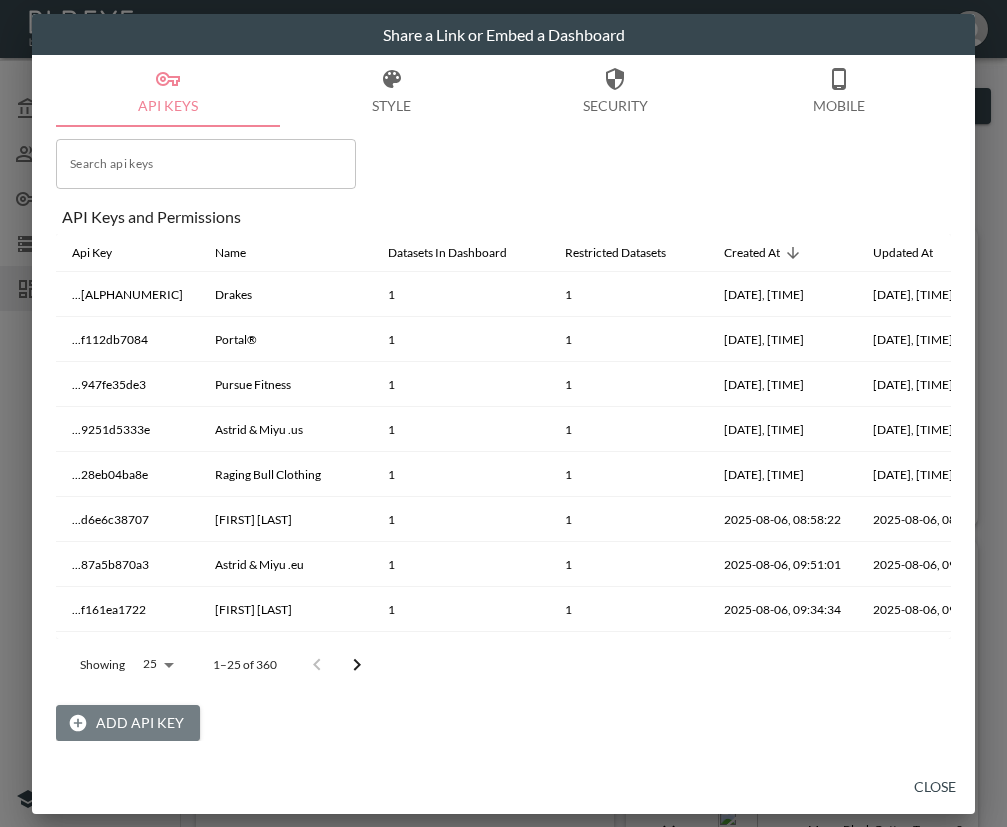 click on "Add API Key" at bounding box center (128, 723) 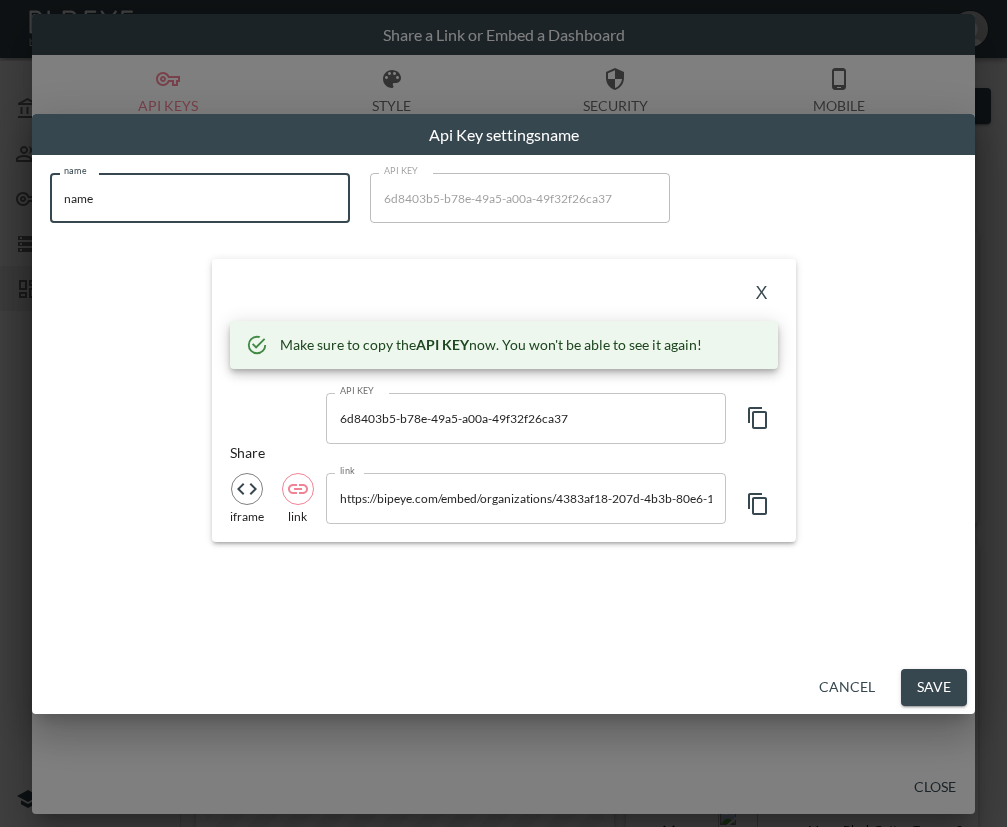 drag, startPoint x: 193, startPoint y: 207, endPoint x: 18, endPoint y: 206, distance: 175.00285 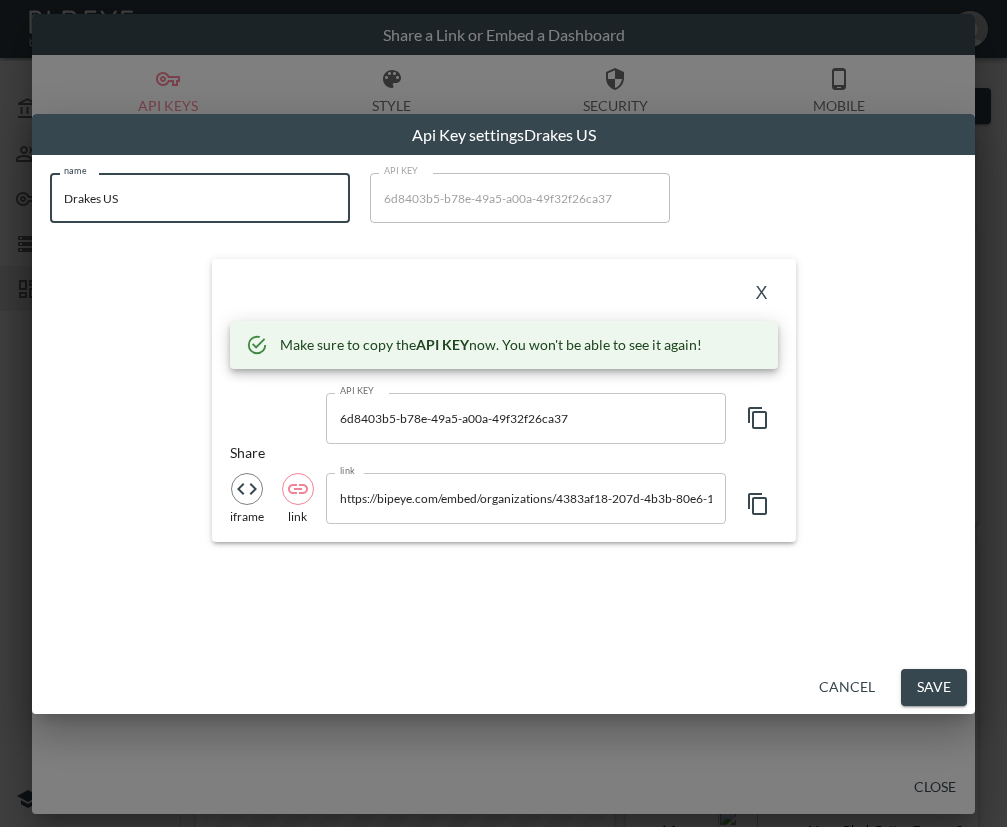 type on "Drakes US" 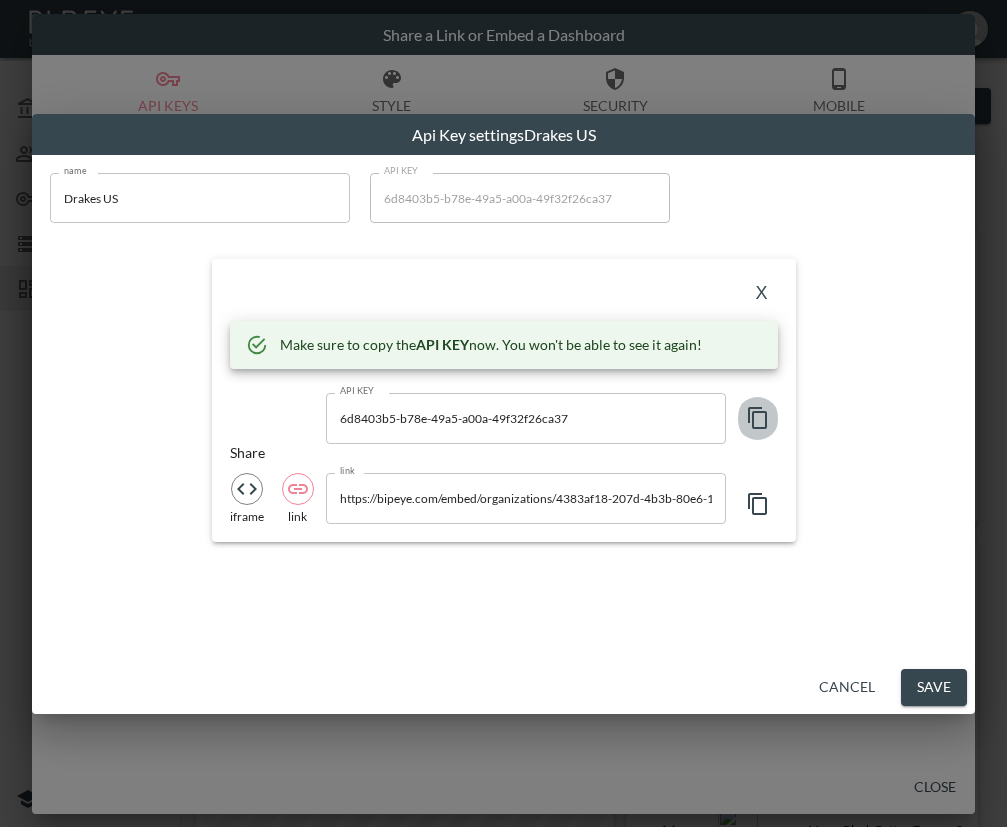 click 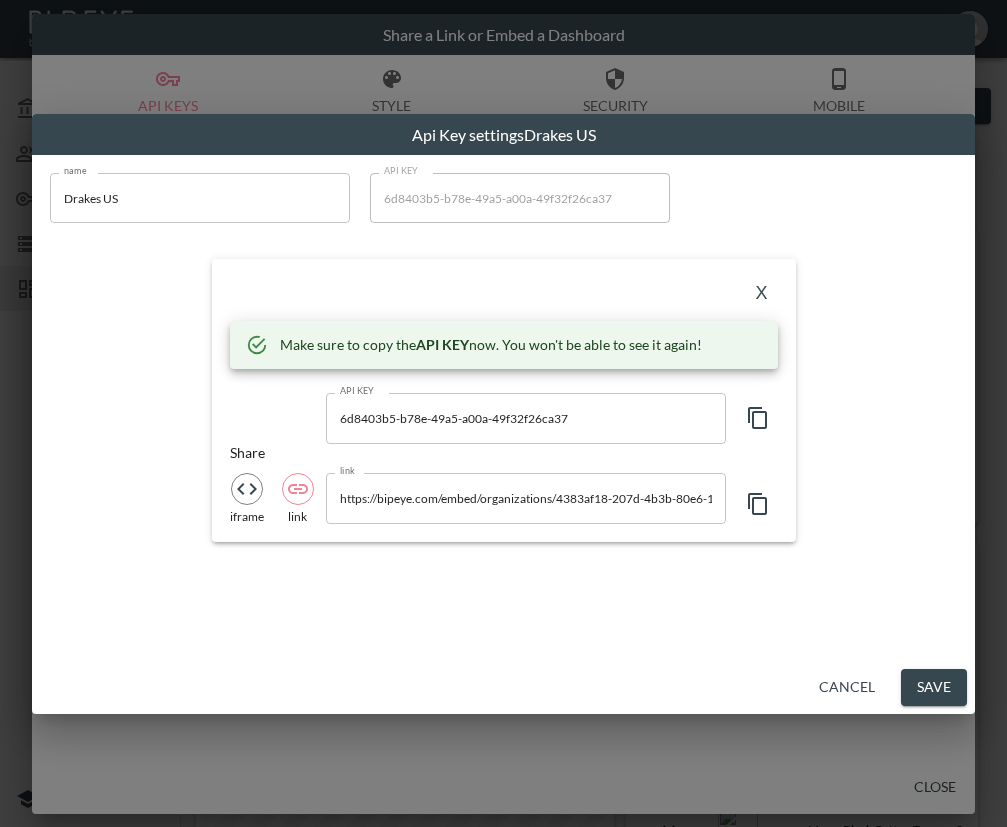 drag, startPoint x: 495, startPoint y: 279, endPoint x: 561, endPoint y: 302, distance: 69.89278 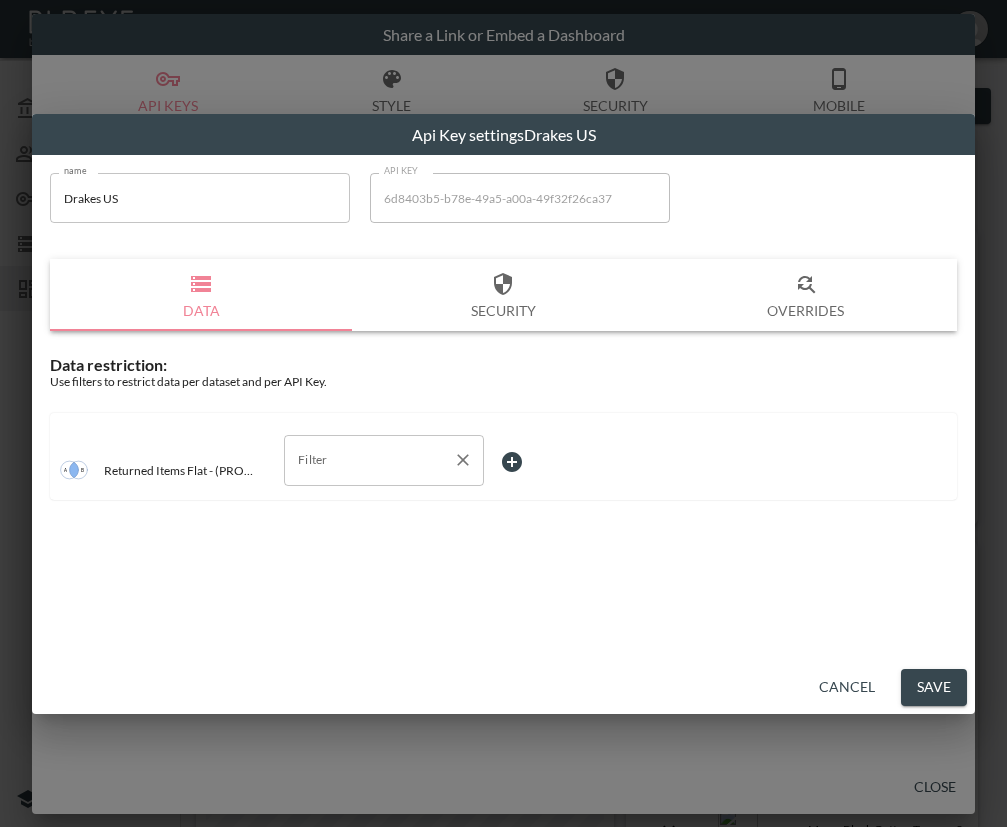 click on "Filter" at bounding box center (369, 460) 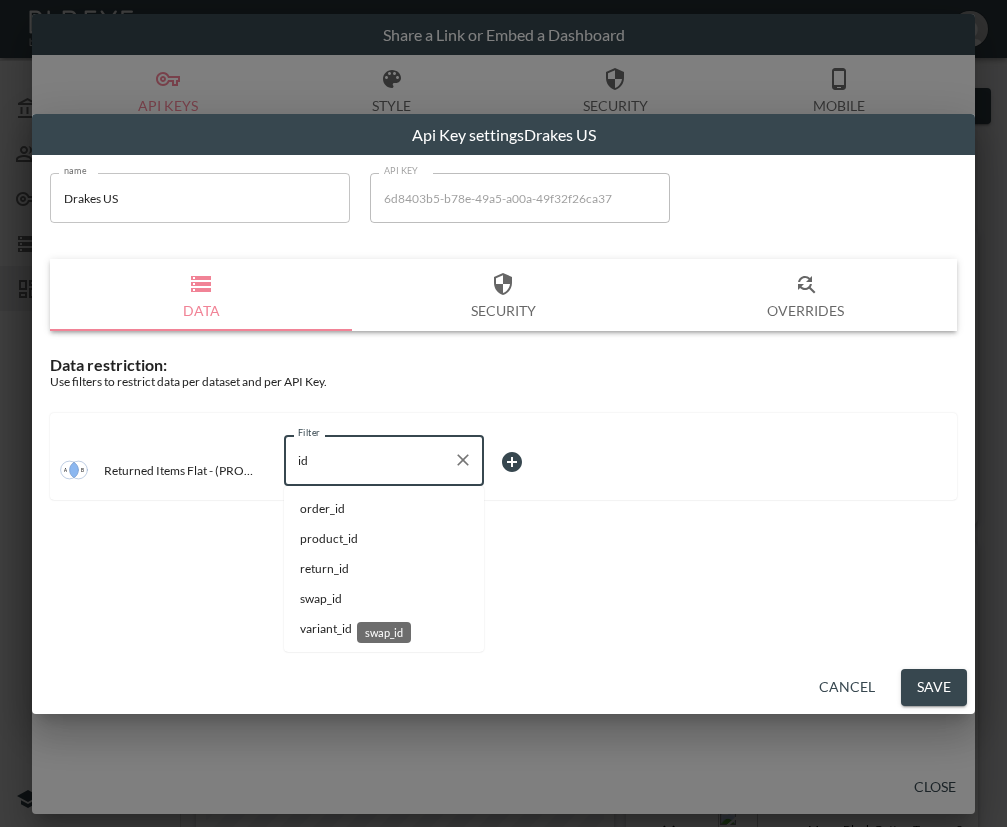 click on "swap_id" at bounding box center [384, 599] 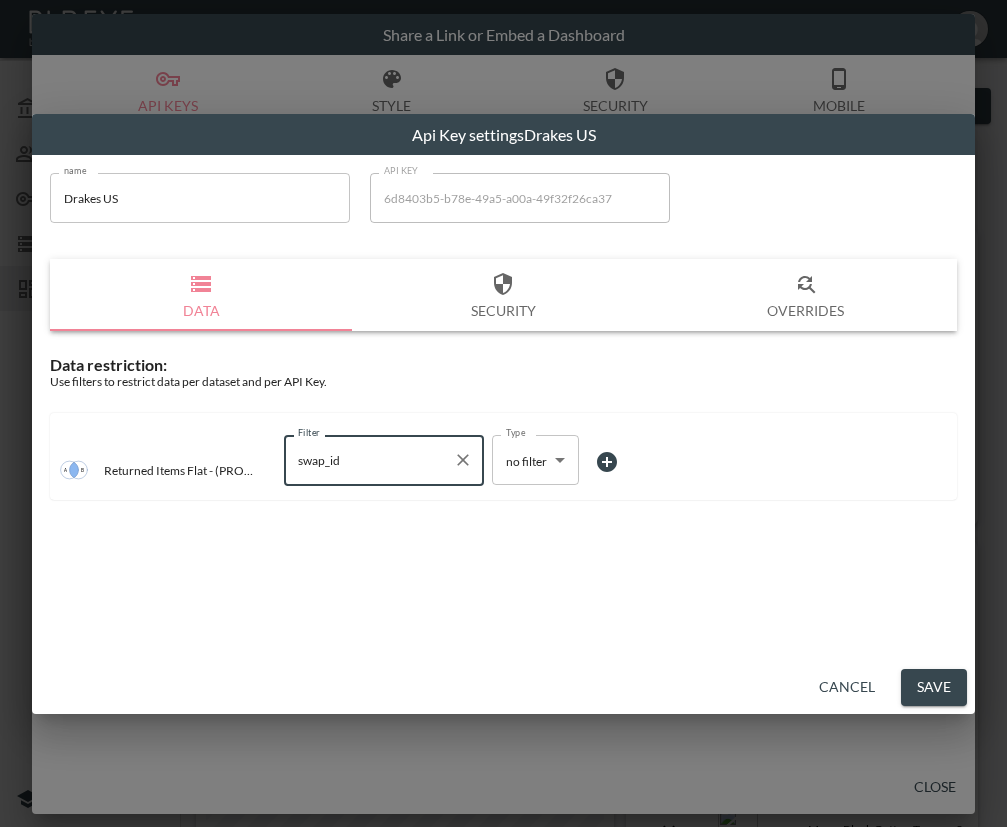 type on "swap_id" 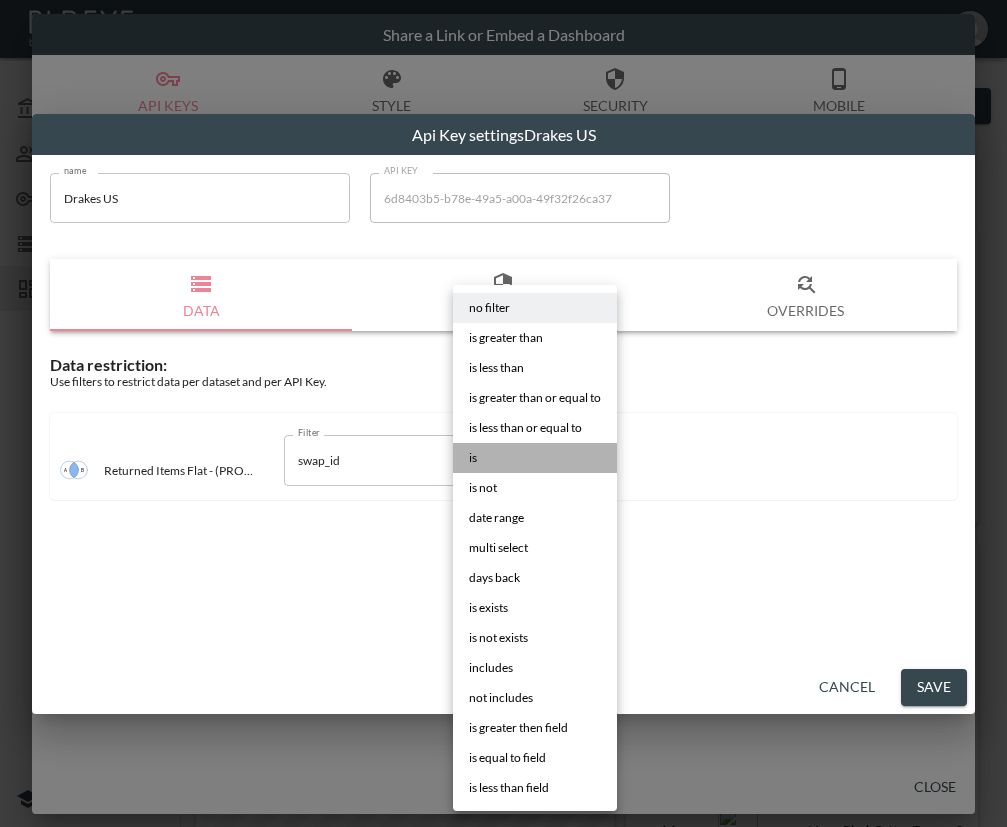 click on "is" at bounding box center [535, 458] 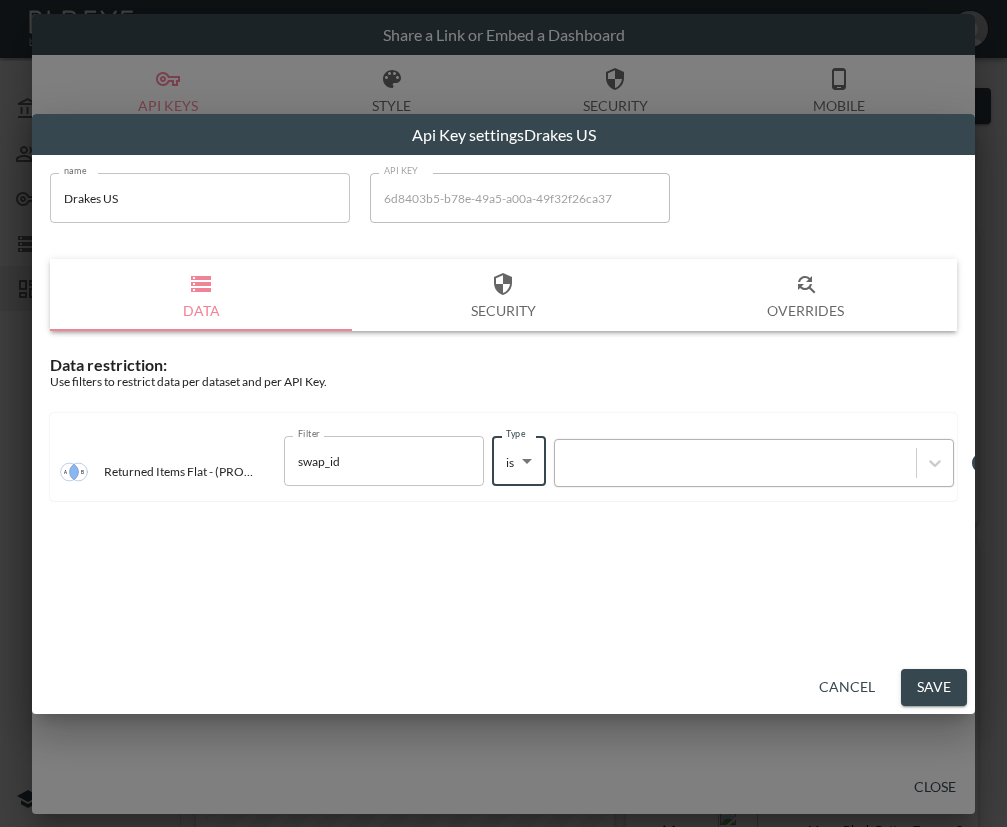 click at bounding box center [735, 463] 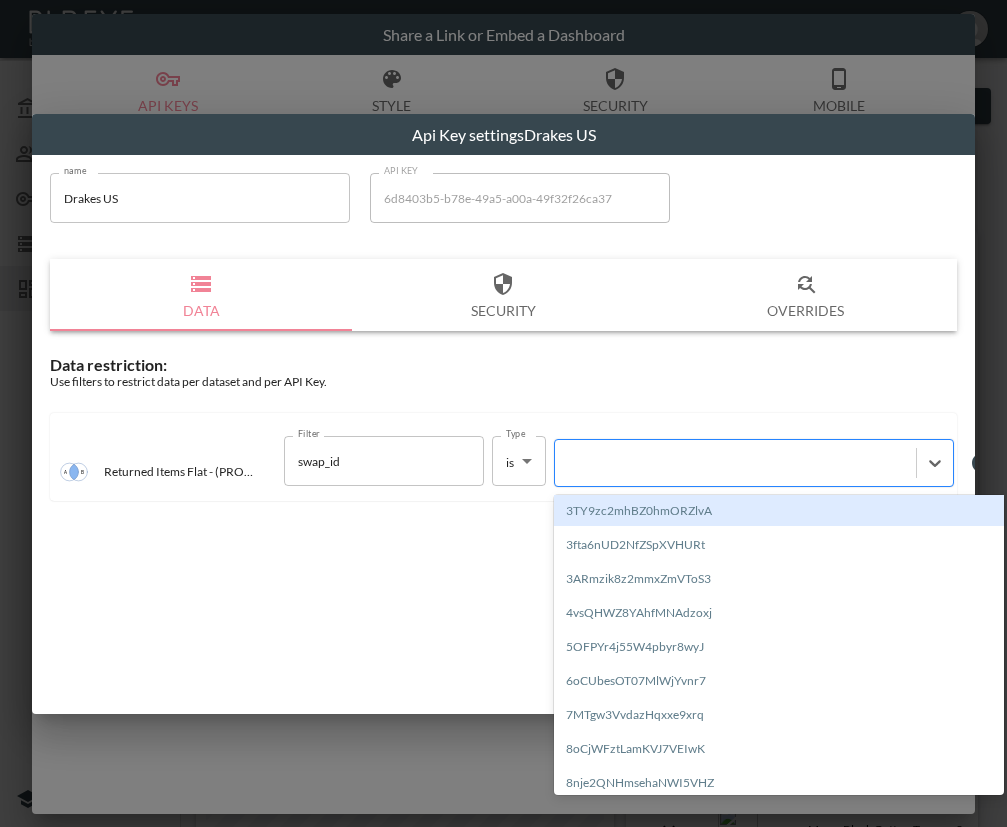 paste on "[ALPHANUMERIC]" 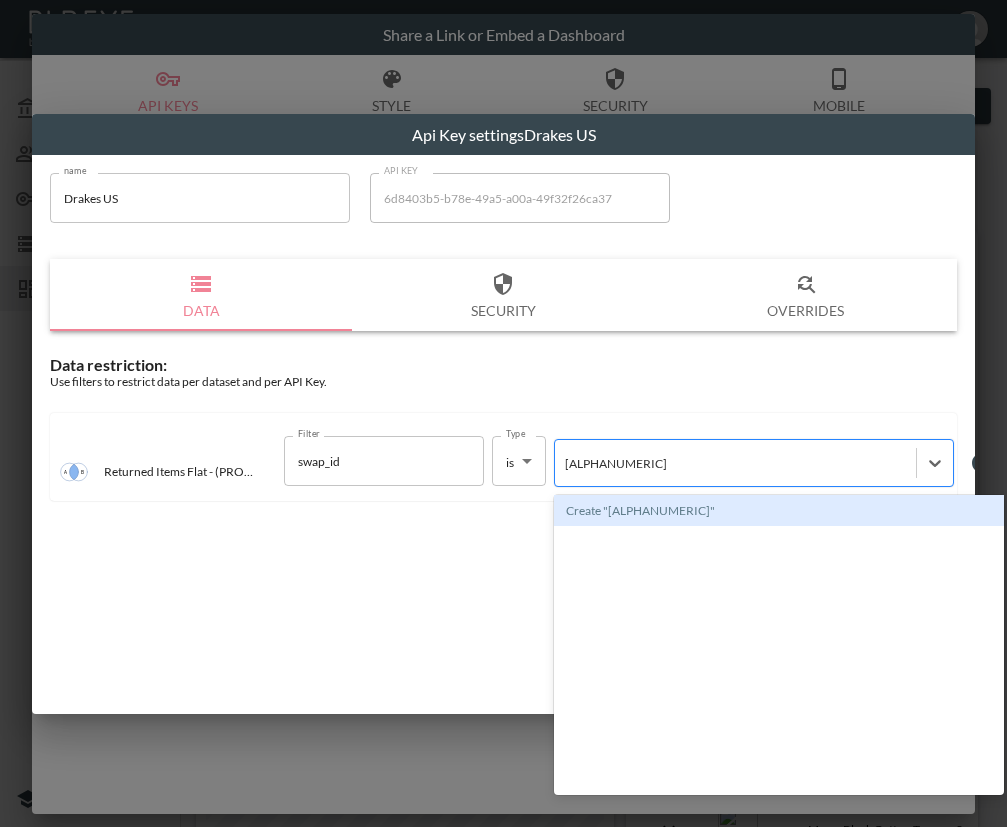 type 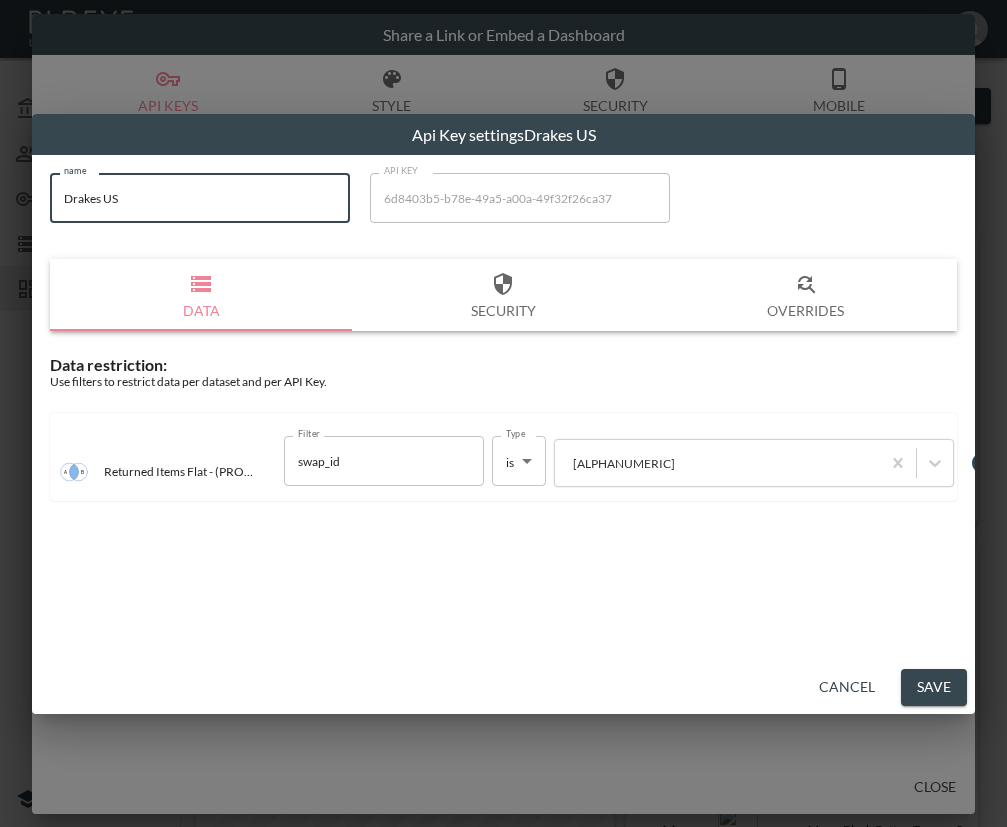 drag, startPoint x: 142, startPoint y: 197, endPoint x: 50, endPoint y: 197, distance: 92 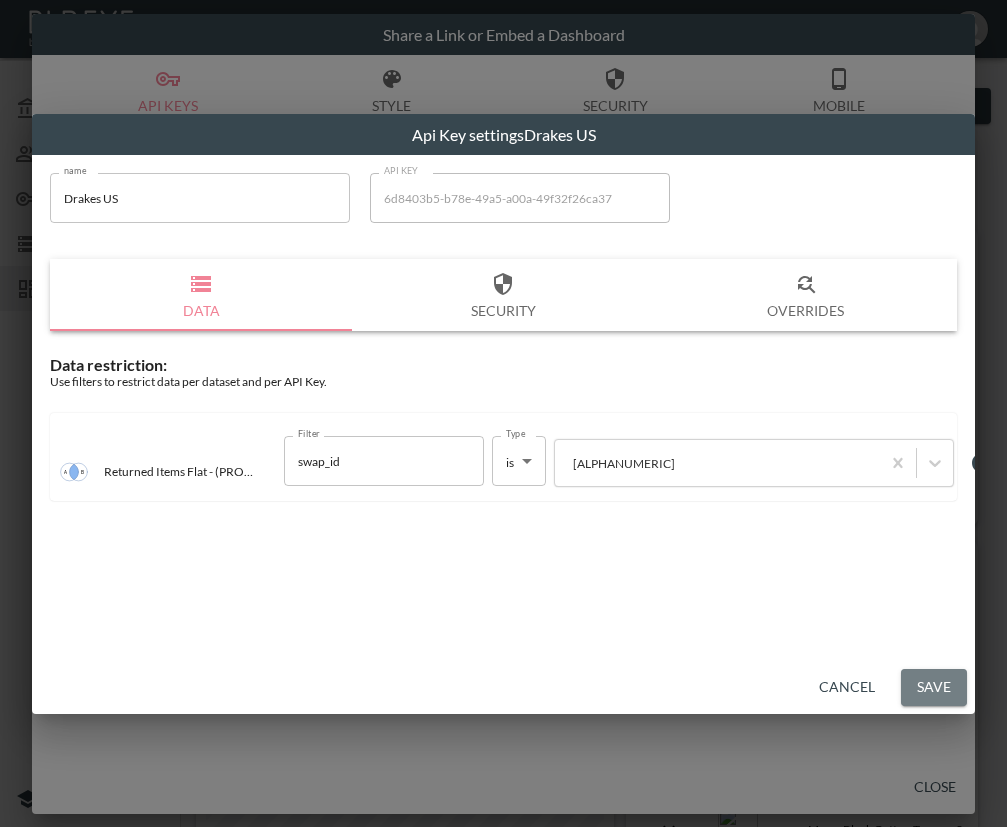 click on "Save" at bounding box center [934, 687] 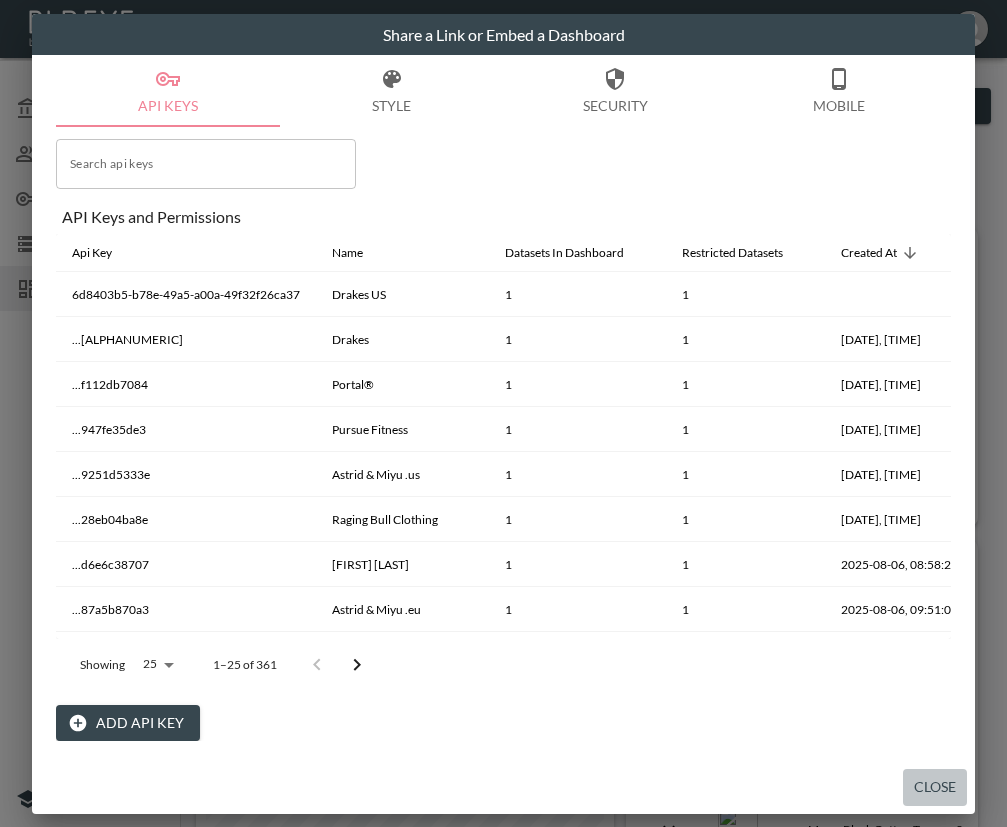 click on "Close" at bounding box center [935, 787] 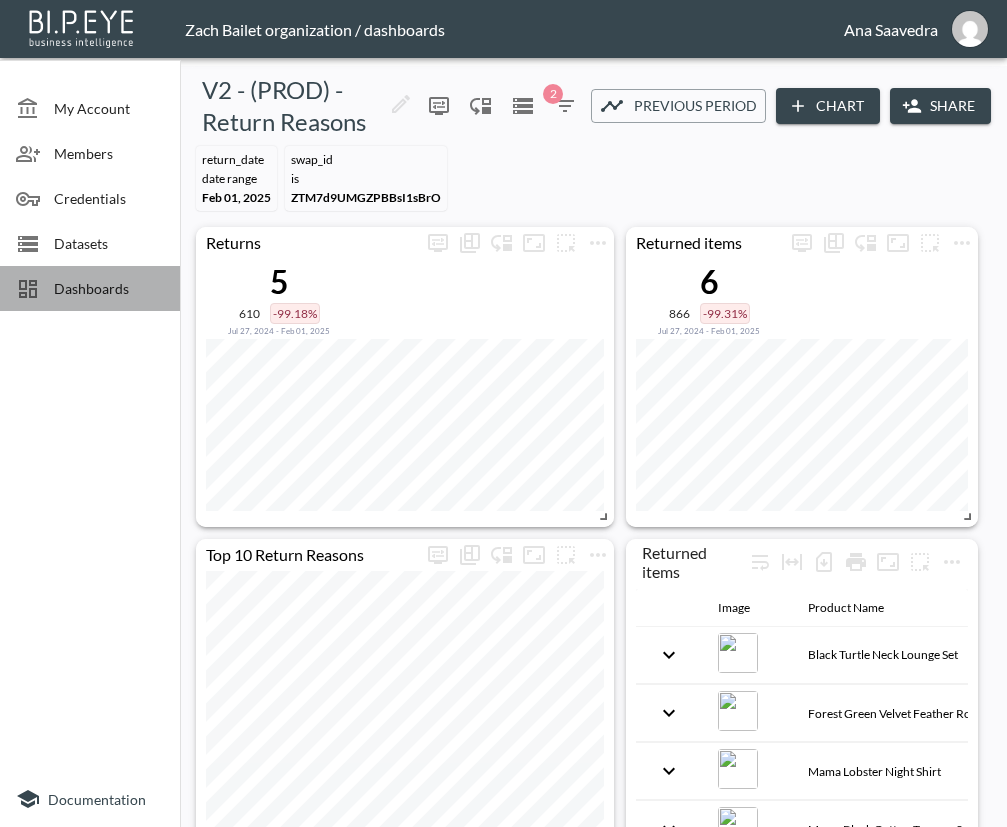 click on "Dashboards" at bounding box center (109, 288) 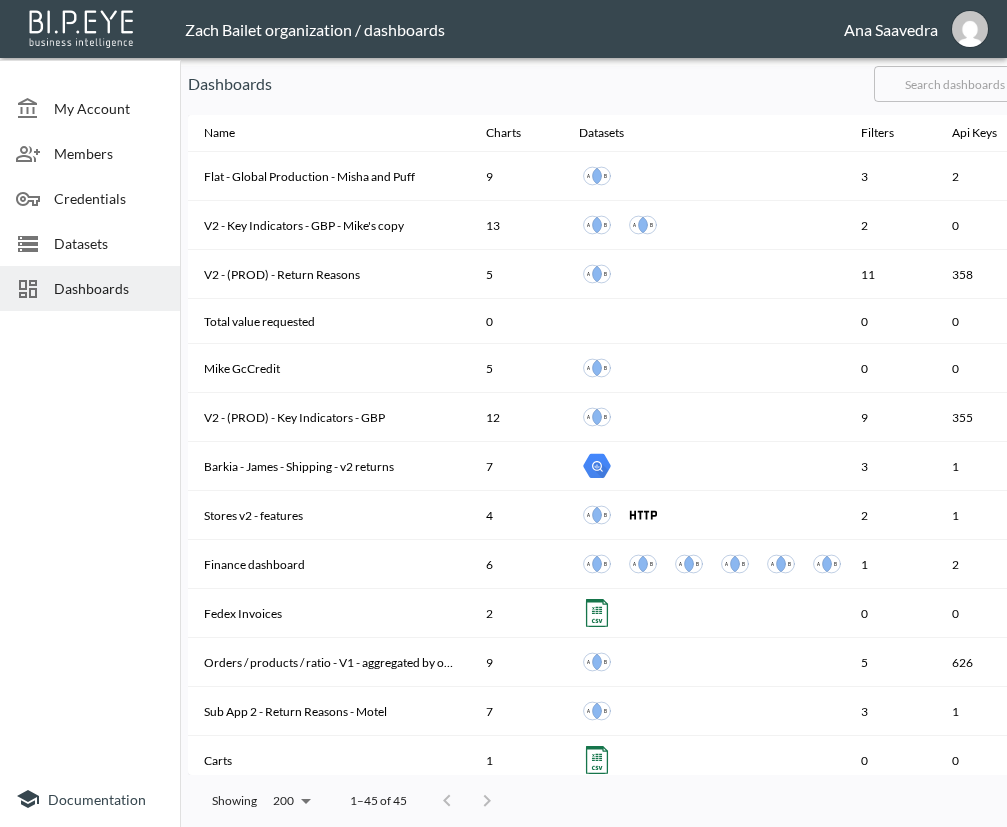 click at bounding box center [955, 84] 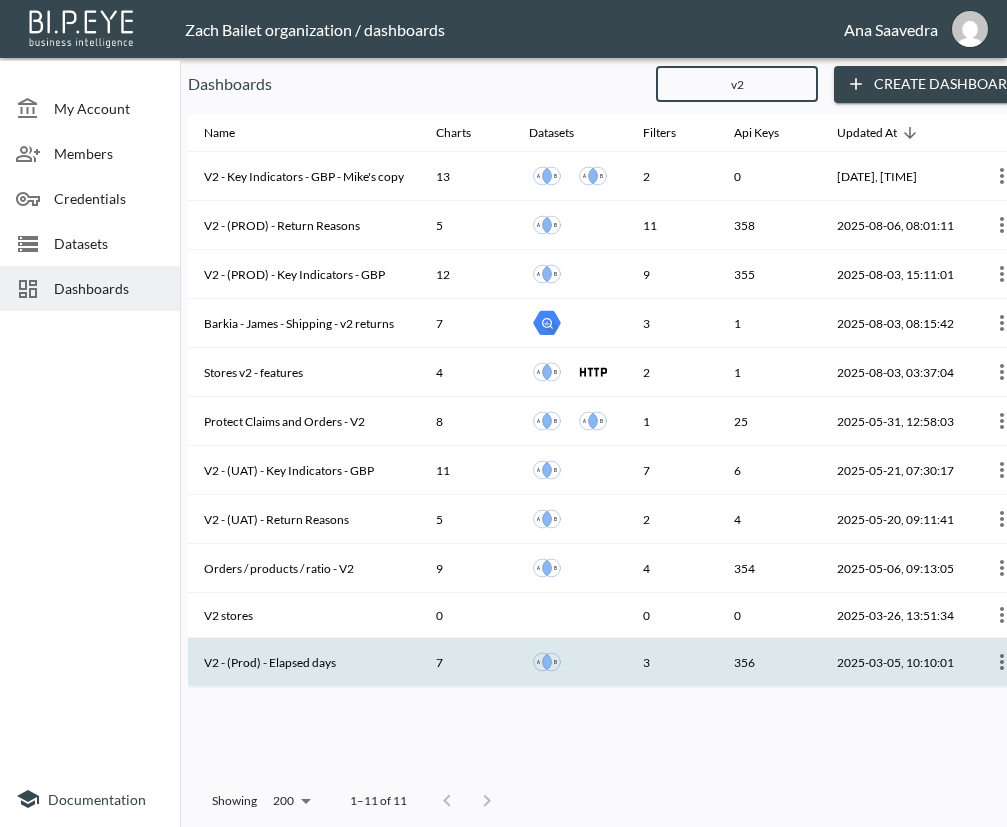 type on "v2" 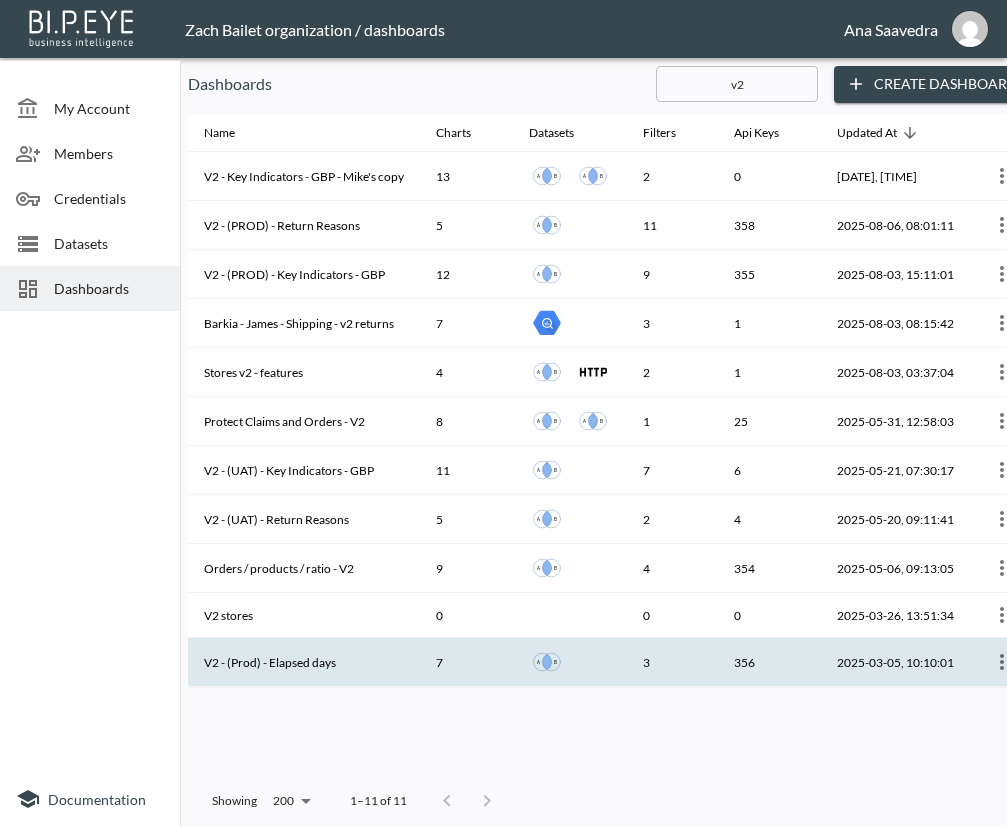 click on "356" at bounding box center (769, 662) 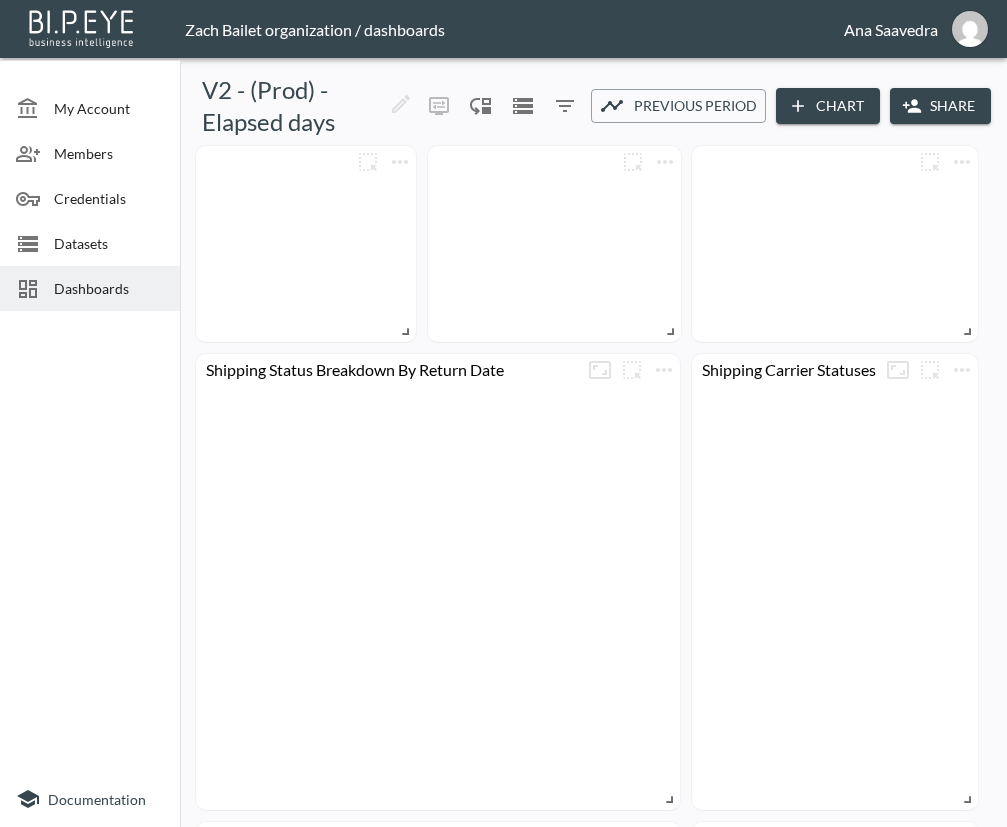 click on "Share" at bounding box center [940, 106] 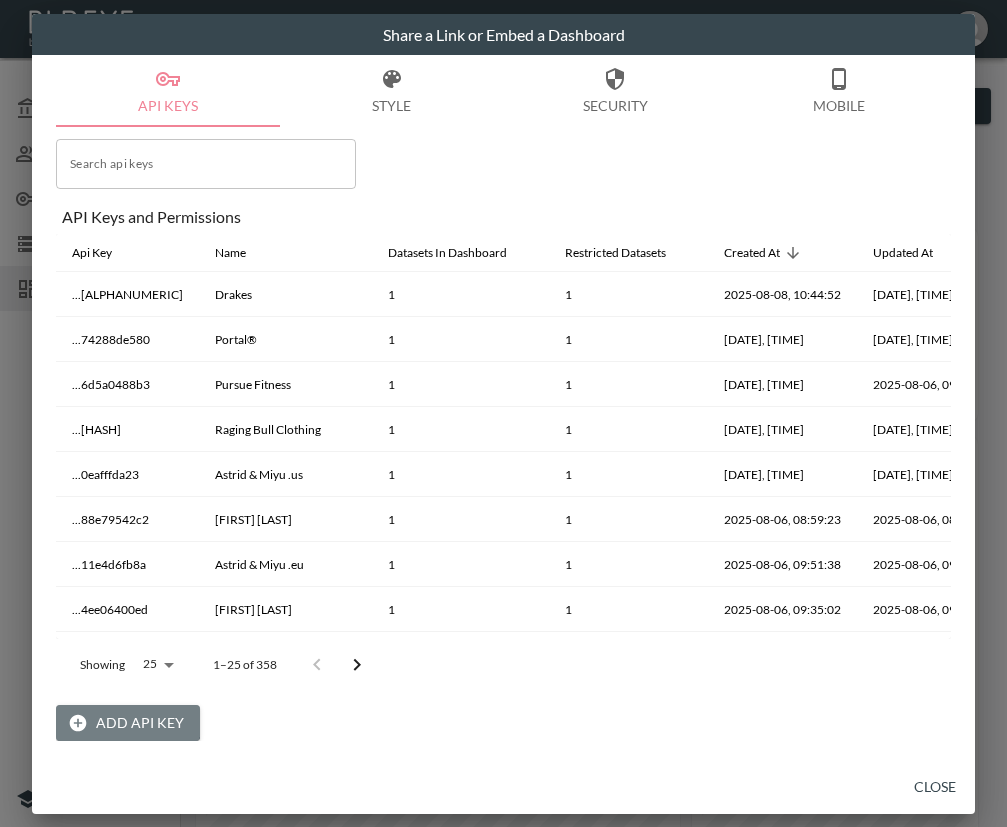 click on "Add API Key" at bounding box center [128, 723] 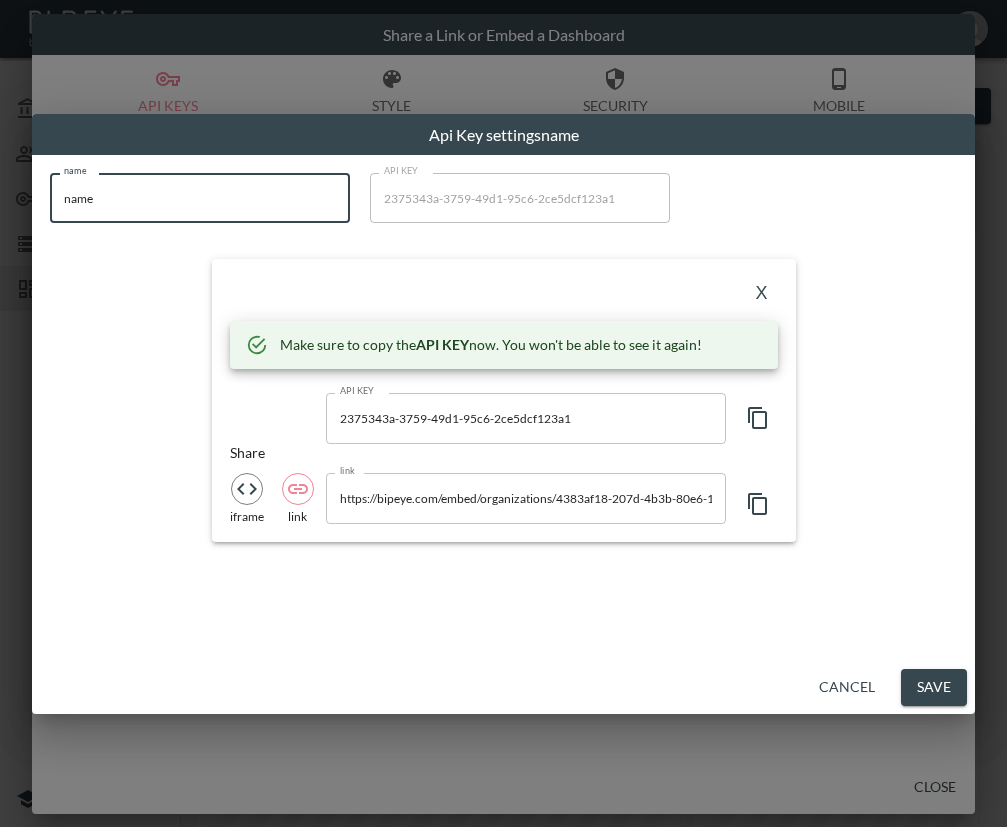 drag, startPoint x: 115, startPoint y: 198, endPoint x: -10, endPoint y: 201, distance: 125.035995 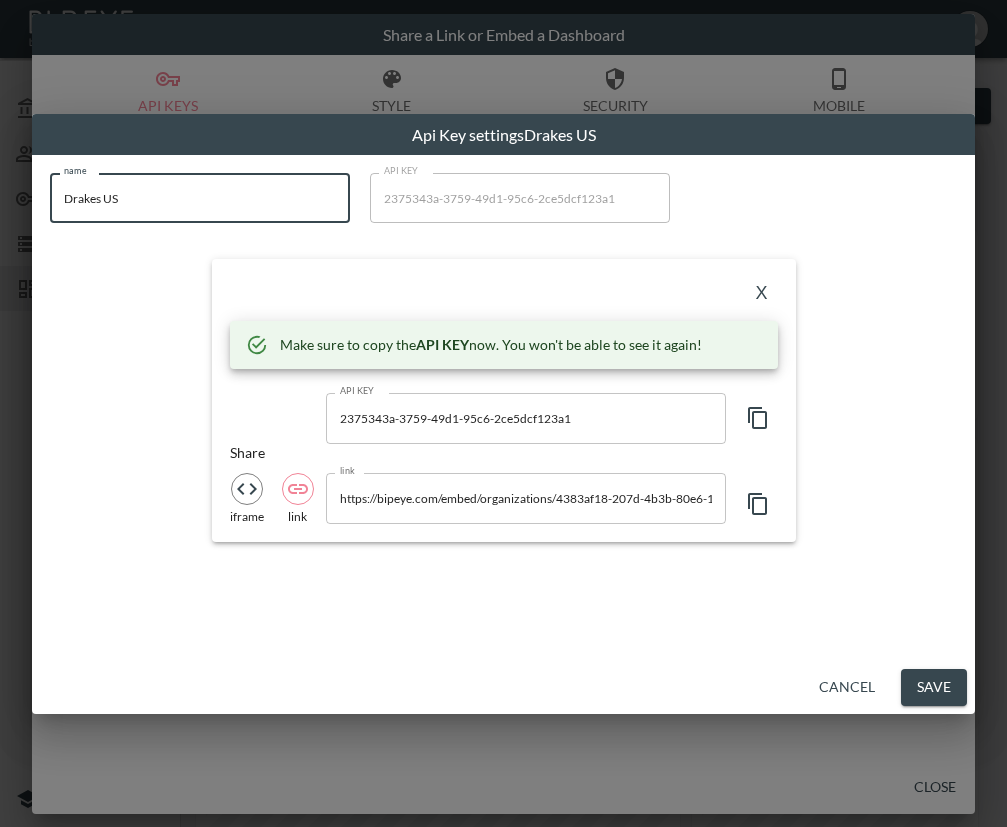 type on "Drakes US" 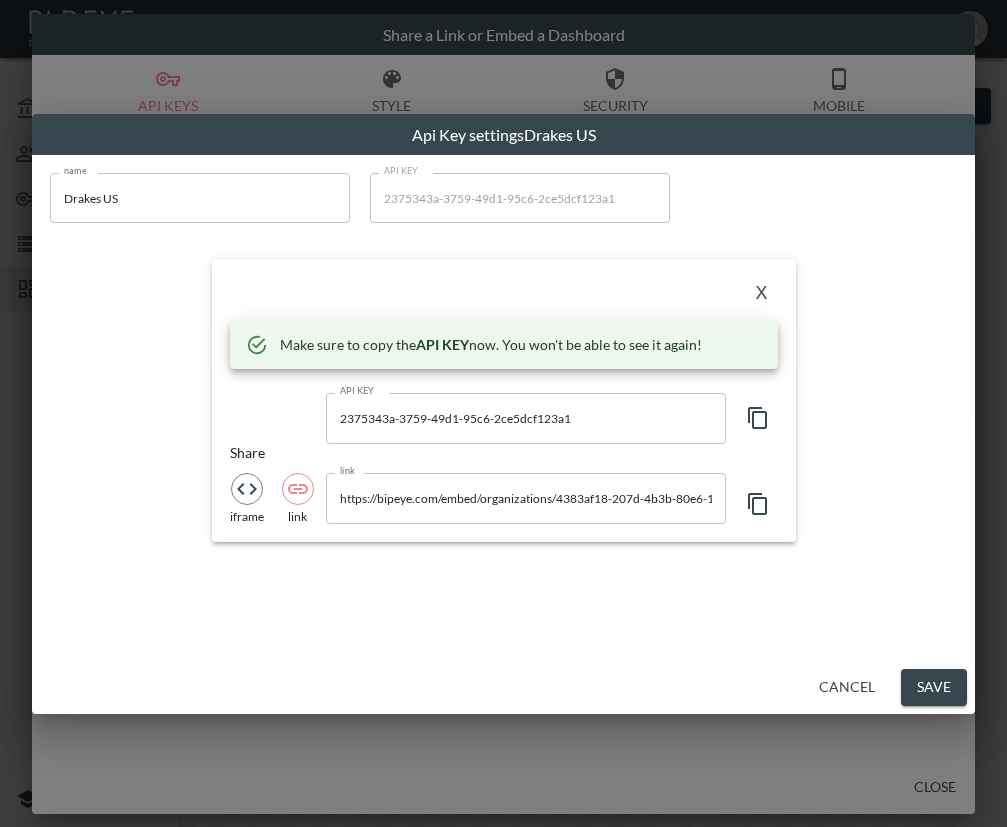 drag, startPoint x: 376, startPoint y: 286, endPoint x: 387, endPoint y: 280, distance: 12.529964 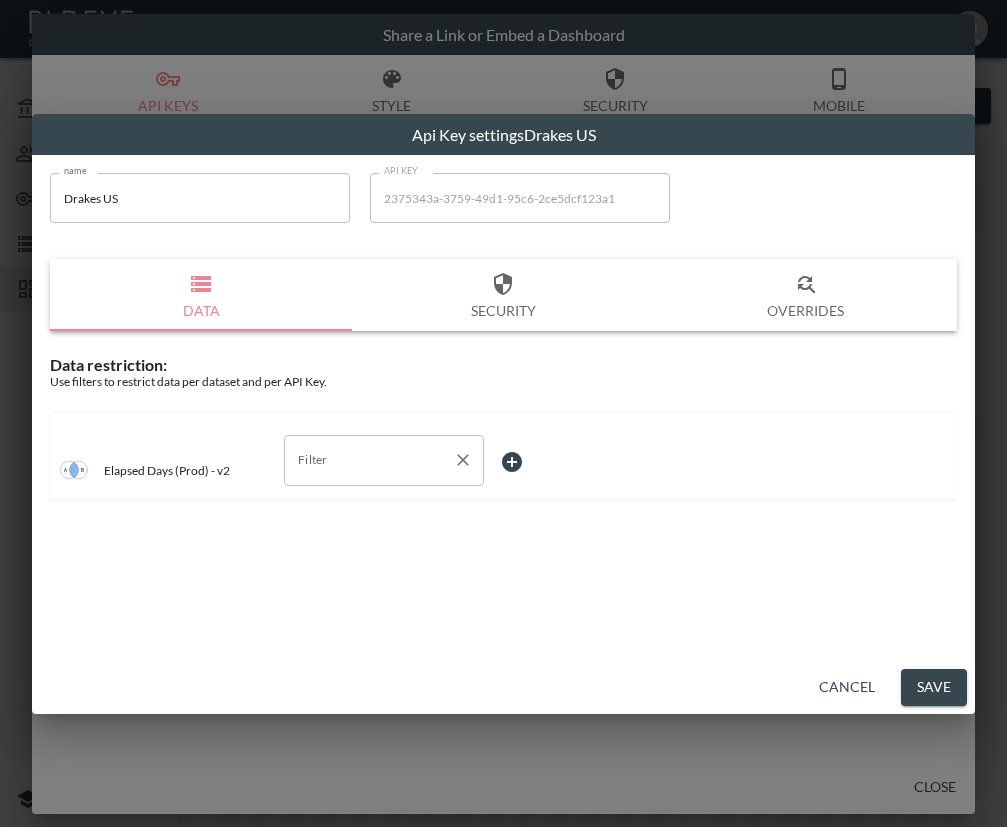 click on "Filter" at bounding box center (369, 460) 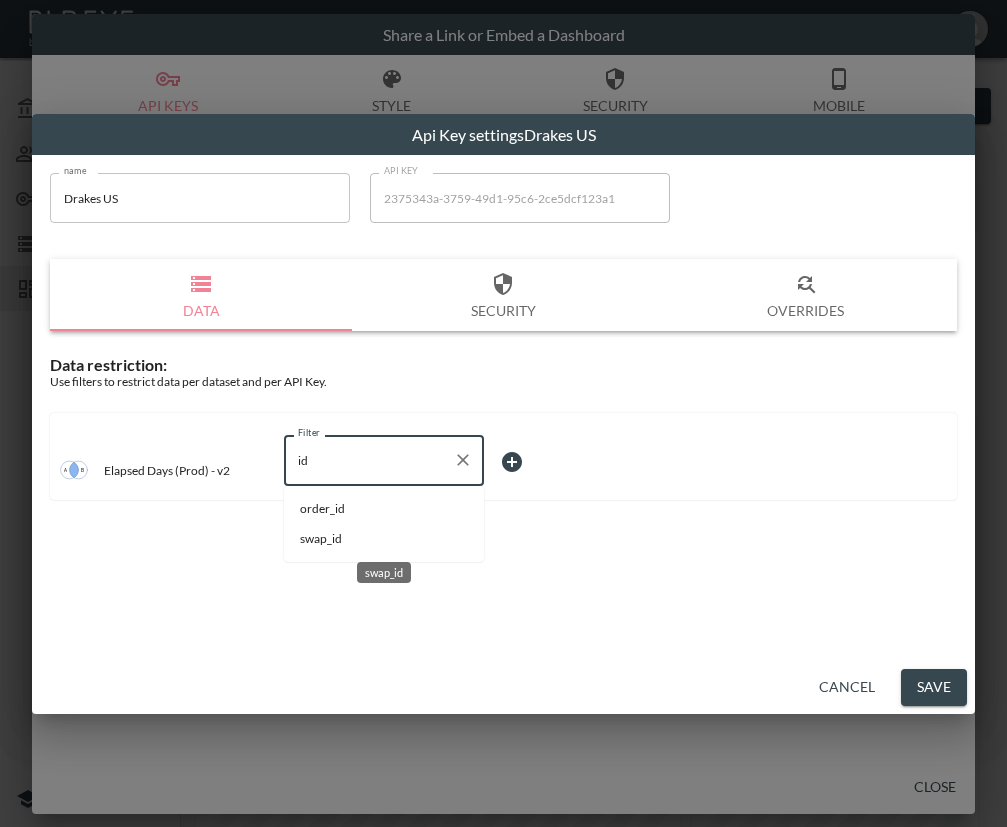 click on "swap_id" at bounding box center (384, 539) 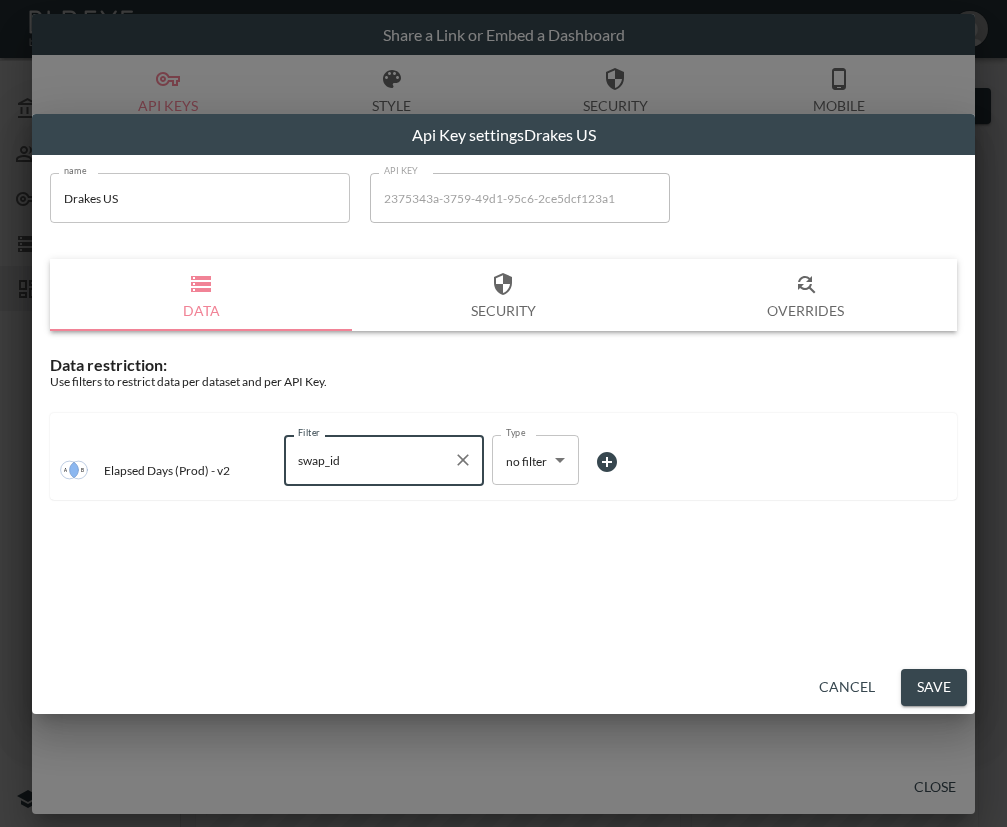 type on "swap_id" 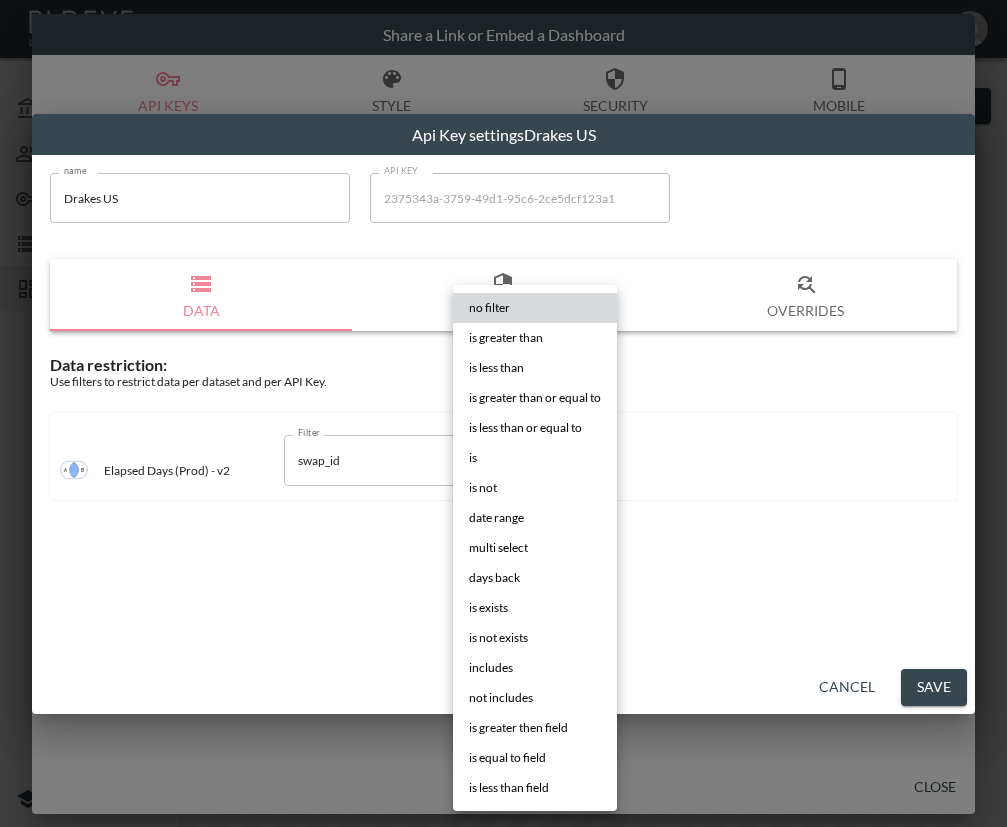click on "BI.P.EYE, Interactive Analytics Dashboards - app [FIRST] [LAST] organization / dashboards [FIRST]   [LAST] My Account Members Credentials Datasets Dashboards Documentation V2 - (Prod) - Elapsed days  0 2 Previous period Chart Share return_created_at   DATE RANGE May 01, [YEAR]       swap_id   IS [ALPHANUMERIC]     0 Average Elapsed Days Purchase To Return   0 Average Elapsed Days Return To Delivery Shipping Carrier Statuses Return Status Breakdown By Return Date Shipping Status Breakdown By Return Date  Returns Over Time 0 31 -100% Jan 21, [YEAR] - May 01, [YEAR]   0 Average Elapsed Days from Delivery to Closed   No comparison   Previous period   Previous year Share a Link or Embed a Dashboard API Keys Style Security Mobile  Close Api Key settings  Drakes US name Drakes US name API KEY [UUID] API KEY Data Security Overrides Data restriction:  Use filters to restrict data per dataset and per API Key.   Elapsed Days (Prod) - v2 Filter swap_id Filter Type no filter no filter Type Cancel" at bounding box center [503, 413] 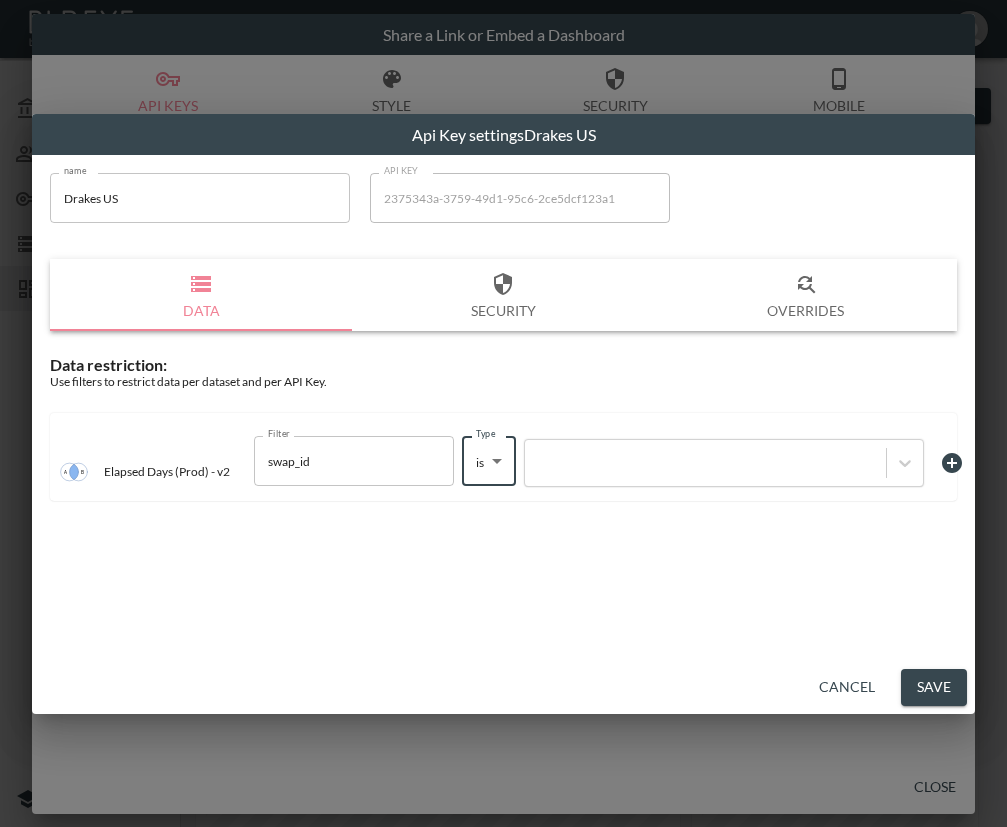 click at bounding box center [705, 463] 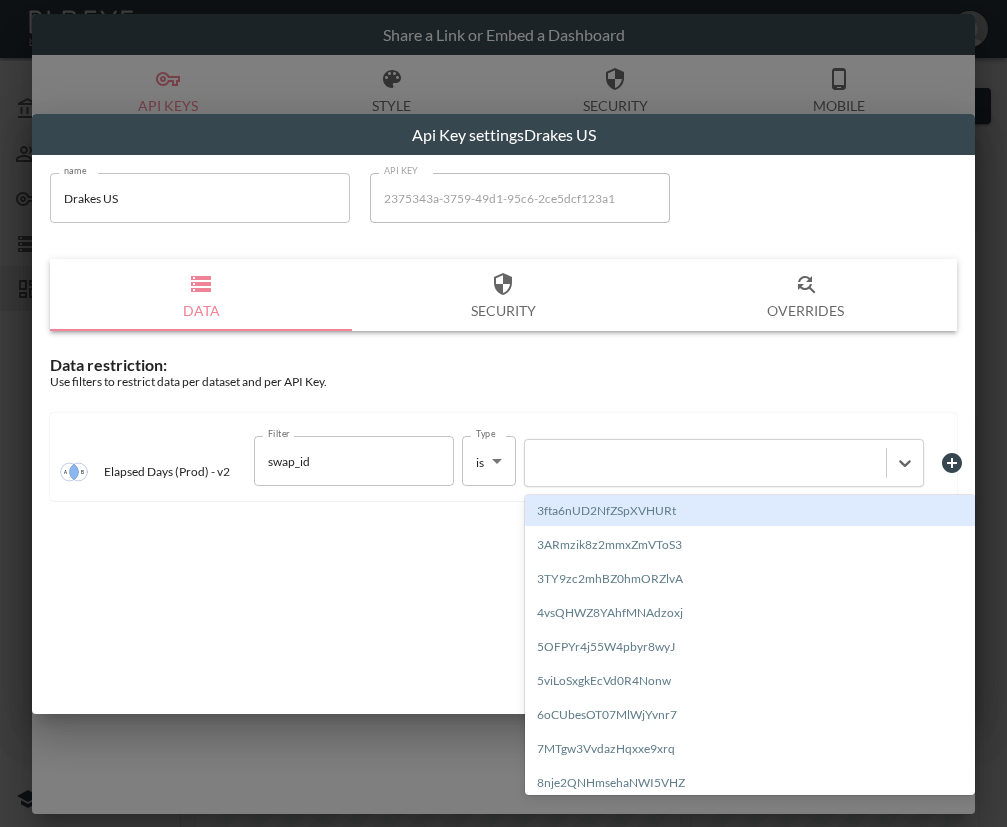 paste on "[ALPHANUMERIC]" 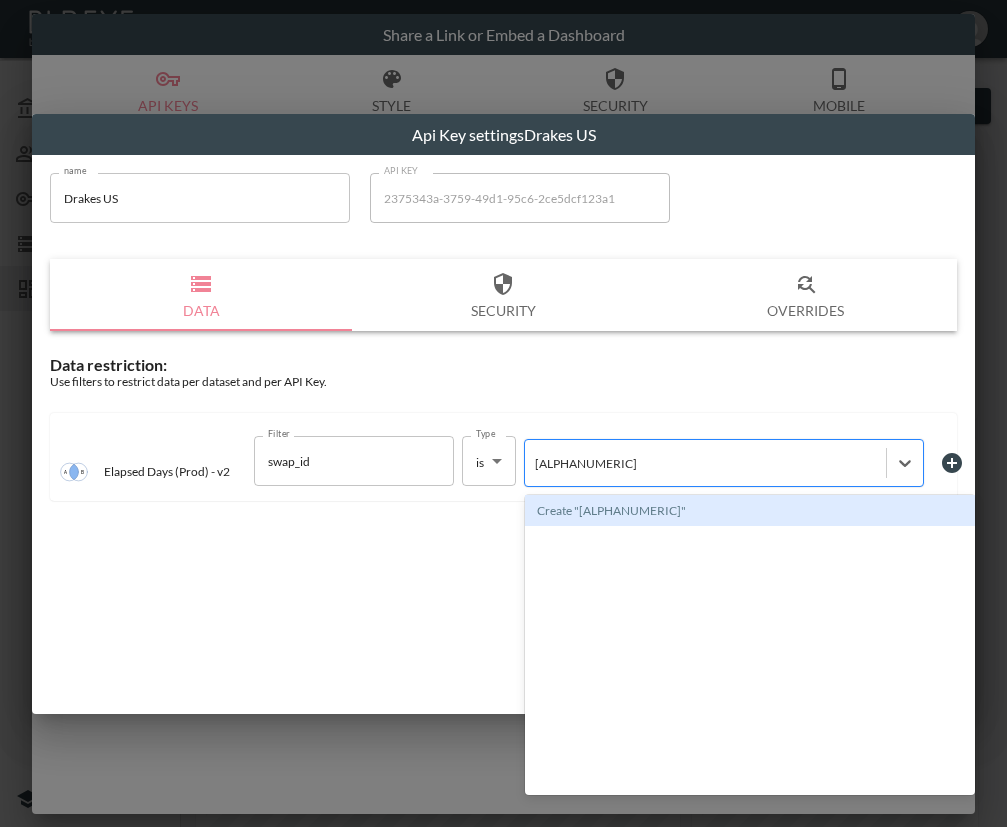 type 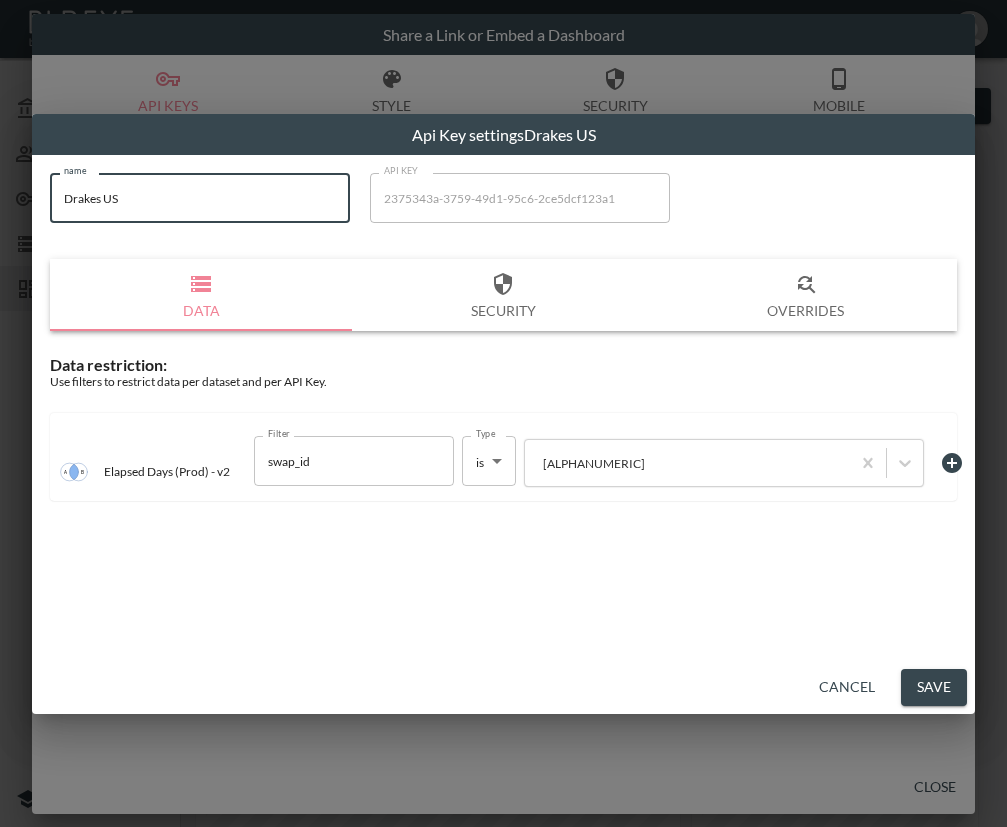 drag, startPoint x: -10, startPoint y: 210, endPoint x: 31, endPoint y: 233, distance: 47.010635 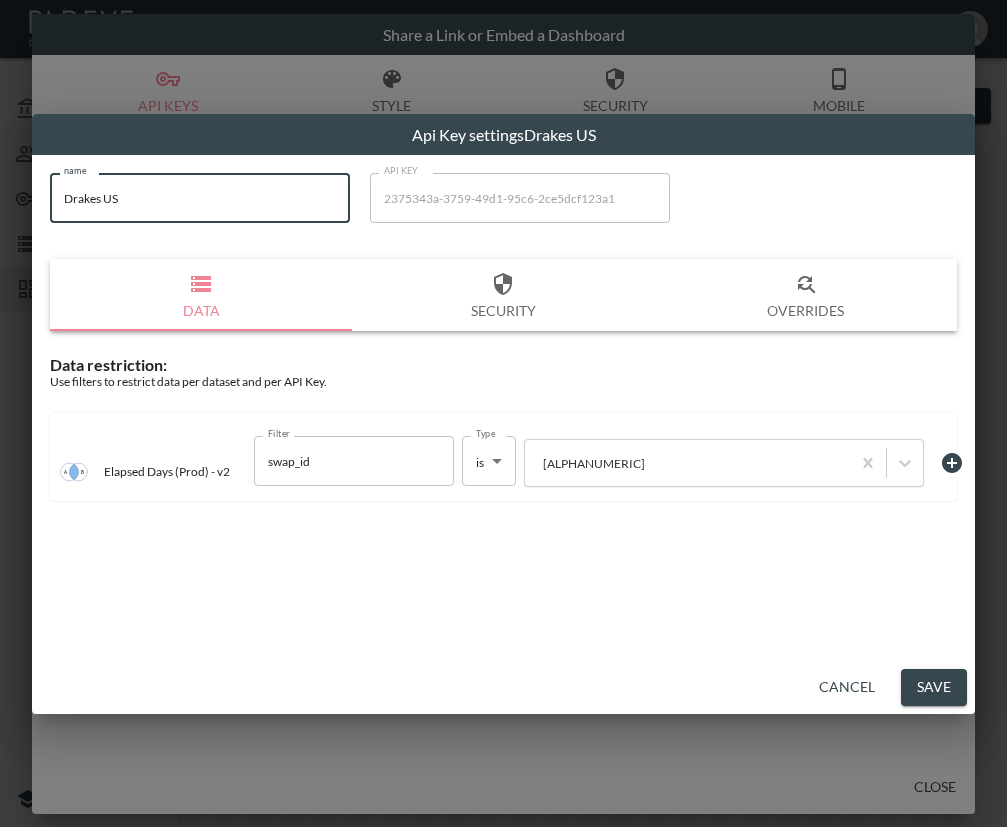 click on "Save" at bounding box center [934, 687] 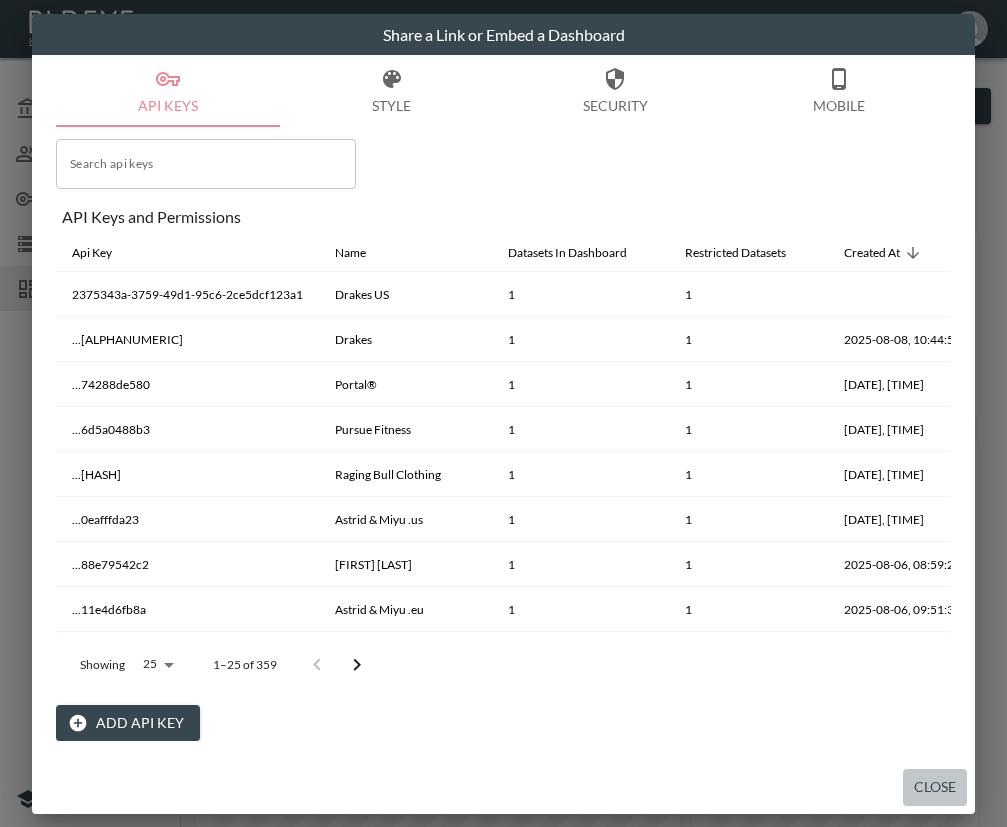 click on "Close" at bounding box center (935, 787) 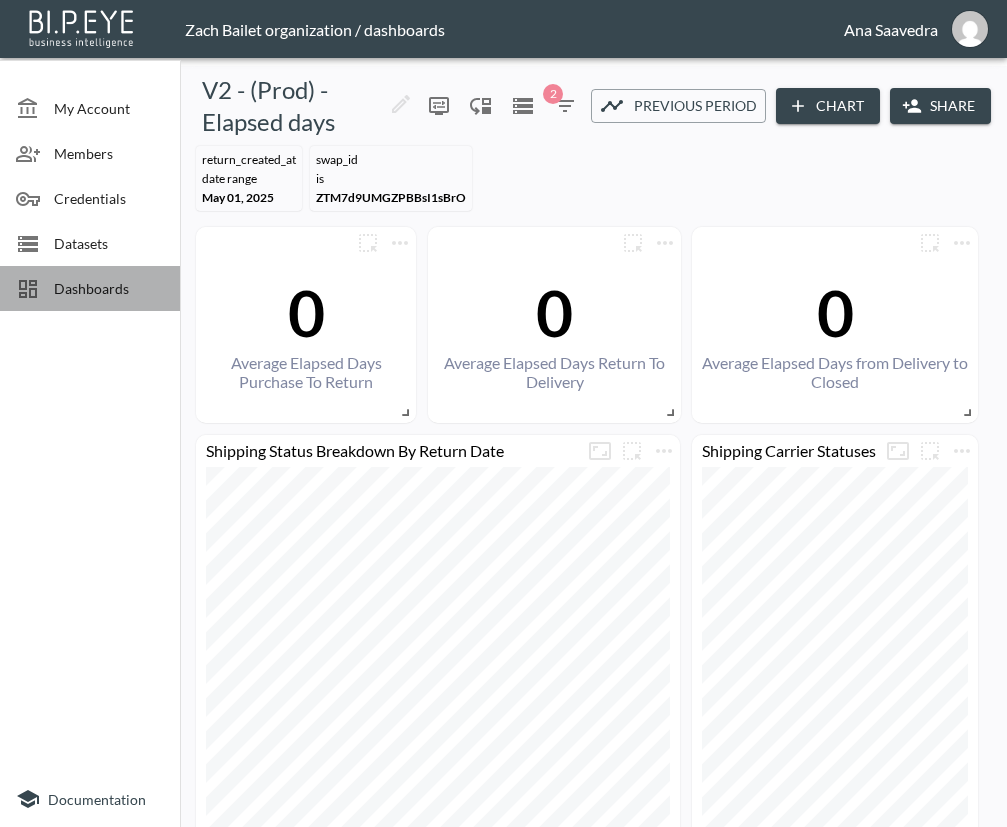 drag, startPoint x: 79, startPoint y: 298, endPoint x: 109, endPoint y: 300, distance: 30.066593 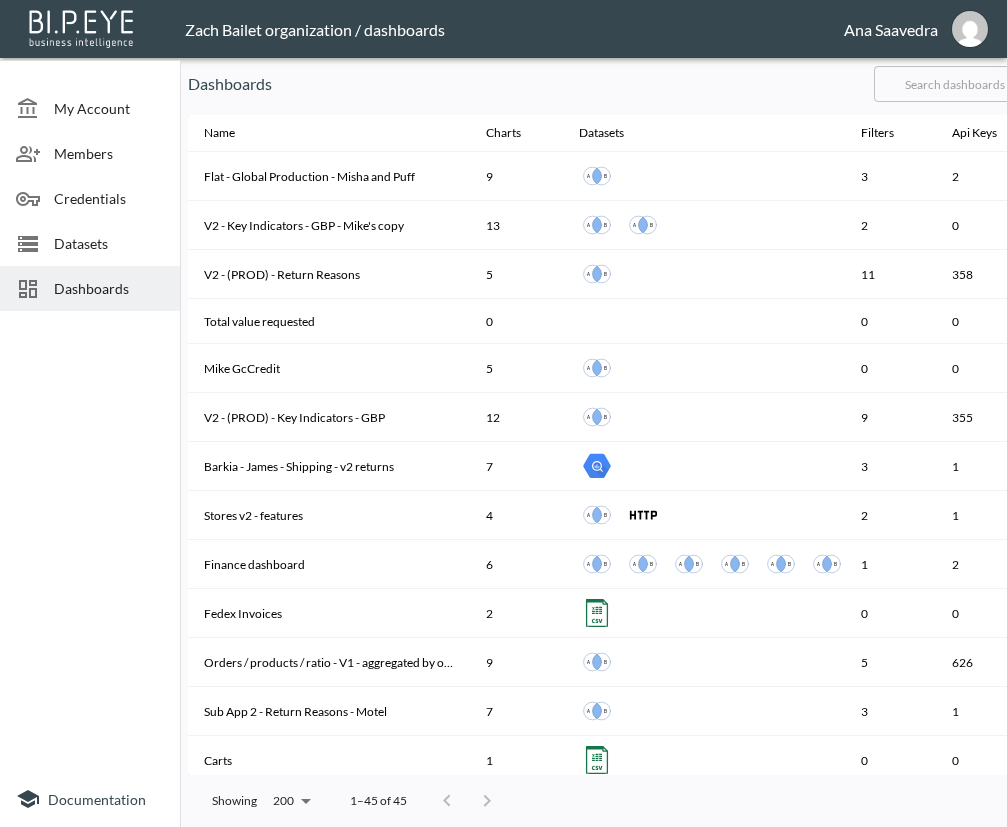 click at bounding box center (955, 84) 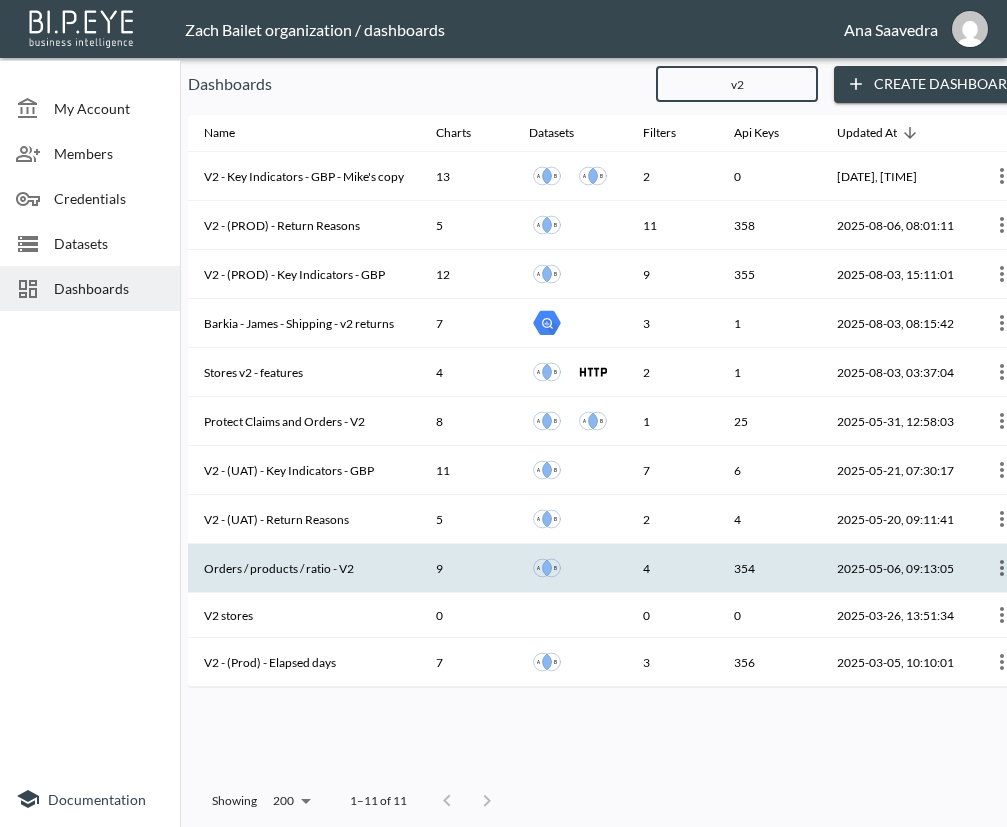 type on "v2" 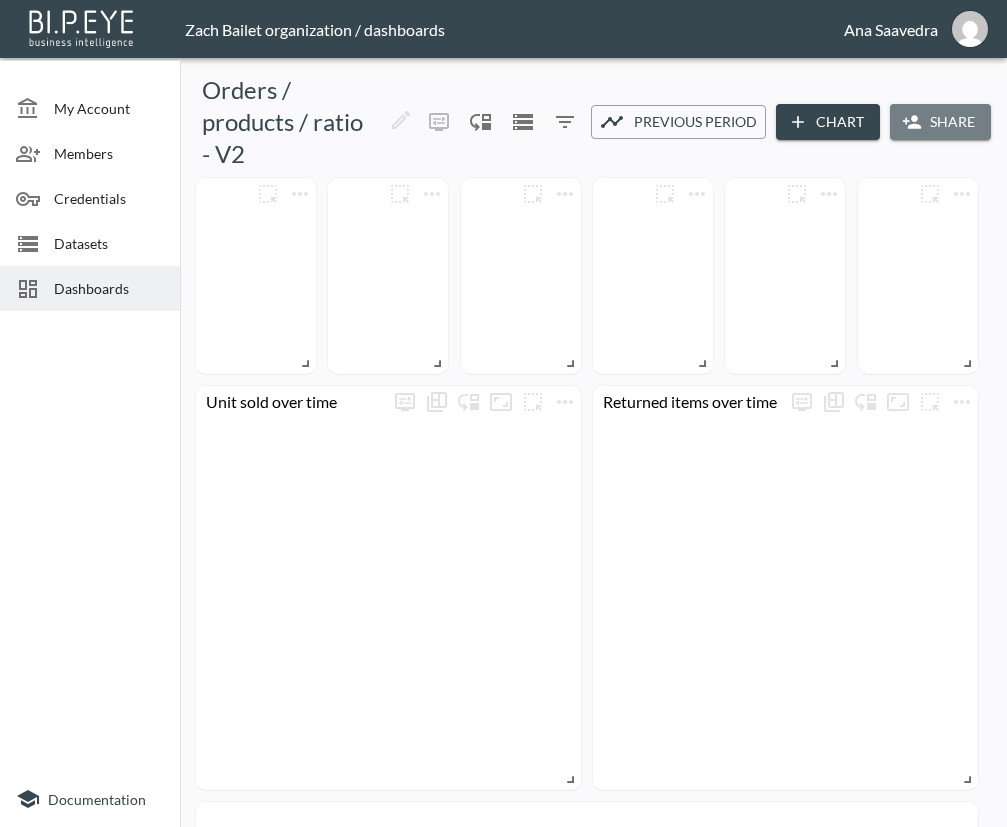 click on "Share" at bounding box center [940, 122] 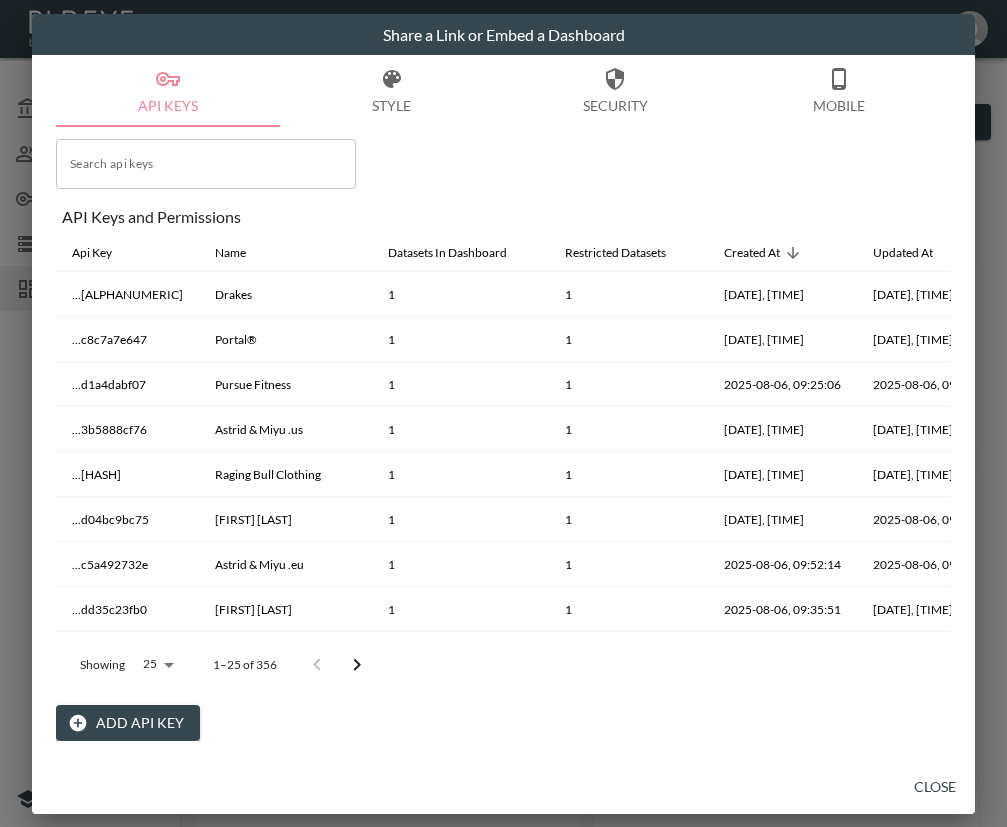click on "Add API Key" at bounding box center [128, 723] 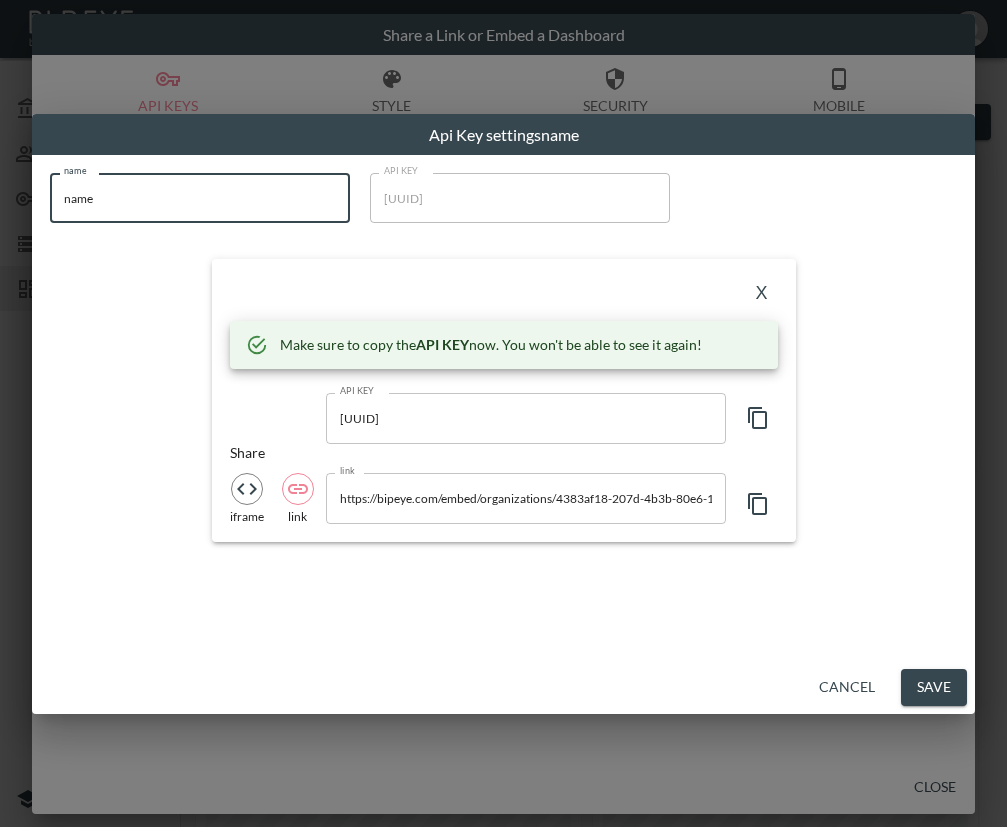 drag, startPoint x: 179, startPoint y: 183, endPoint x: -10, endPoint y: 212, distance: 191.21193 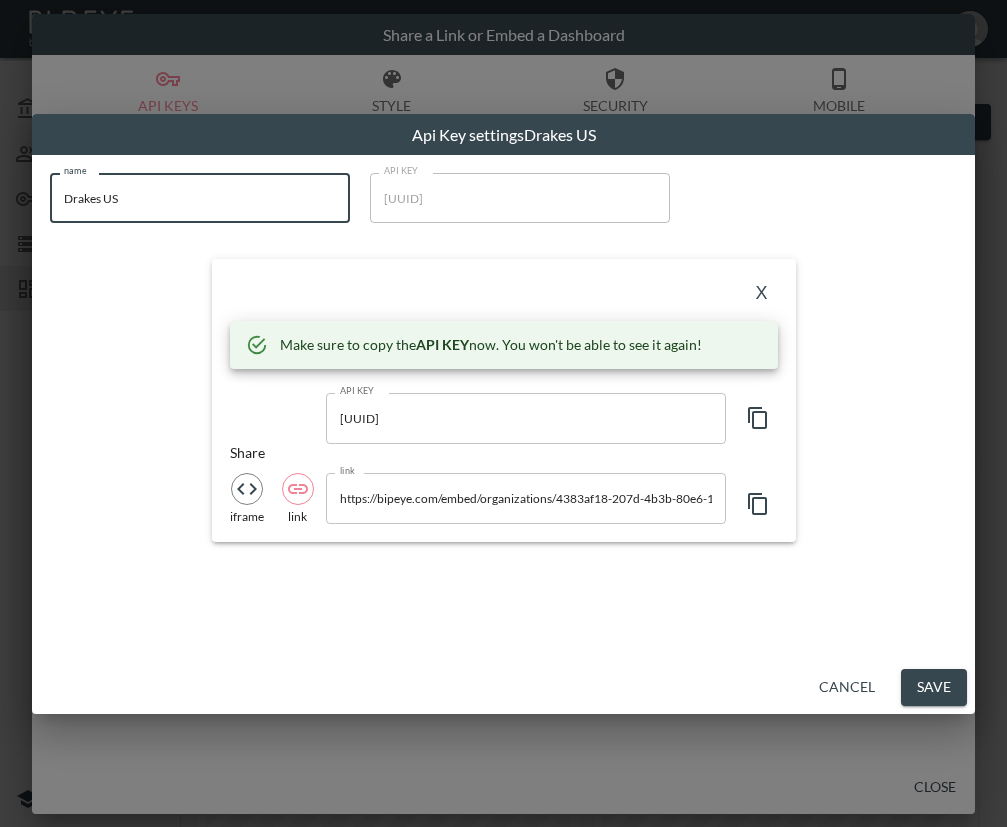 type on "Drakes US" 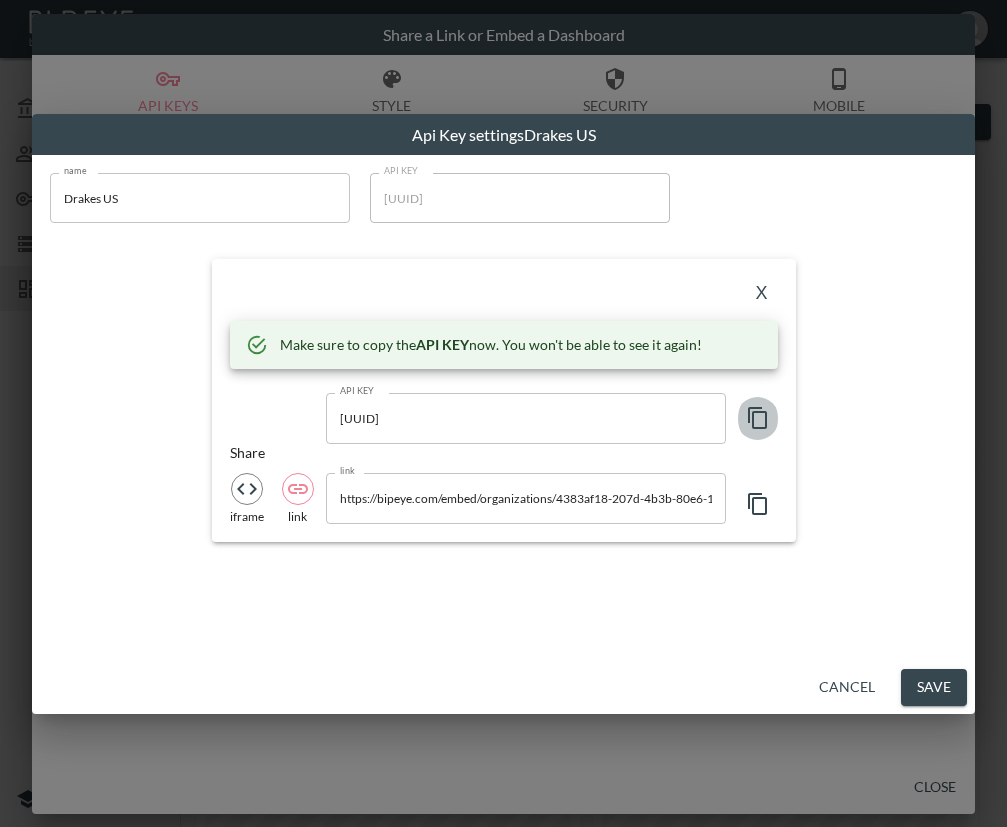 click 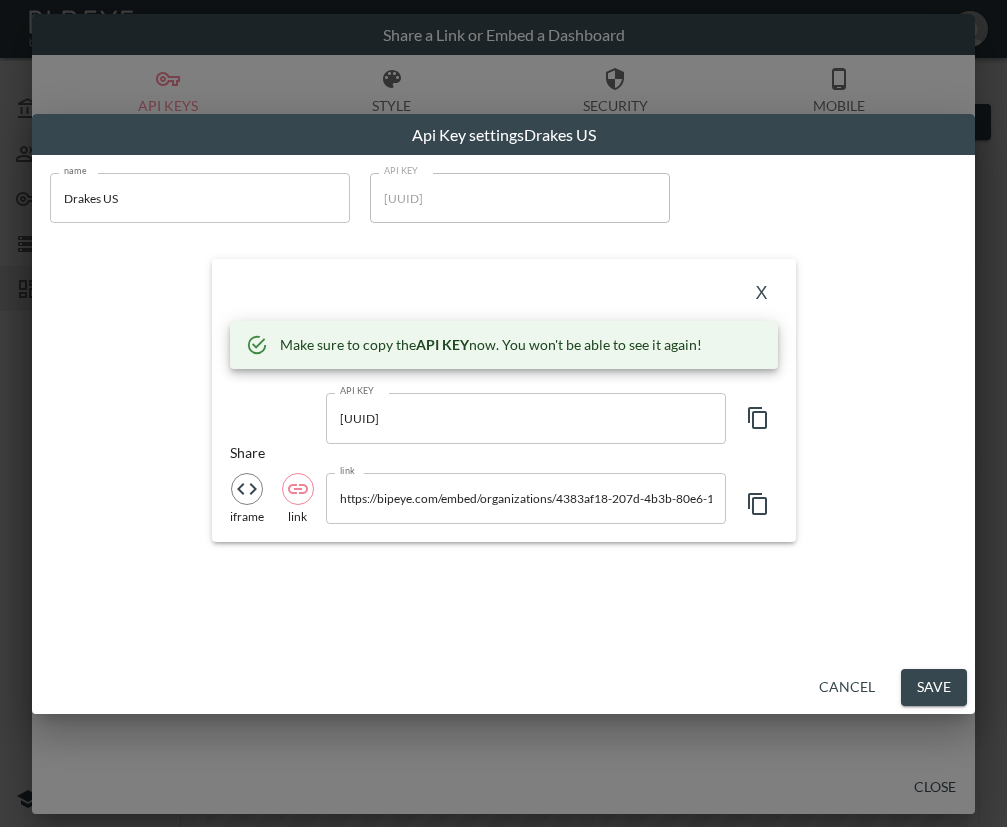 click on "X" at bounding box center (504, 293) 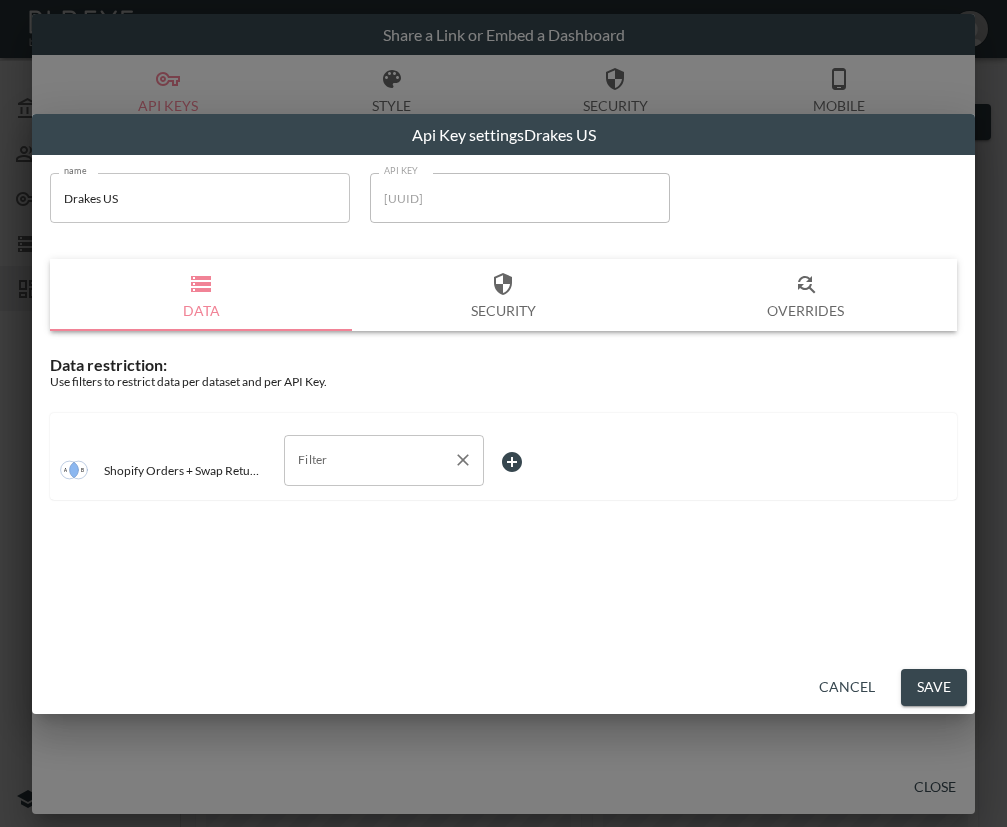click on "Filter" at bounding box center [369, 460] 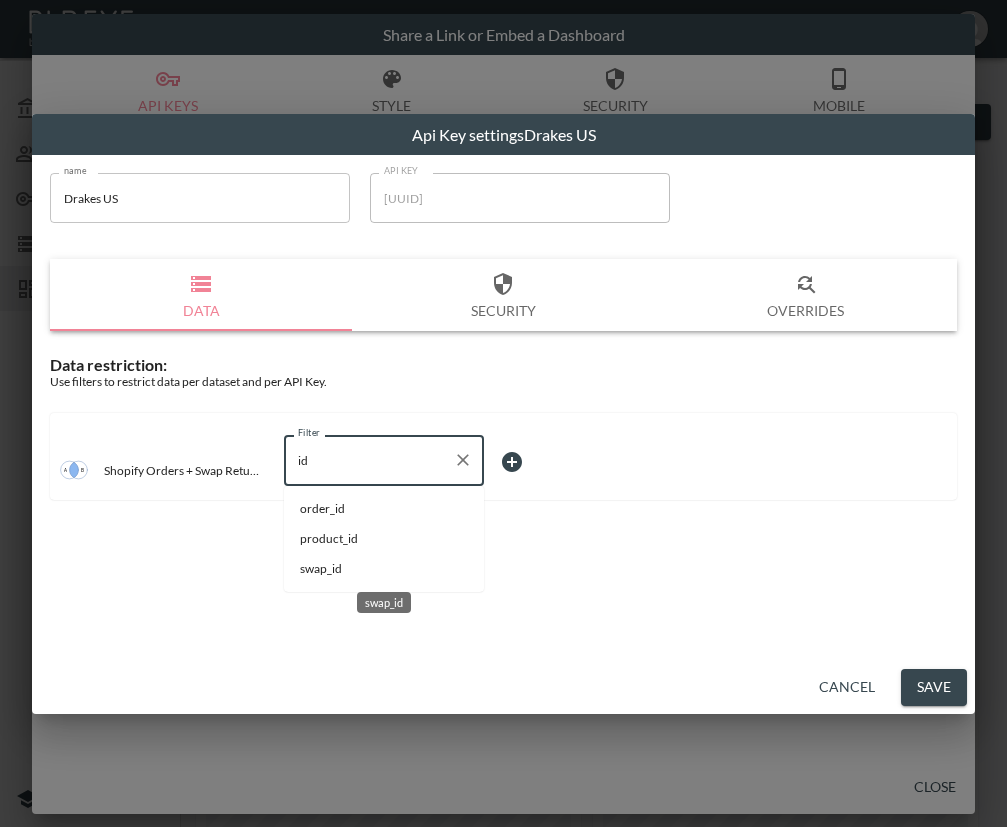 click on "swap_id" at bounding box center [384, 569] 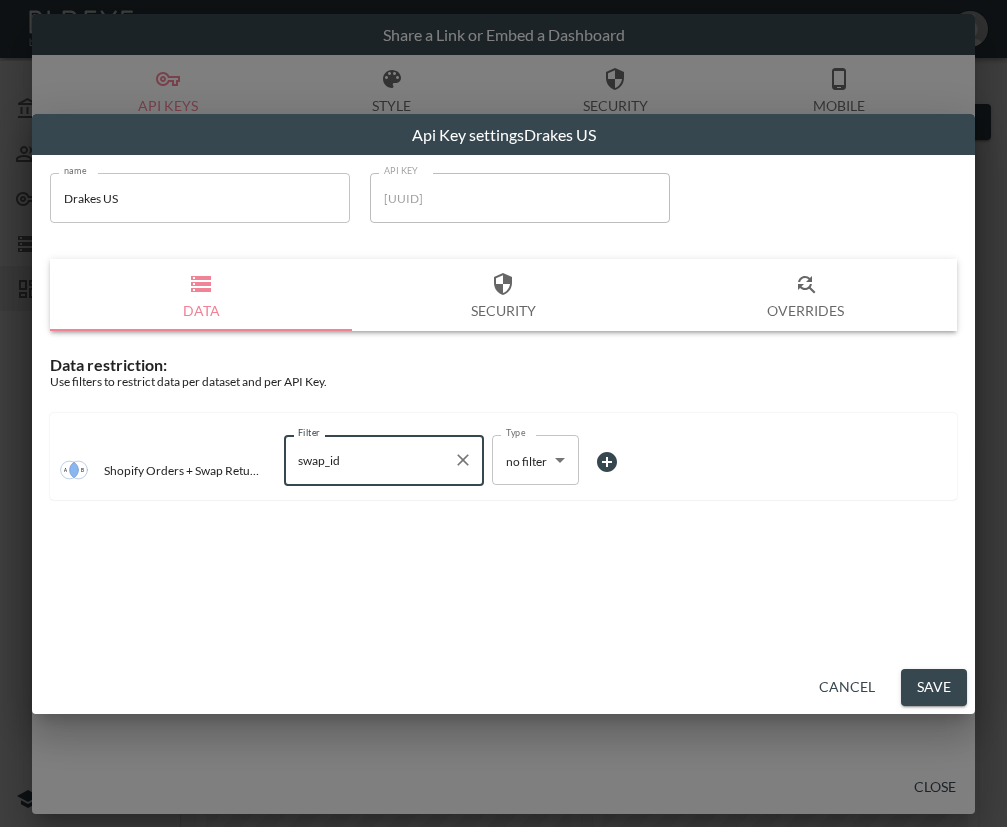 type on "swap_id" 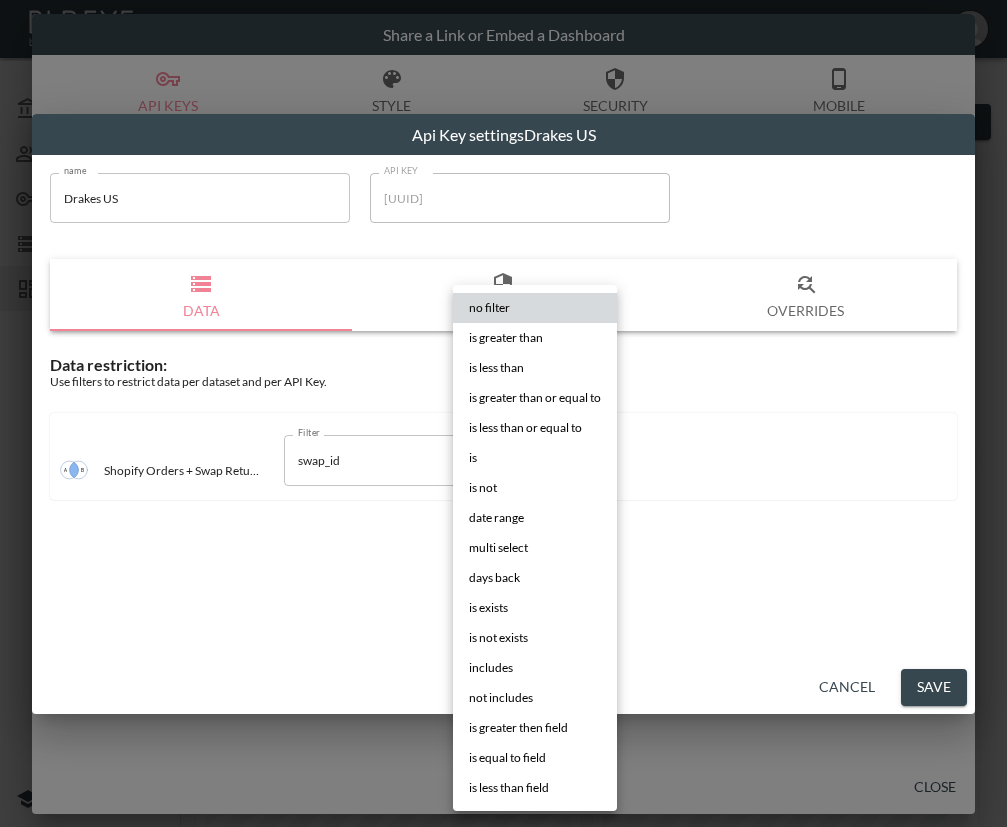 drag, startPoint x: 534, startPoint y: 452, endPoint x: 573, endPoint y: 450, distance: 39.051247 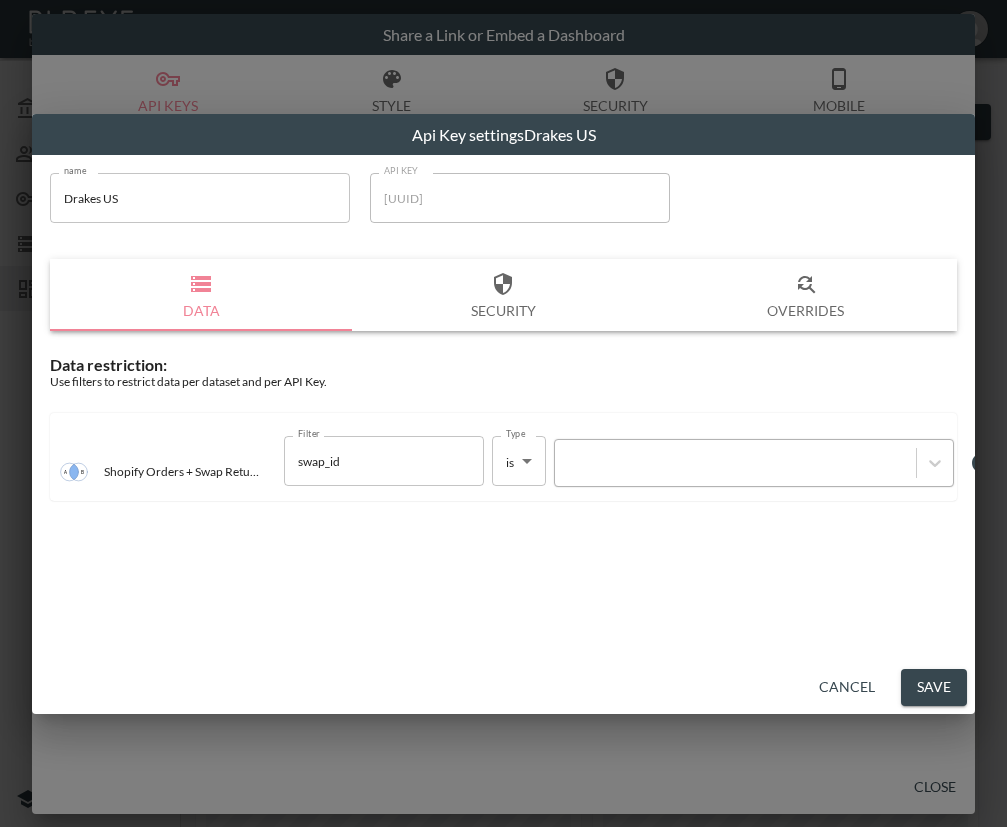 click at bounding box center [735, 463] 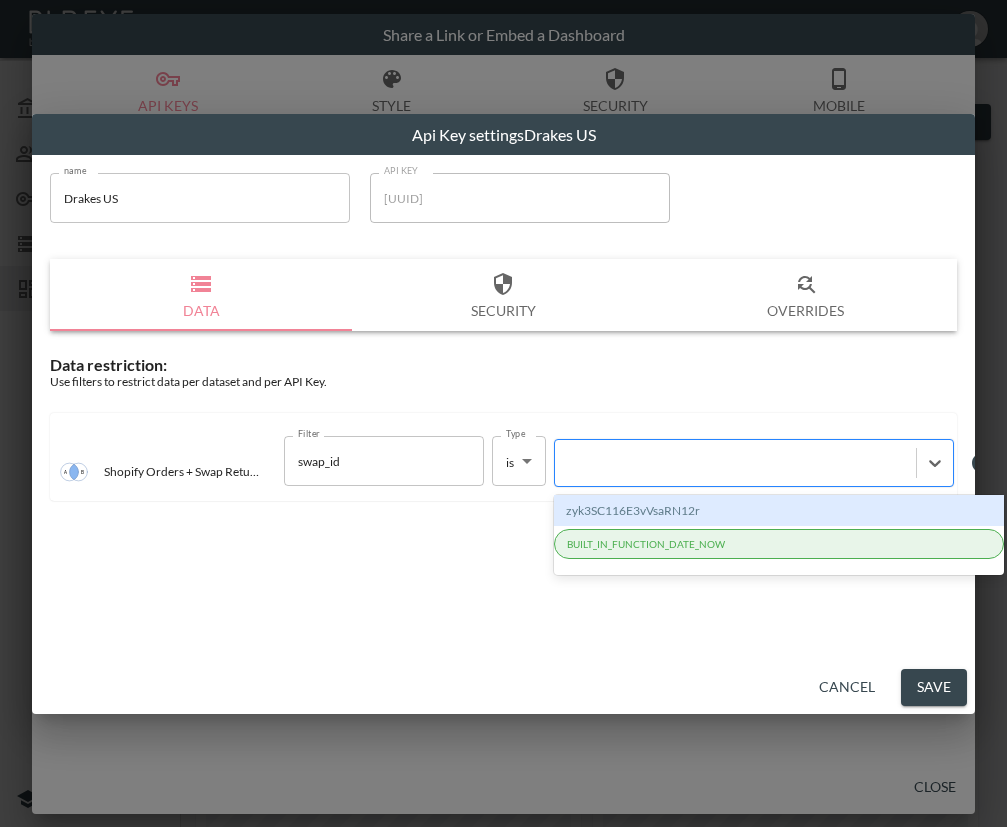 paste on "[ALPHANUMERIC]" 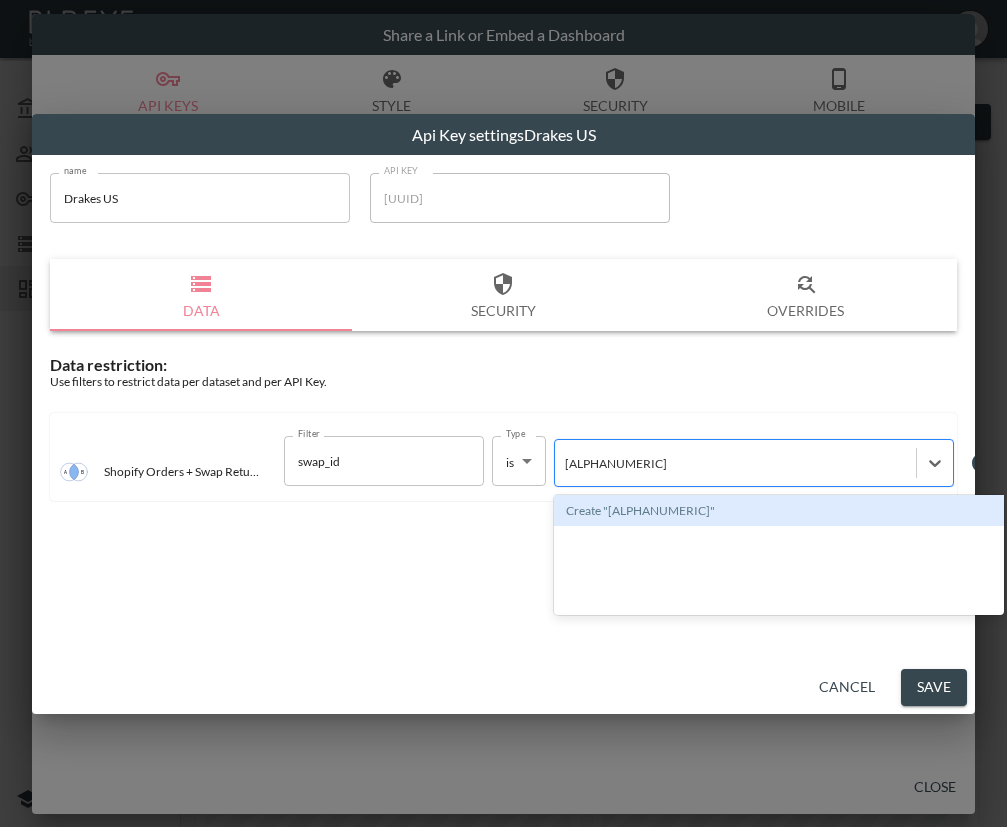 type 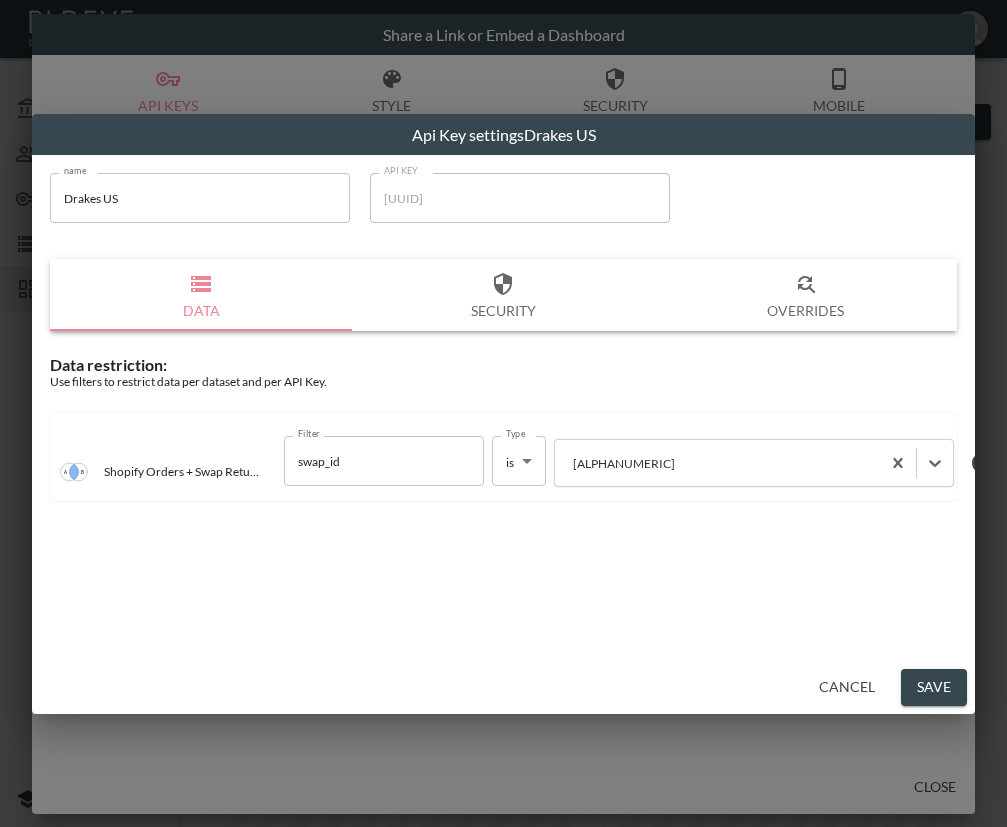 click on "Save" at bounding box center (934, 687) 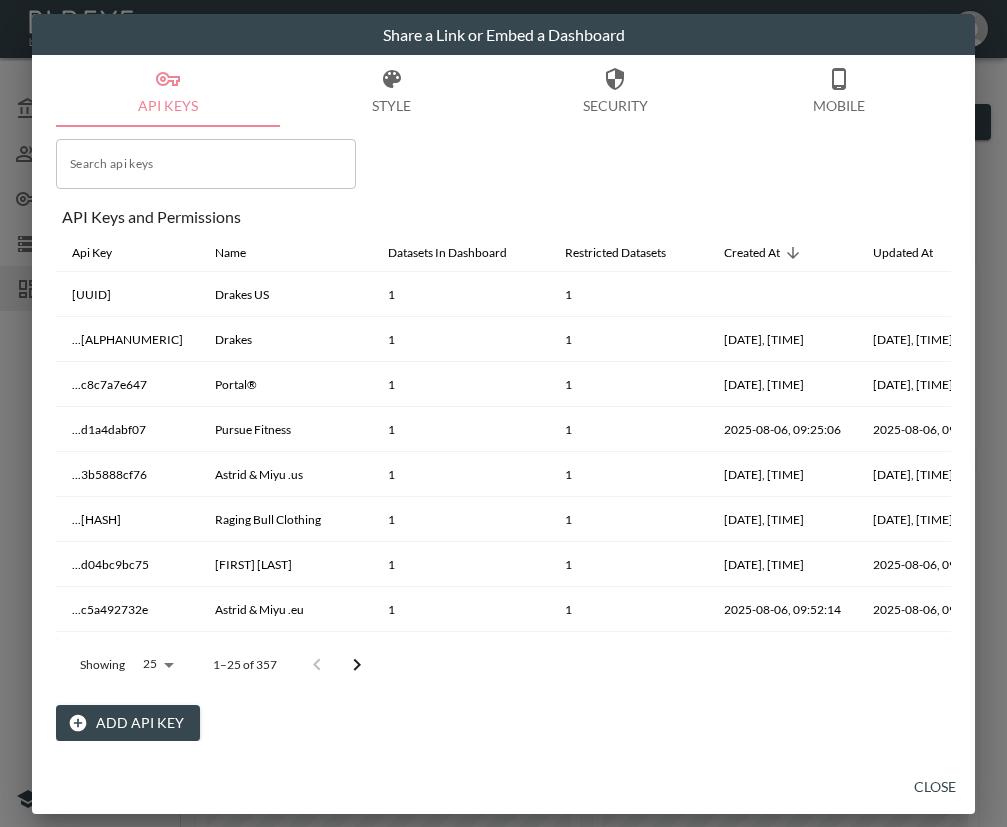 click on "Close" at bounding box center (935, 787) 